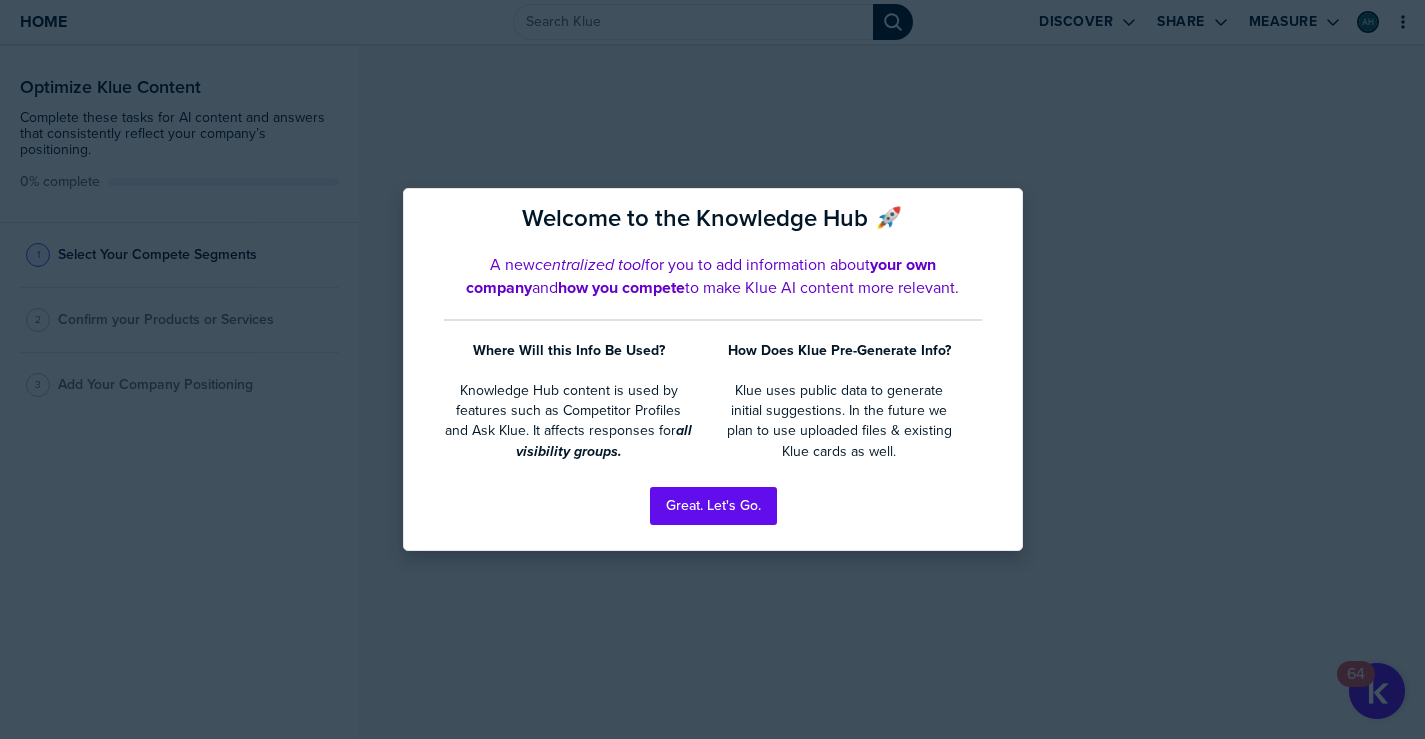 scroll, scrollTop: 0, scrollLeft: 0, axis: both 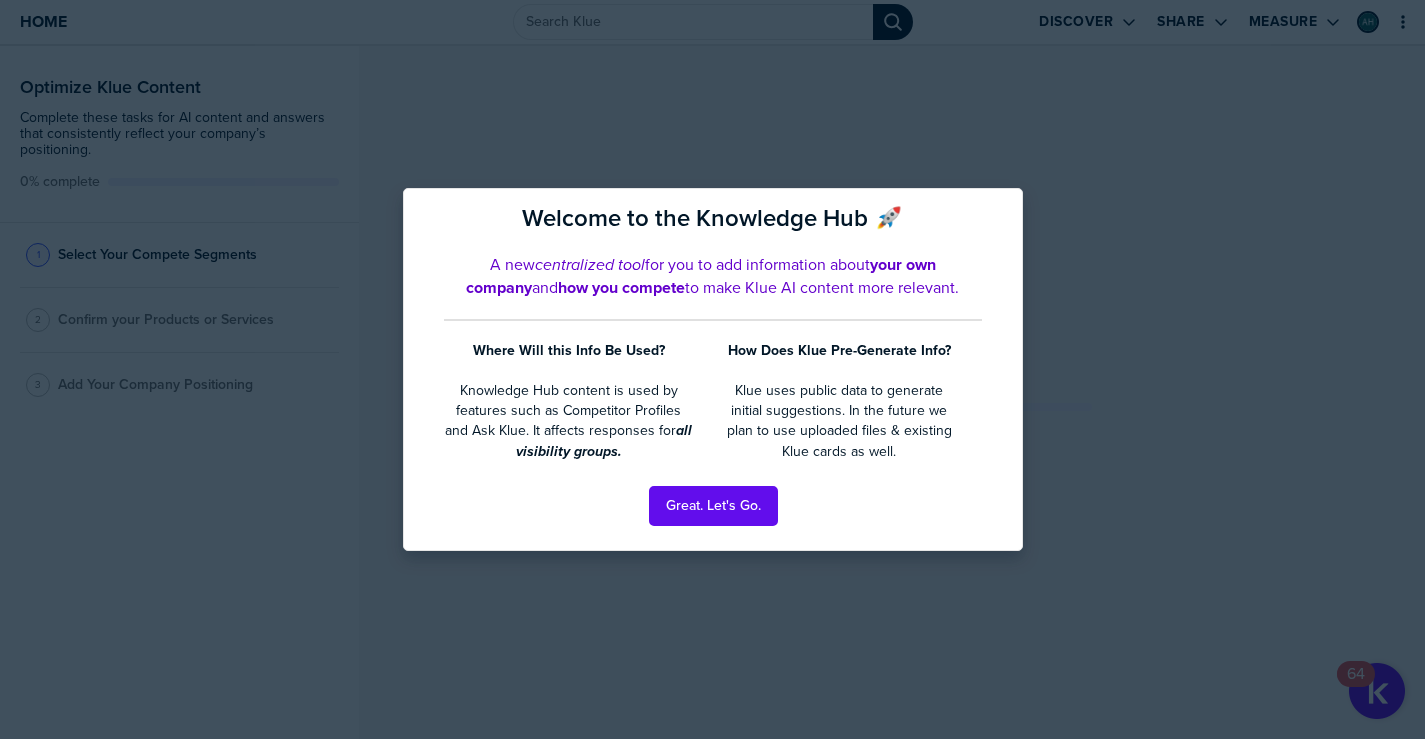 click on "Great. Let's Go." at bounding box center (713, 506) 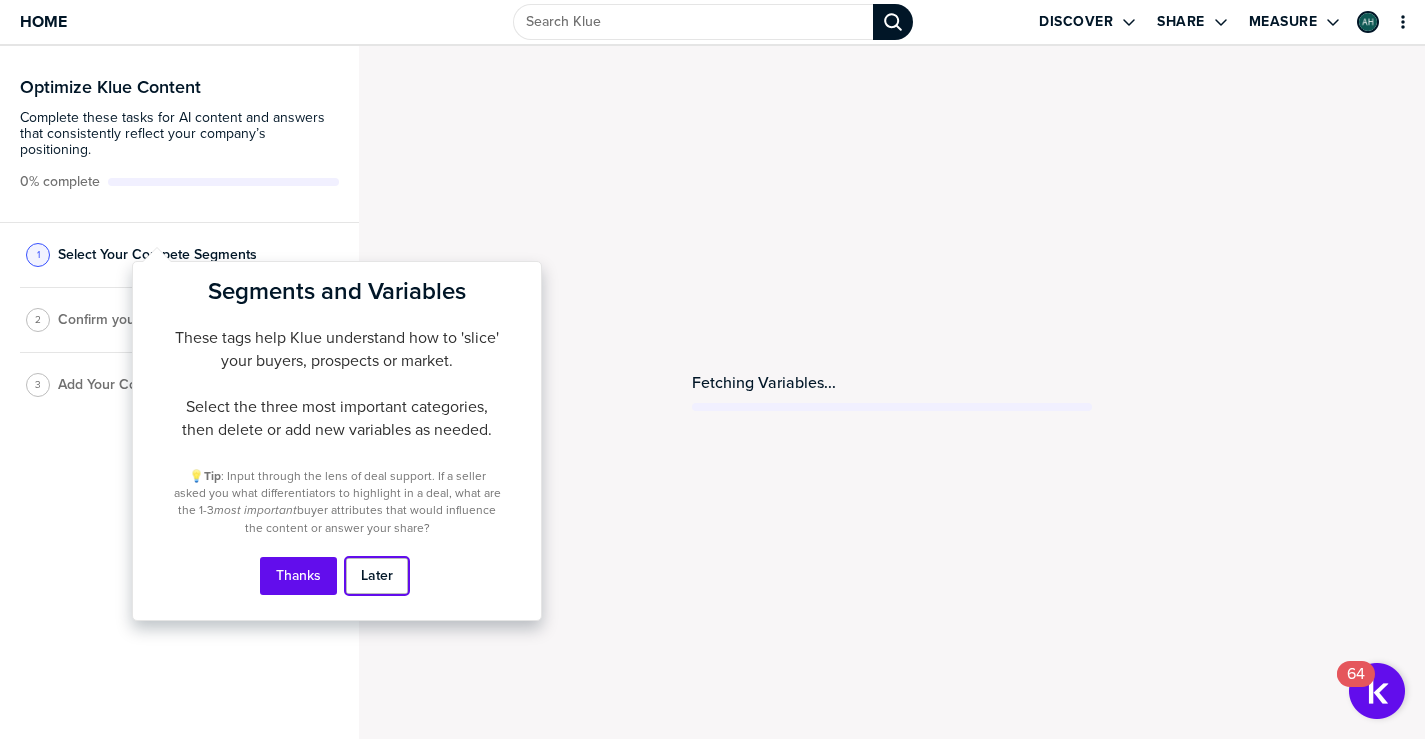 click on "Later" at bounding box center [377, 576] 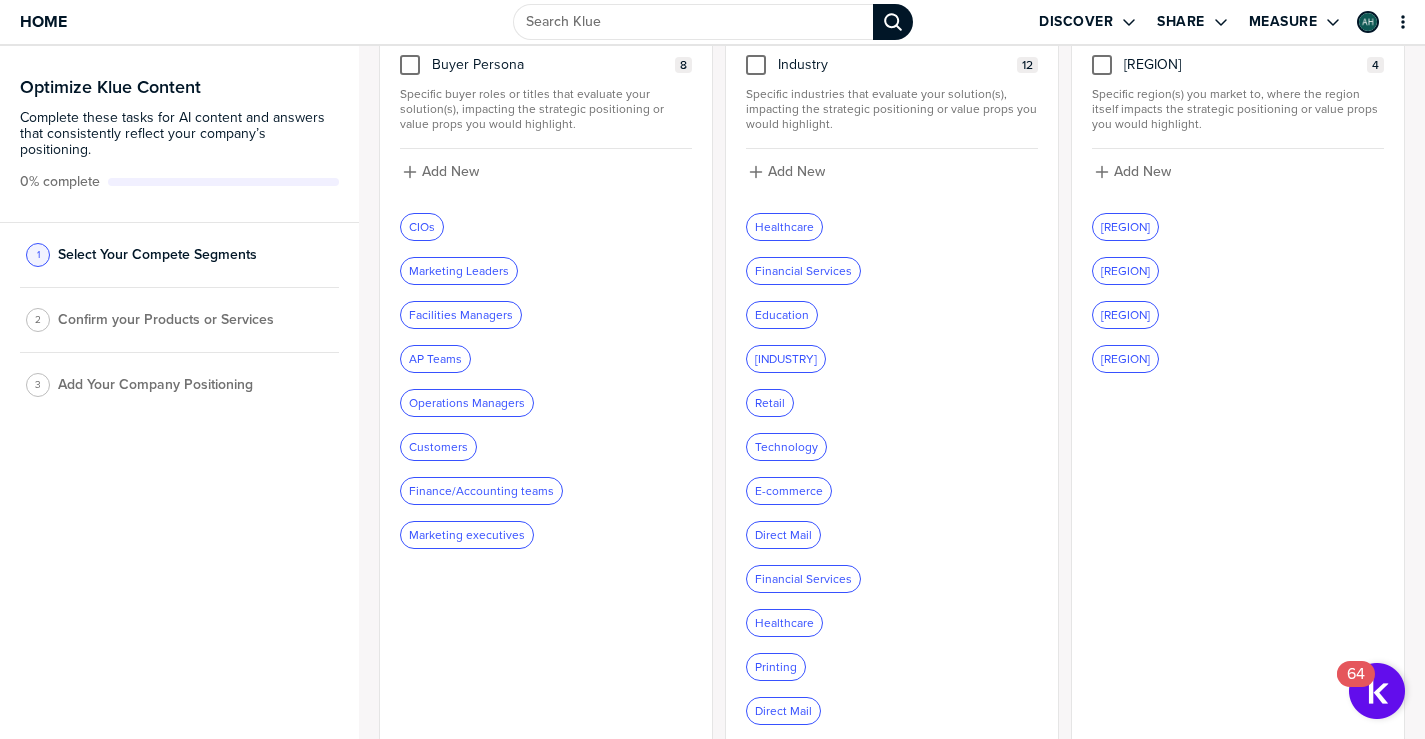 scroll, scrollTop: 135, scrollLeft: 0, axis: vertical 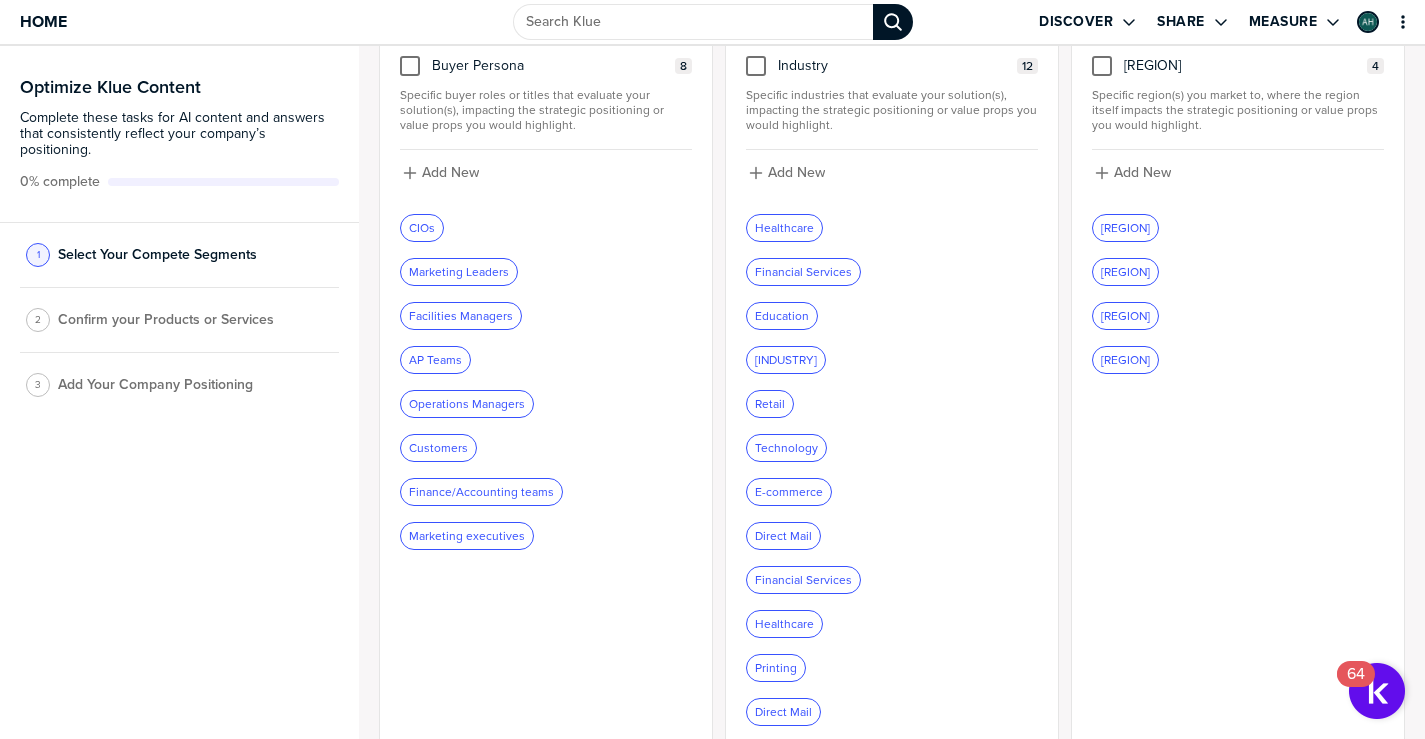 click on "Healthcare" at bounding box center [784, 228] 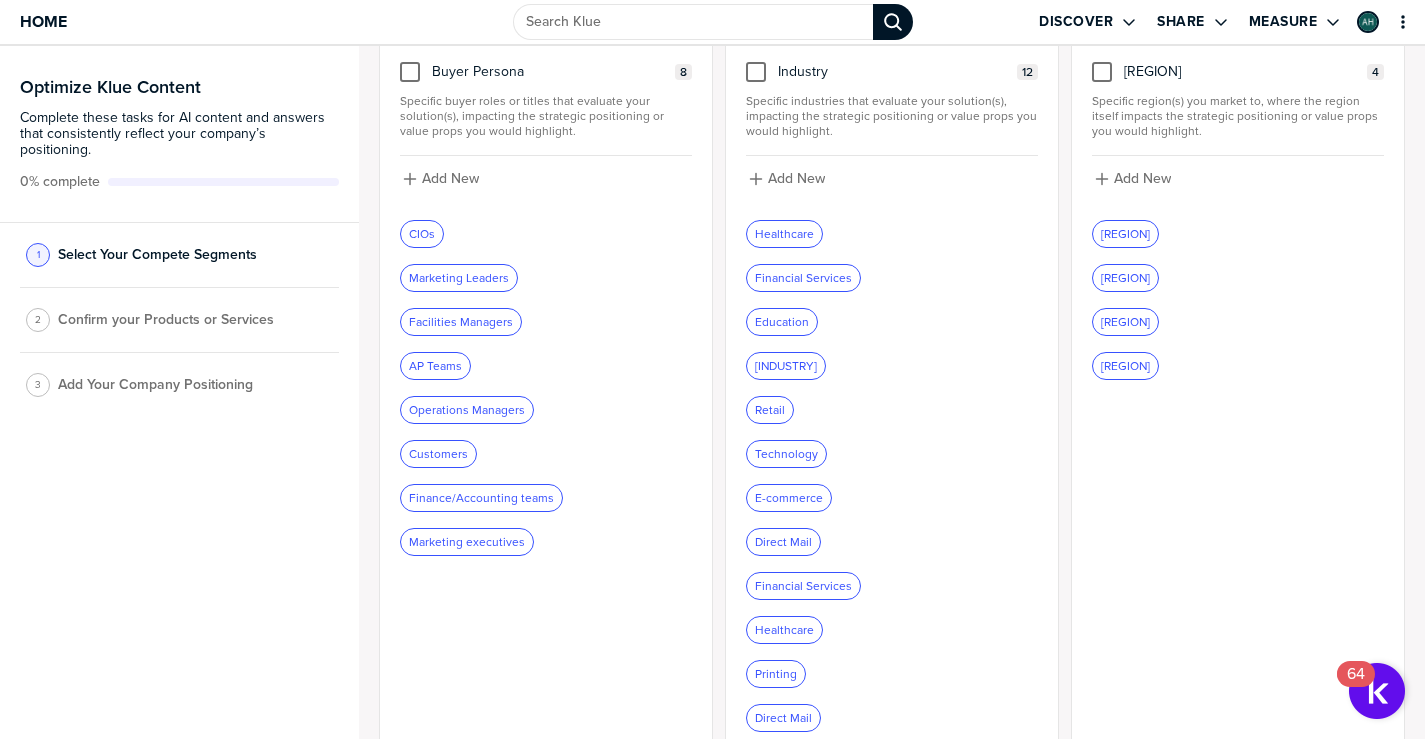 click on "Healthcare" at bounding box center (784, 234) 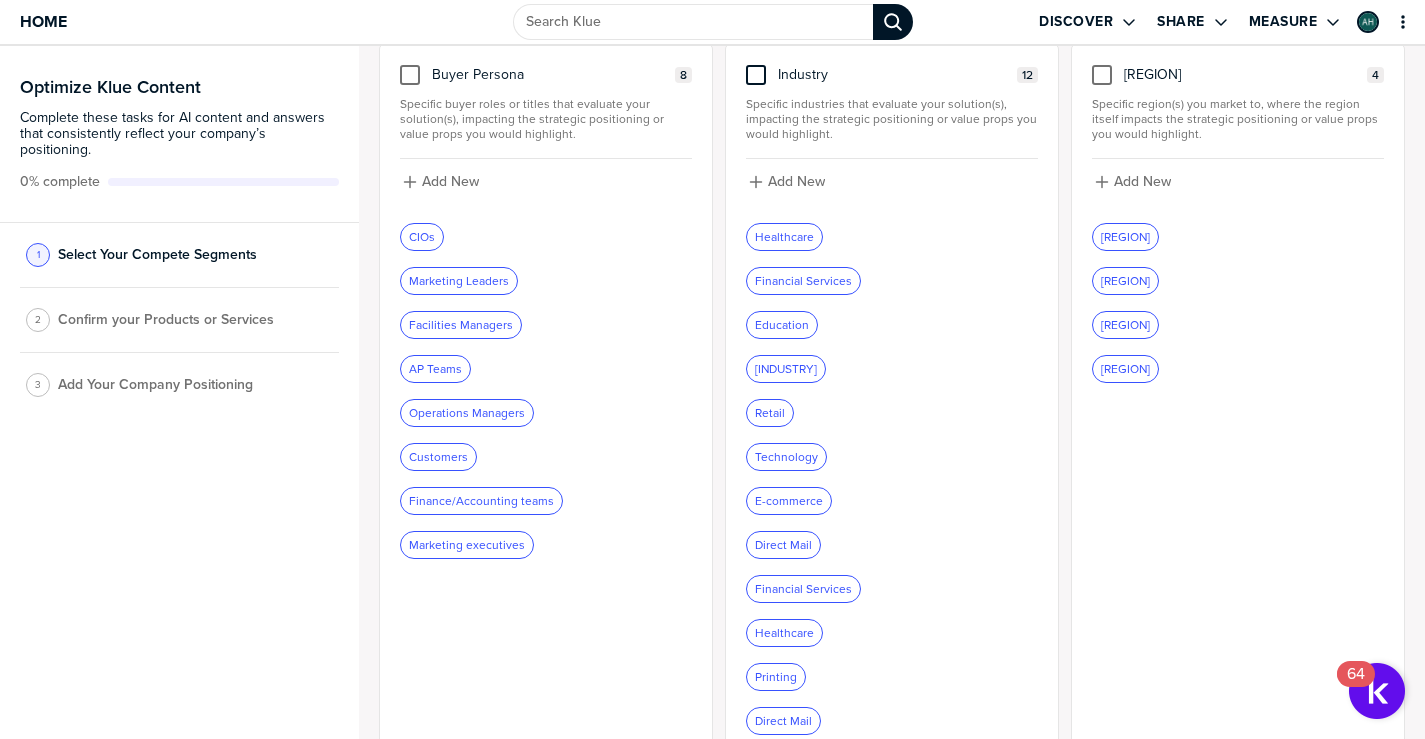 click at bounding box center (756, 75) 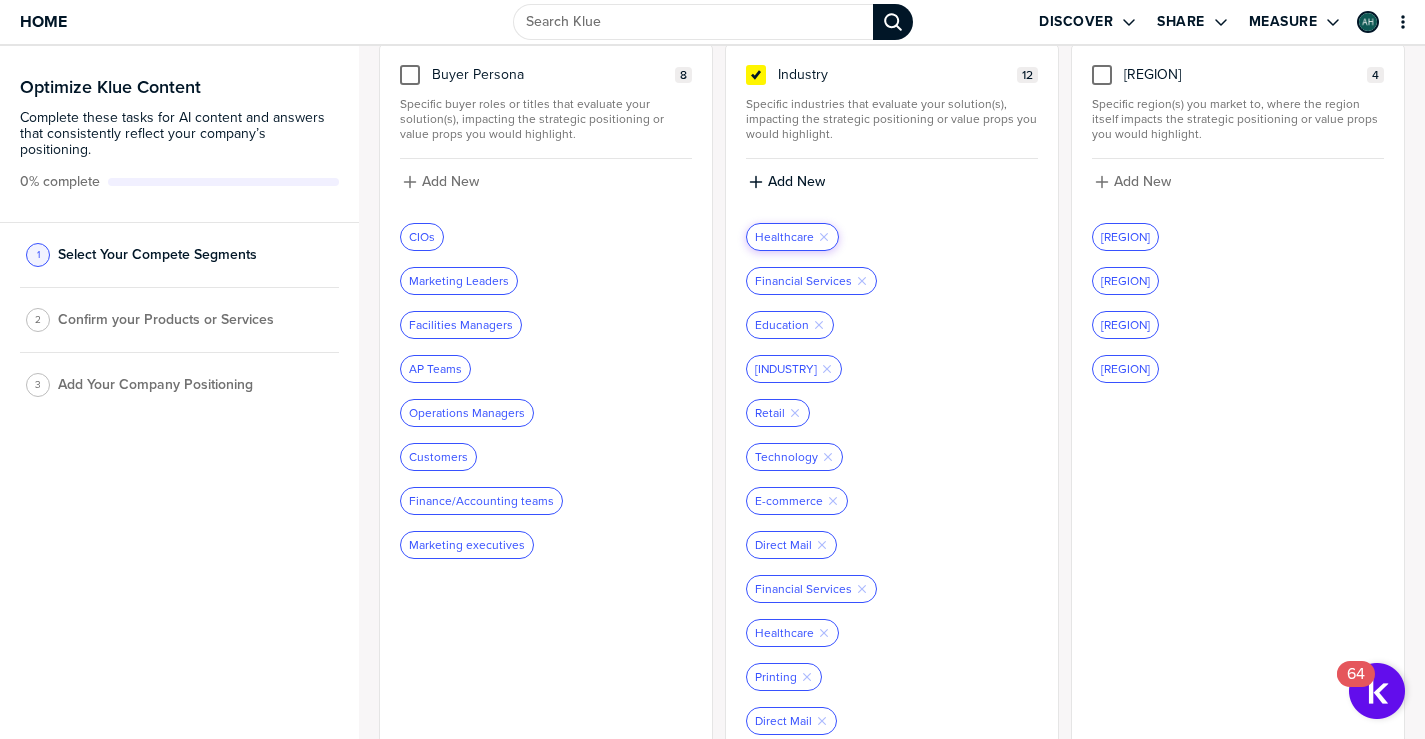 click on "Healthcare Remove Tag" at bounding box center [792, 237] 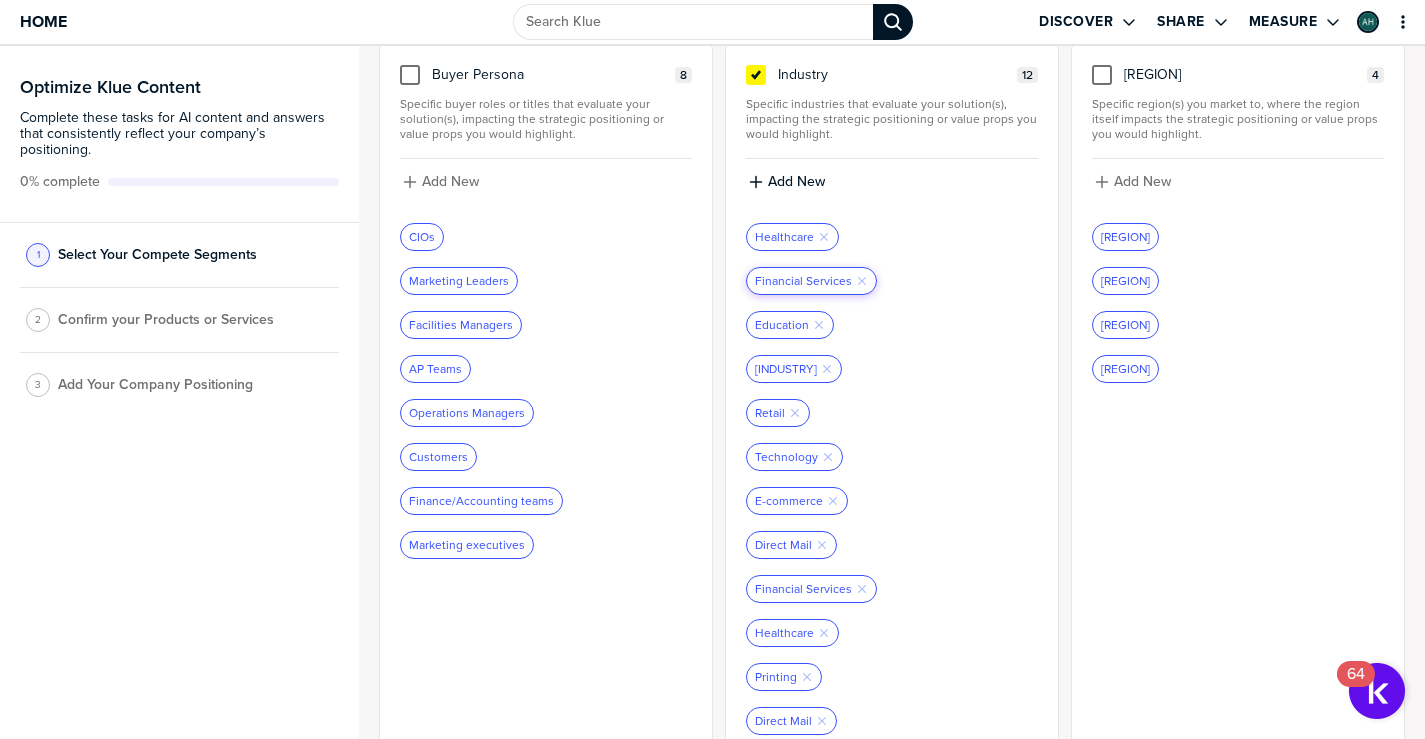 click on "Financial Services Remove Tag" at bounding box center [811, 281] 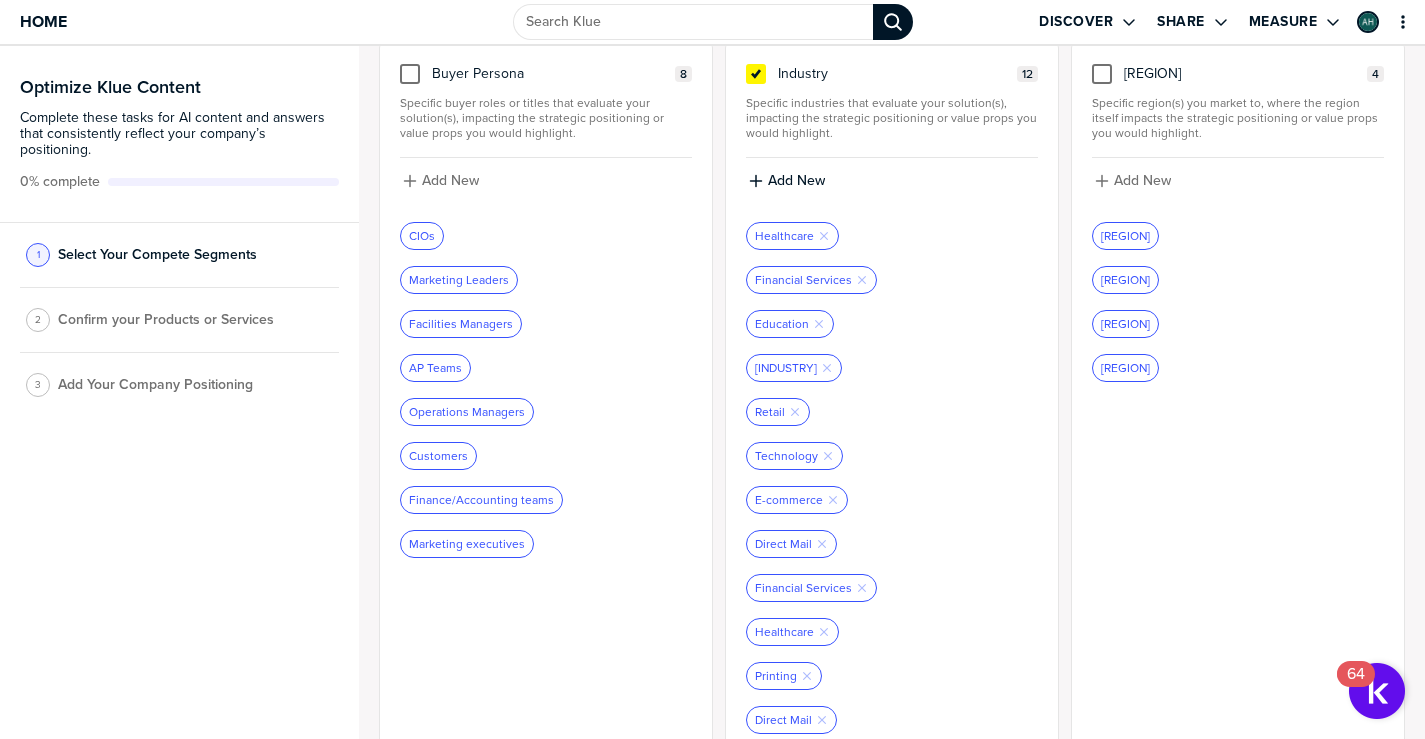 scroll, scrollTop: 221, scrollLeft: 0, axis: vertical 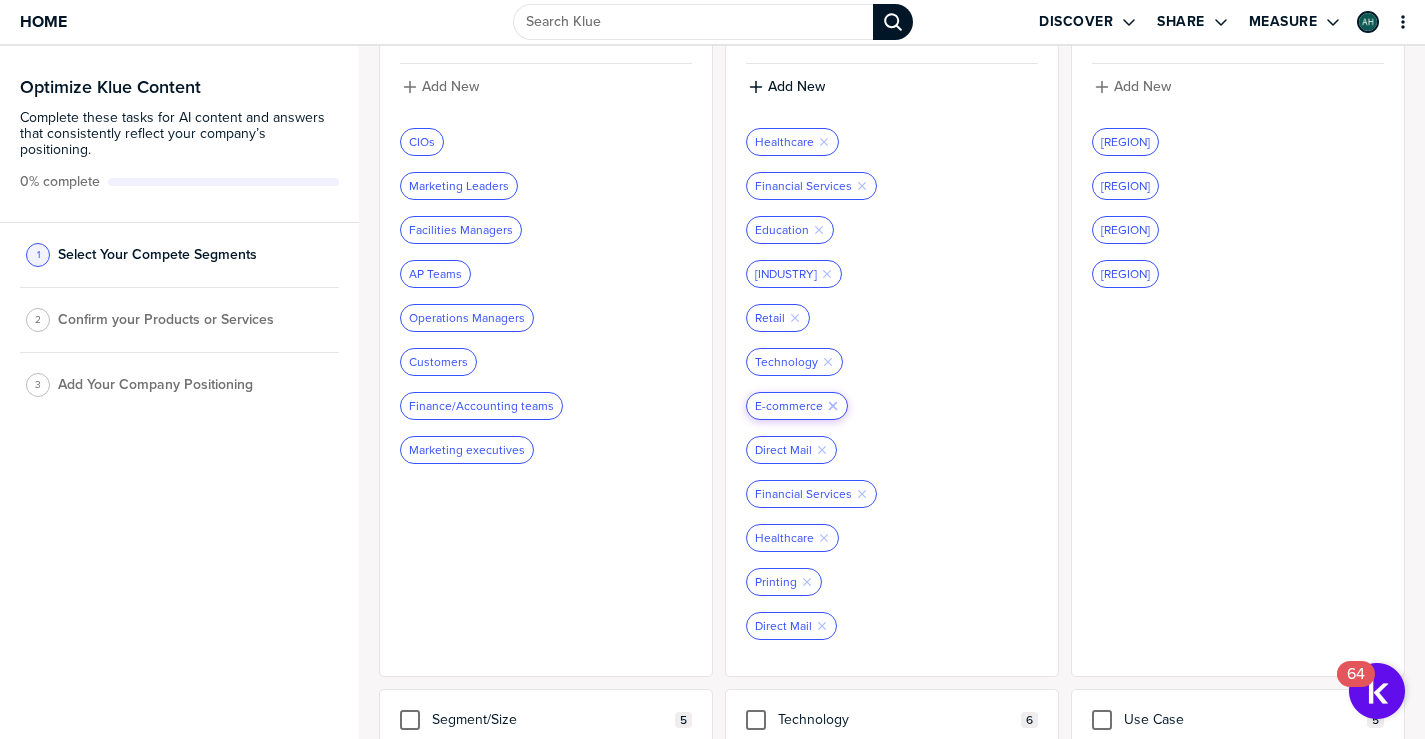click 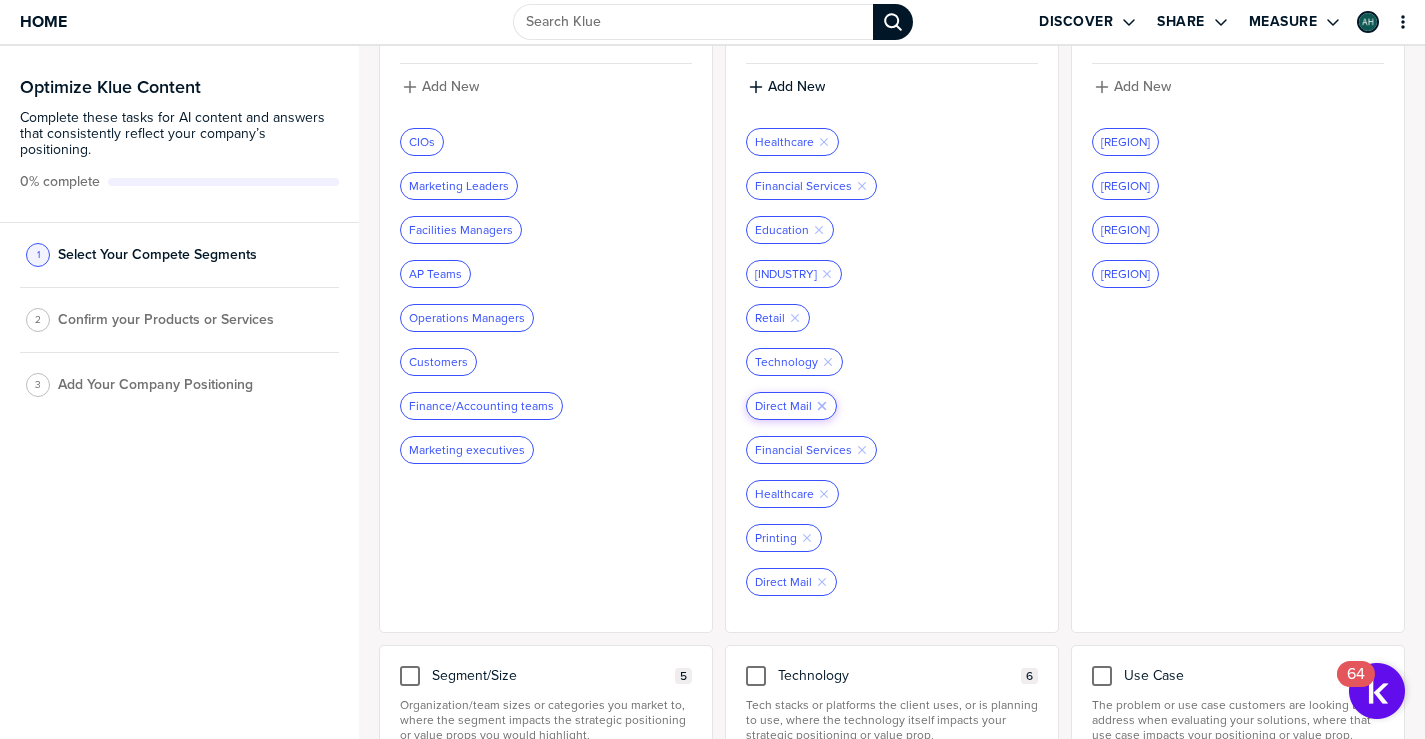 click 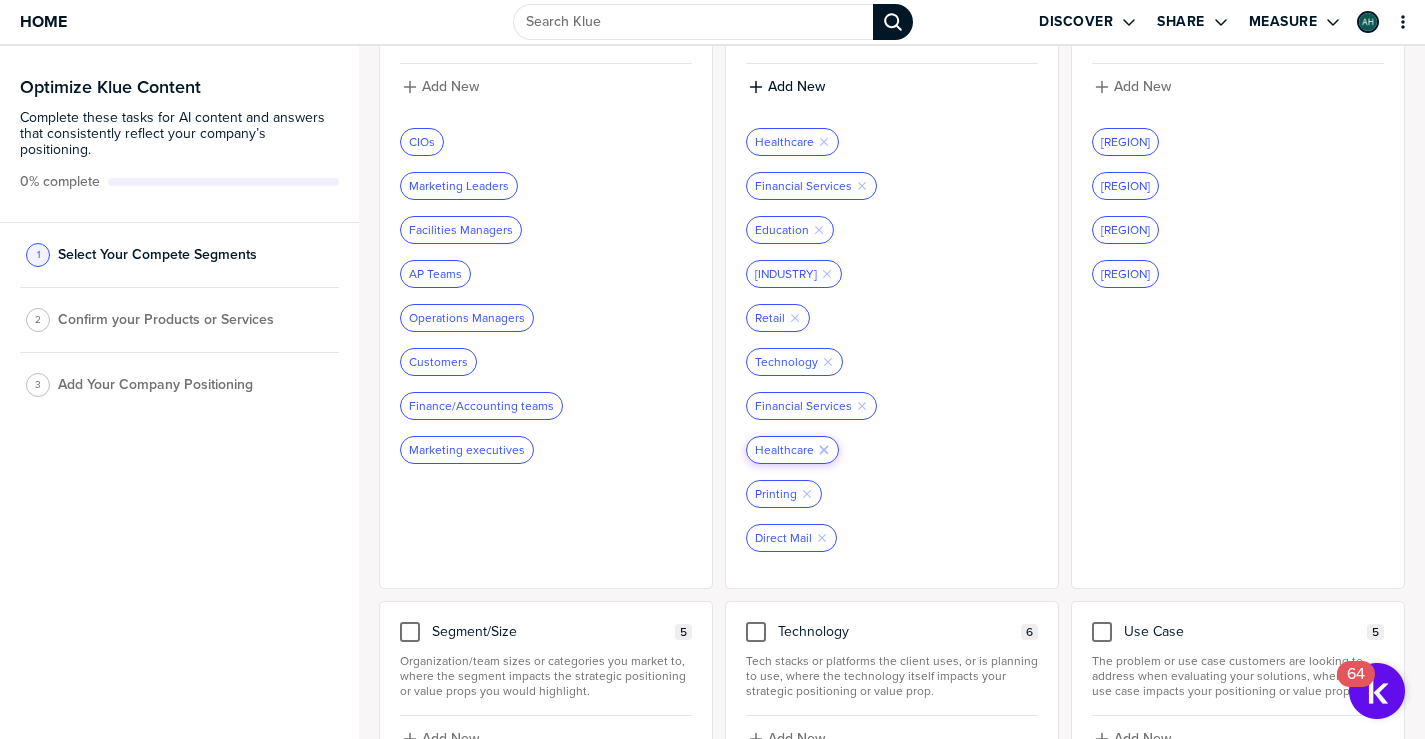 click 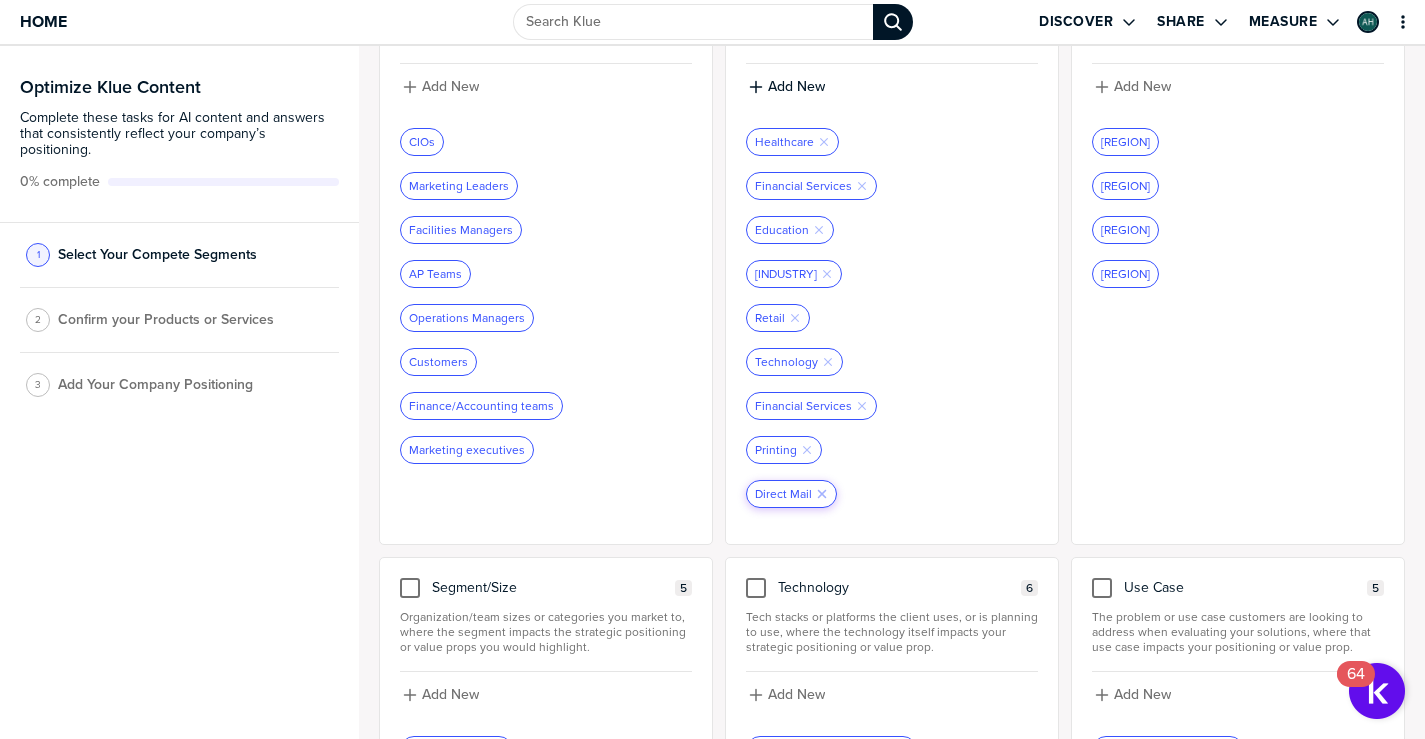 click on "Remove Tag" 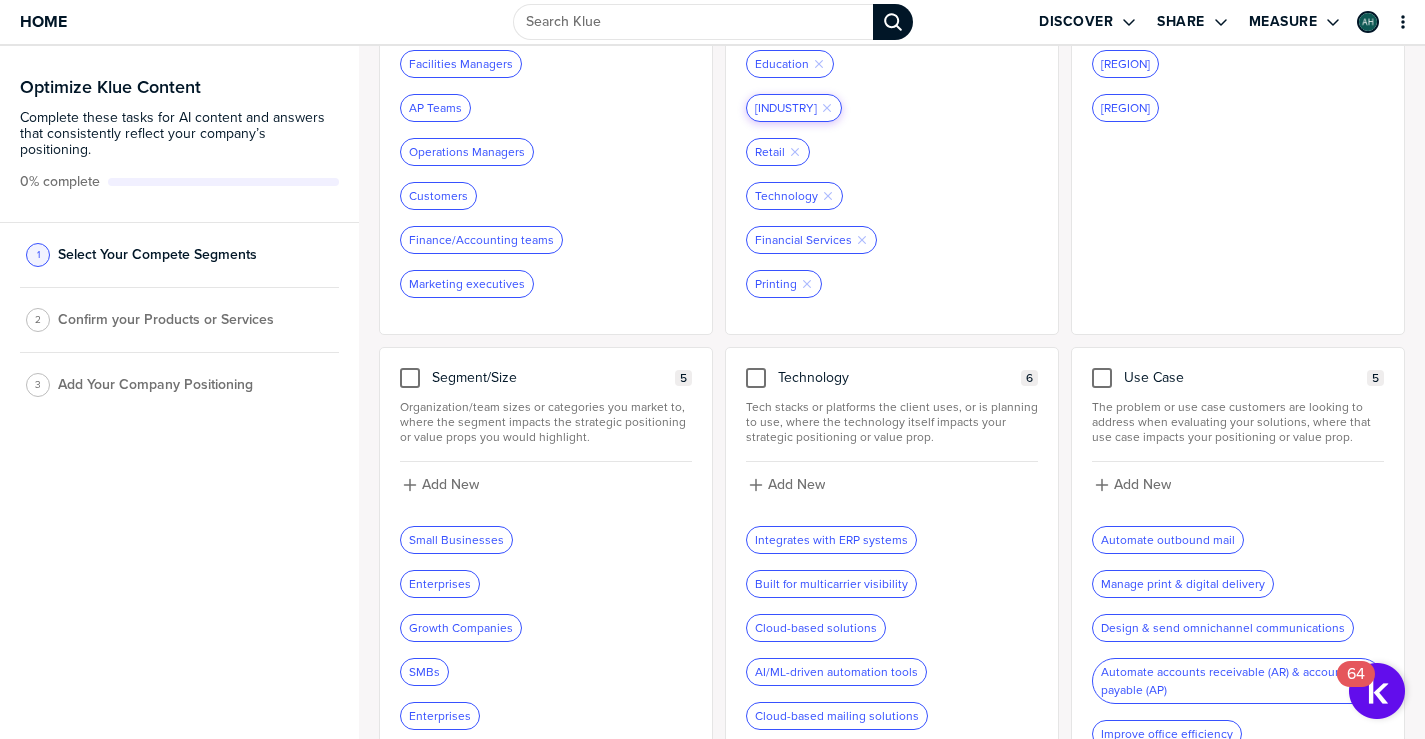 scroll, scrollTop: 459, scrollLeft: 0, axis: vertical 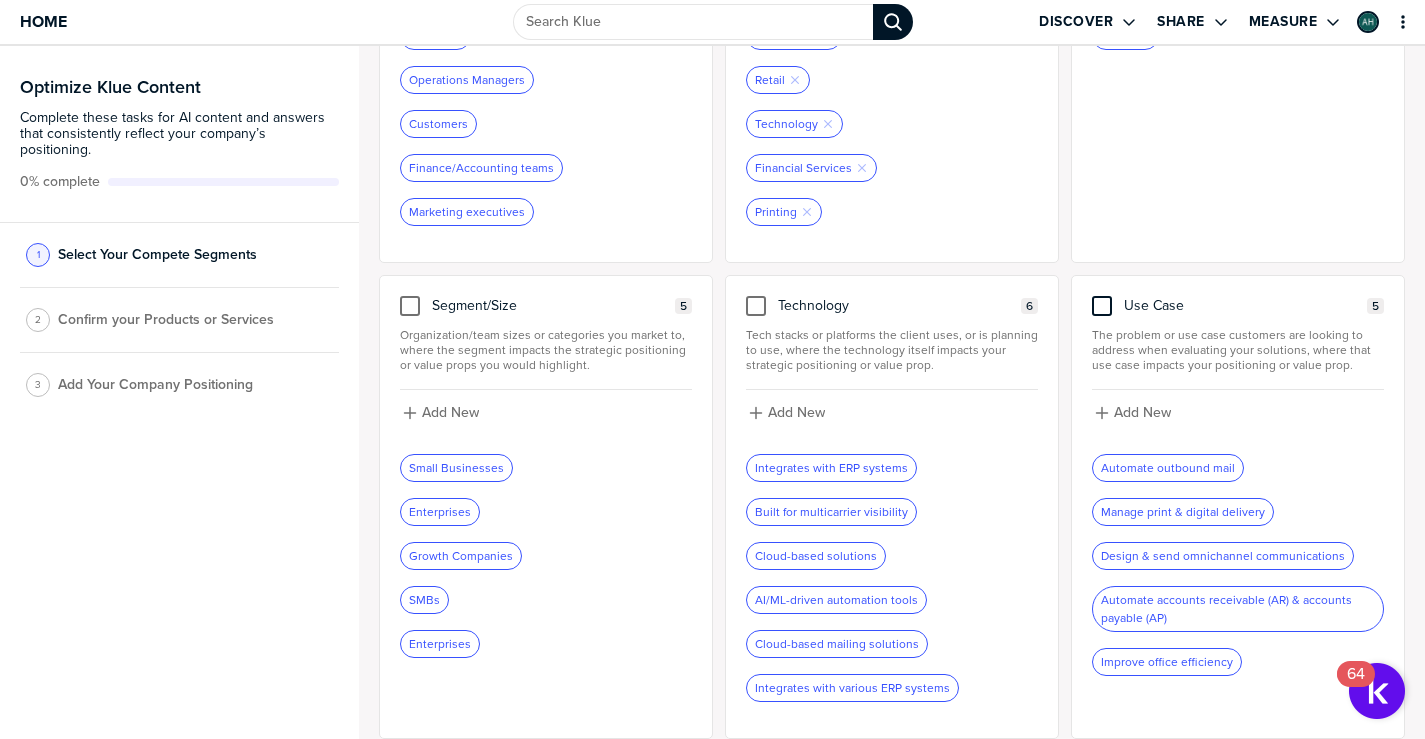 click at bounding box center [1102, 306] 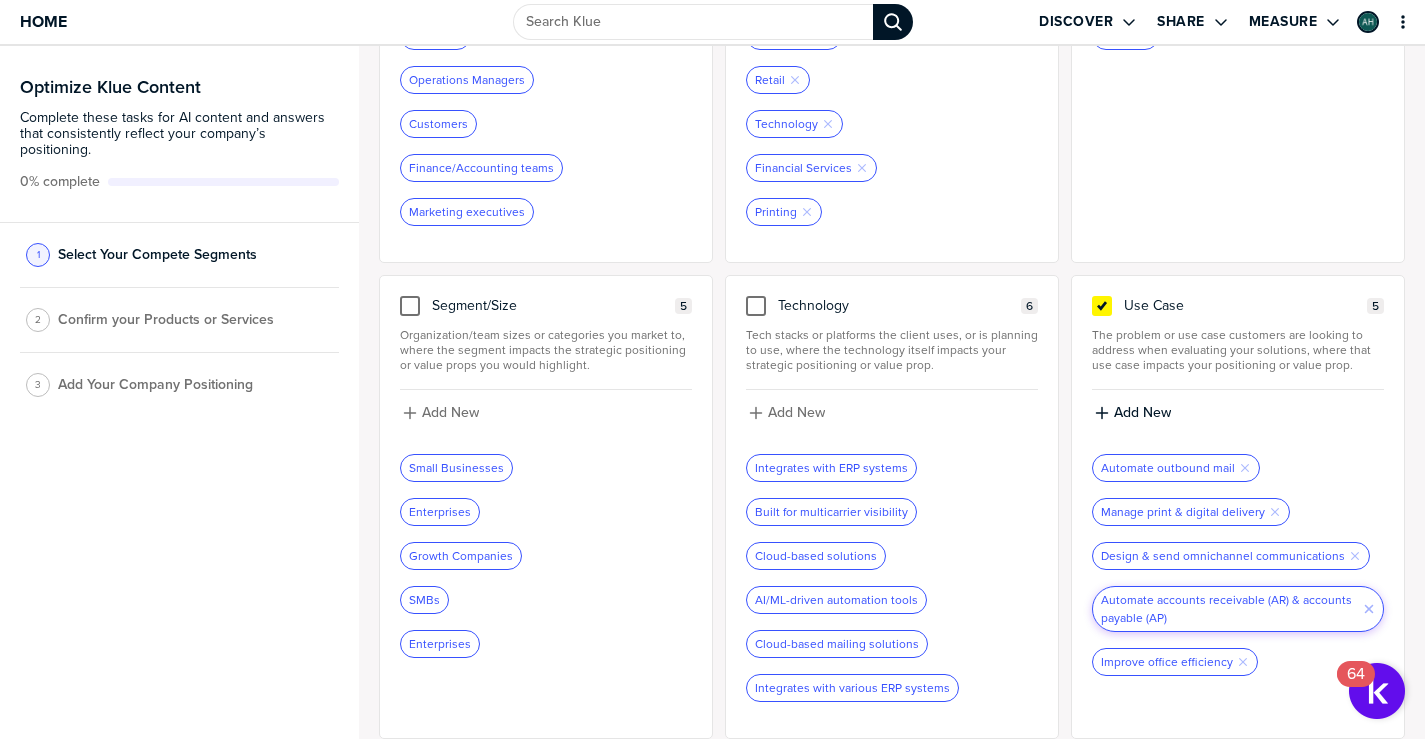click on "Remove Tag" 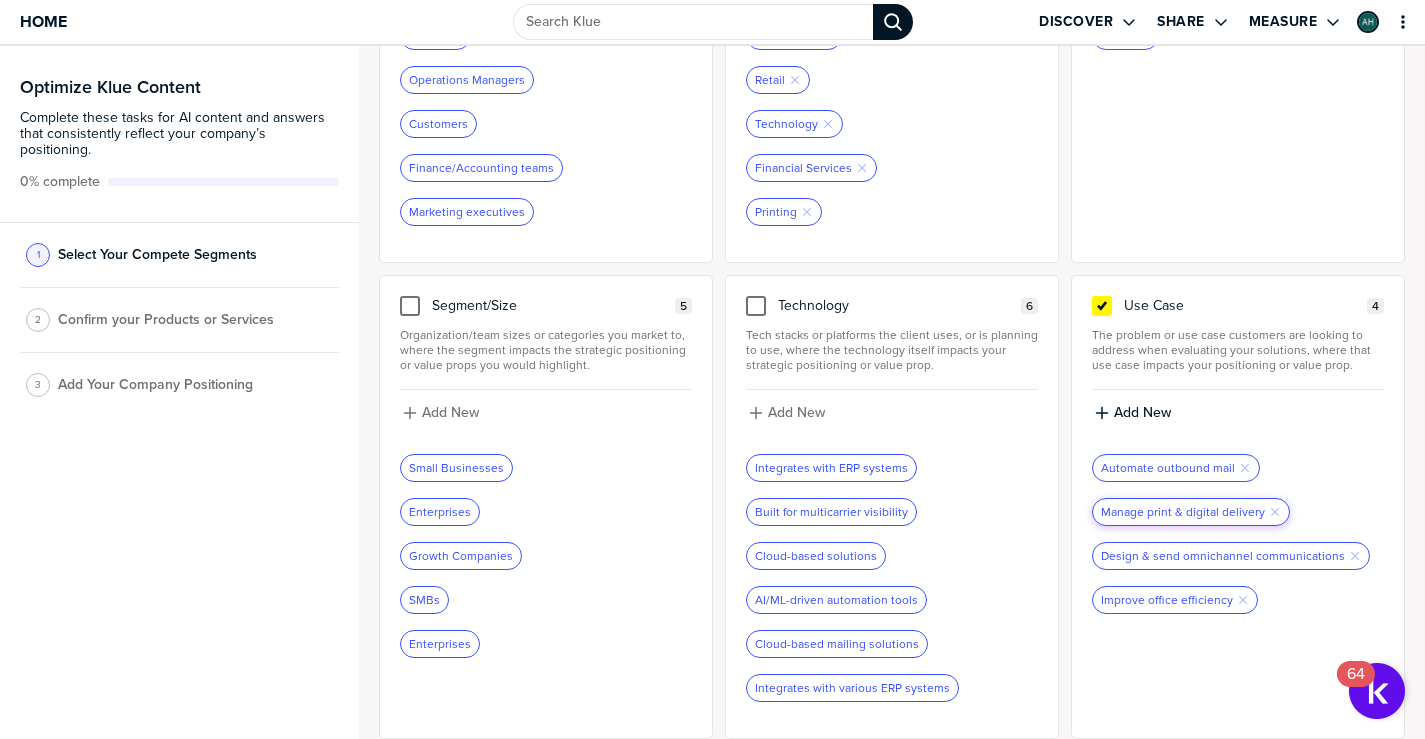 drag, startPoint x: 1239, startPoint y: 597, endPoint x: 1195, endPoint y: 507, distance: 100.17984 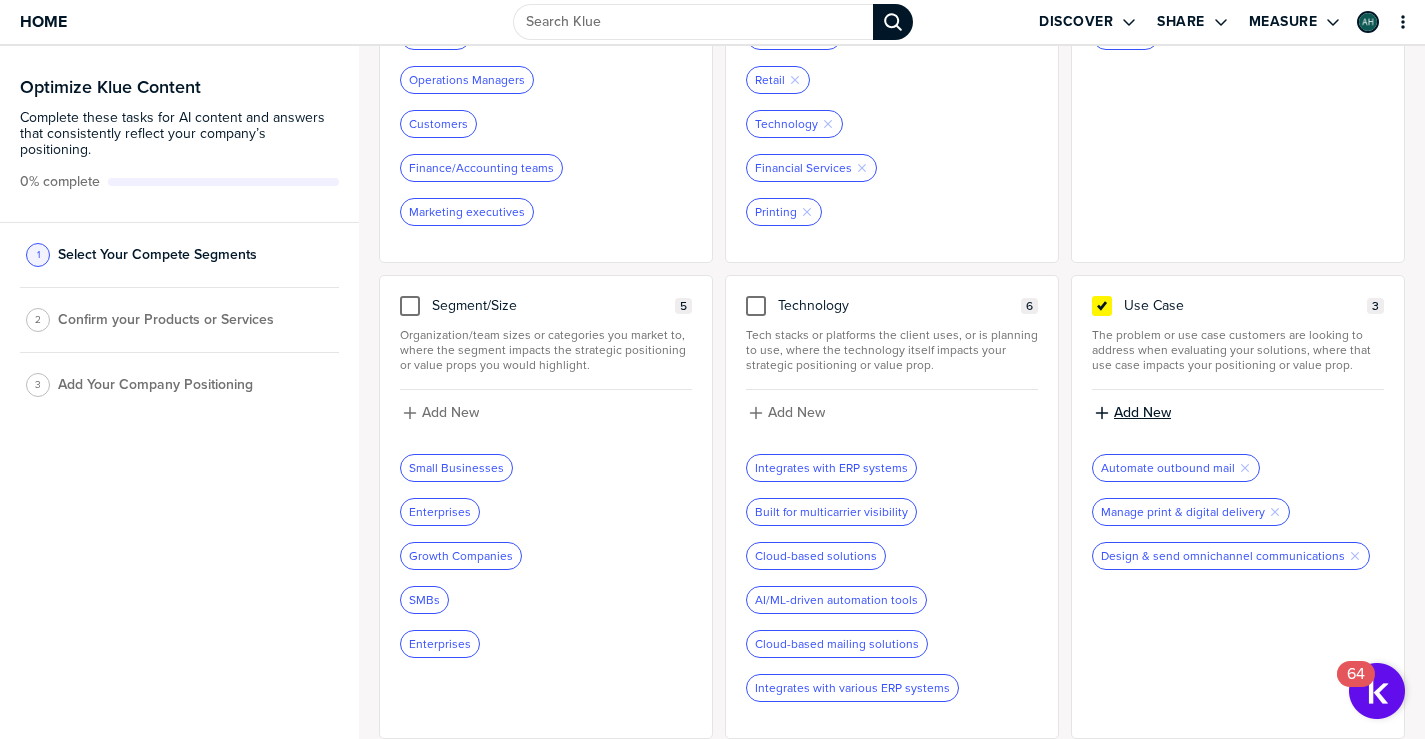 click on "Add New" at bounding box center (1142, 413) 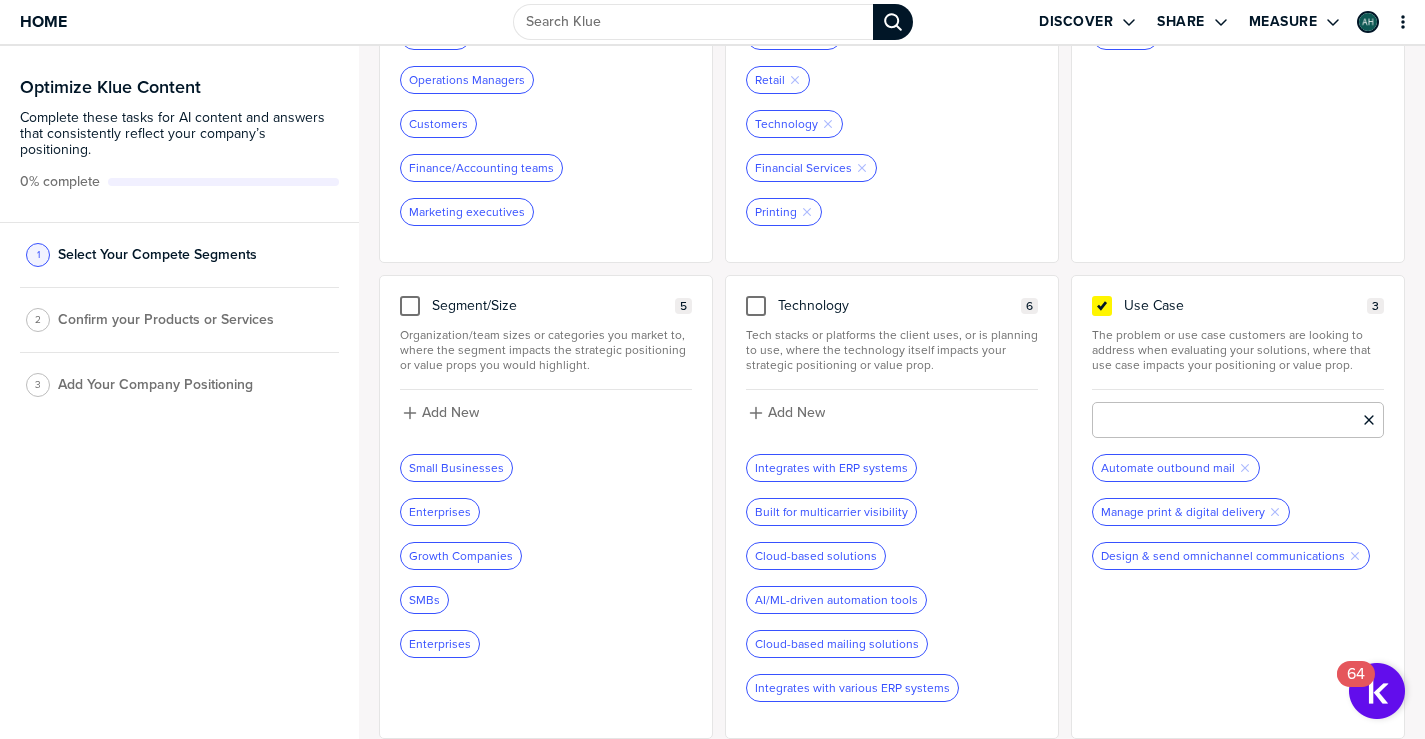 click at bounding box center (1238, 420) 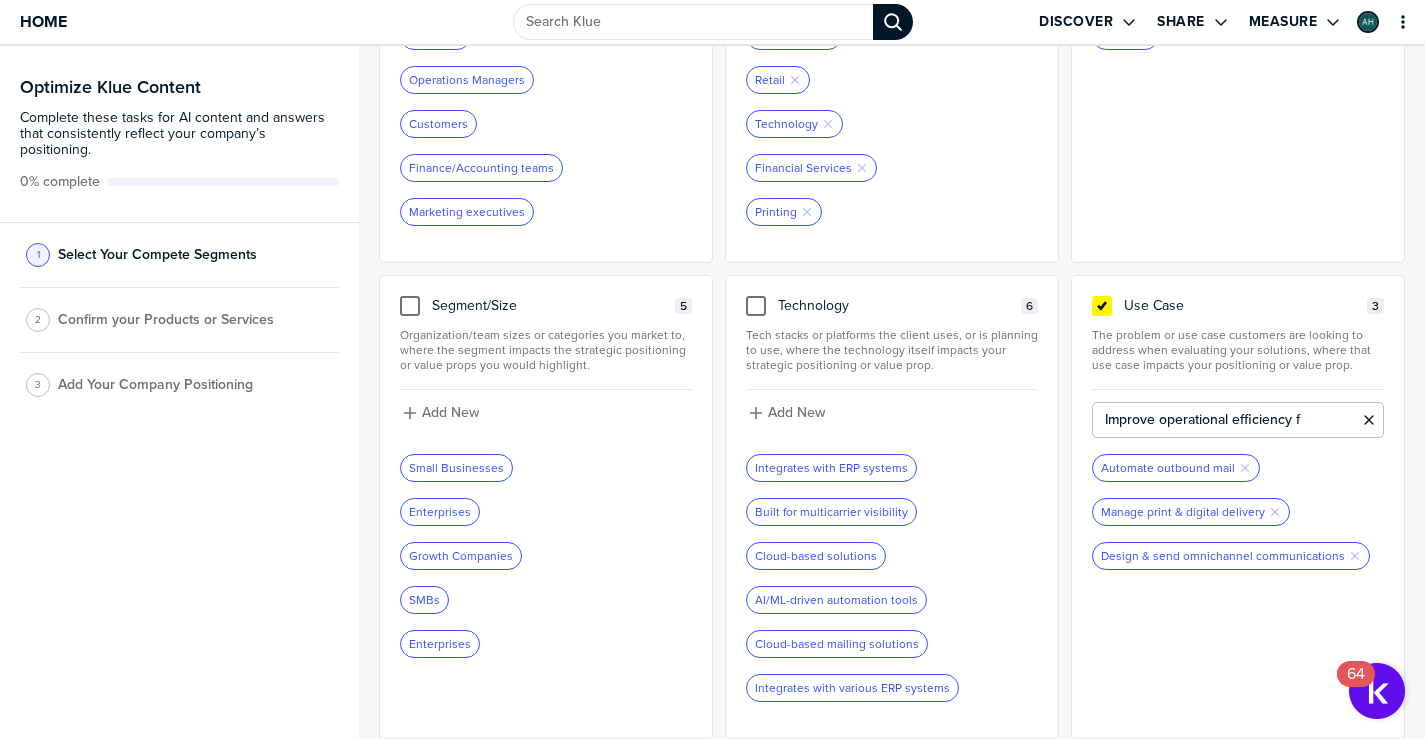 type on "Improve operational efficiency" 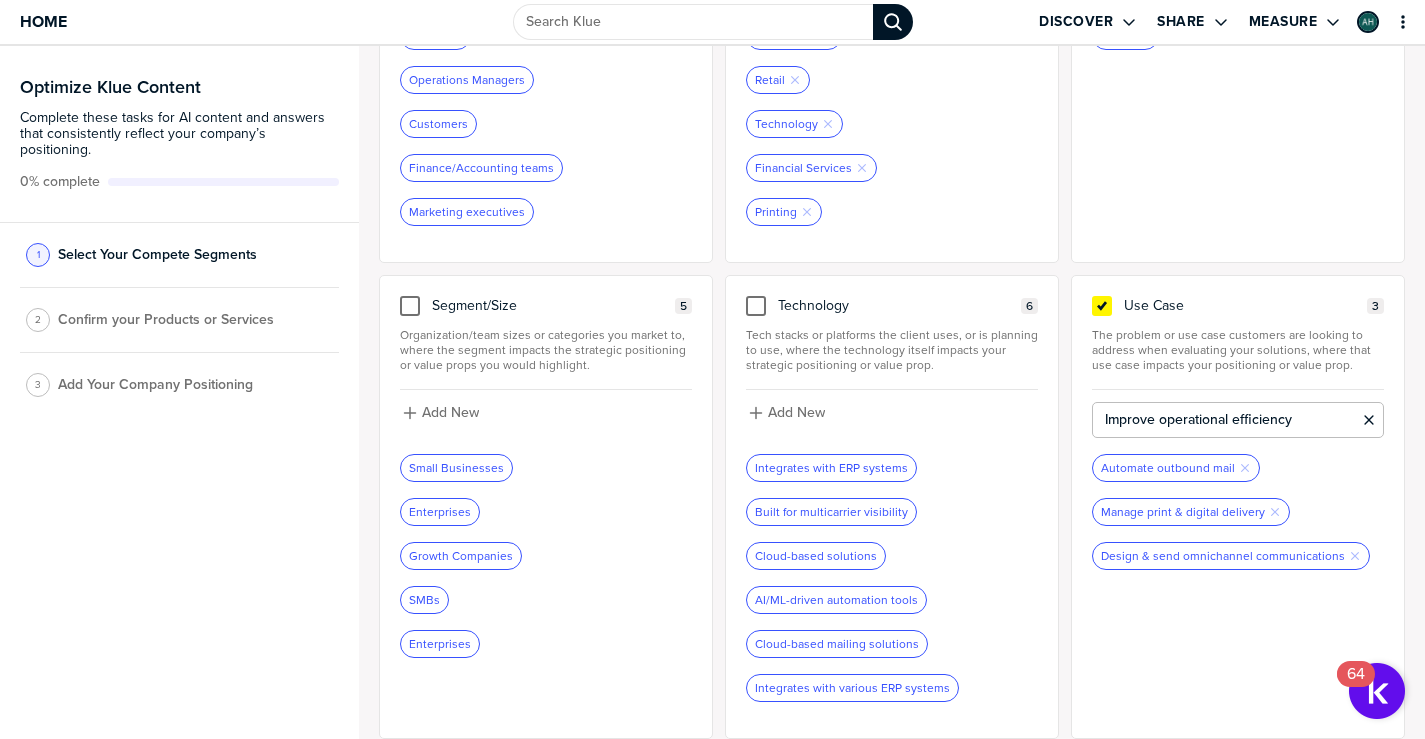 scroll, scrollTop: 1, scrollLeft: 0, axis: vertical 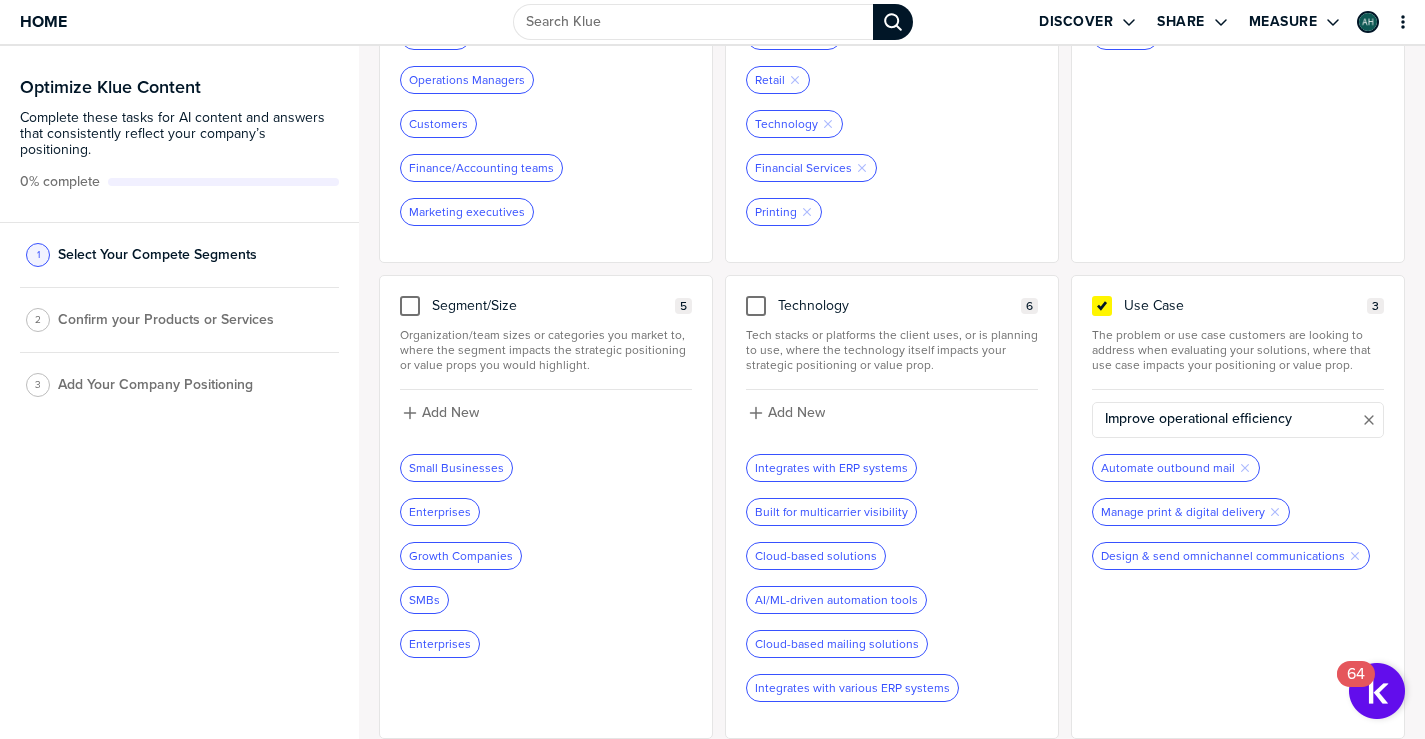 click on "Use Case 3 The problem or use case customers are looking to address when evaluating your solutions, where that use case impacts your positioning or value prop. Improve operational efficiency Automate outbound mail Remove Tag Manage print & digital delivery Remove Tag Design & send omnichannel communications Remove Tag" at bounding box center [1238, 507] 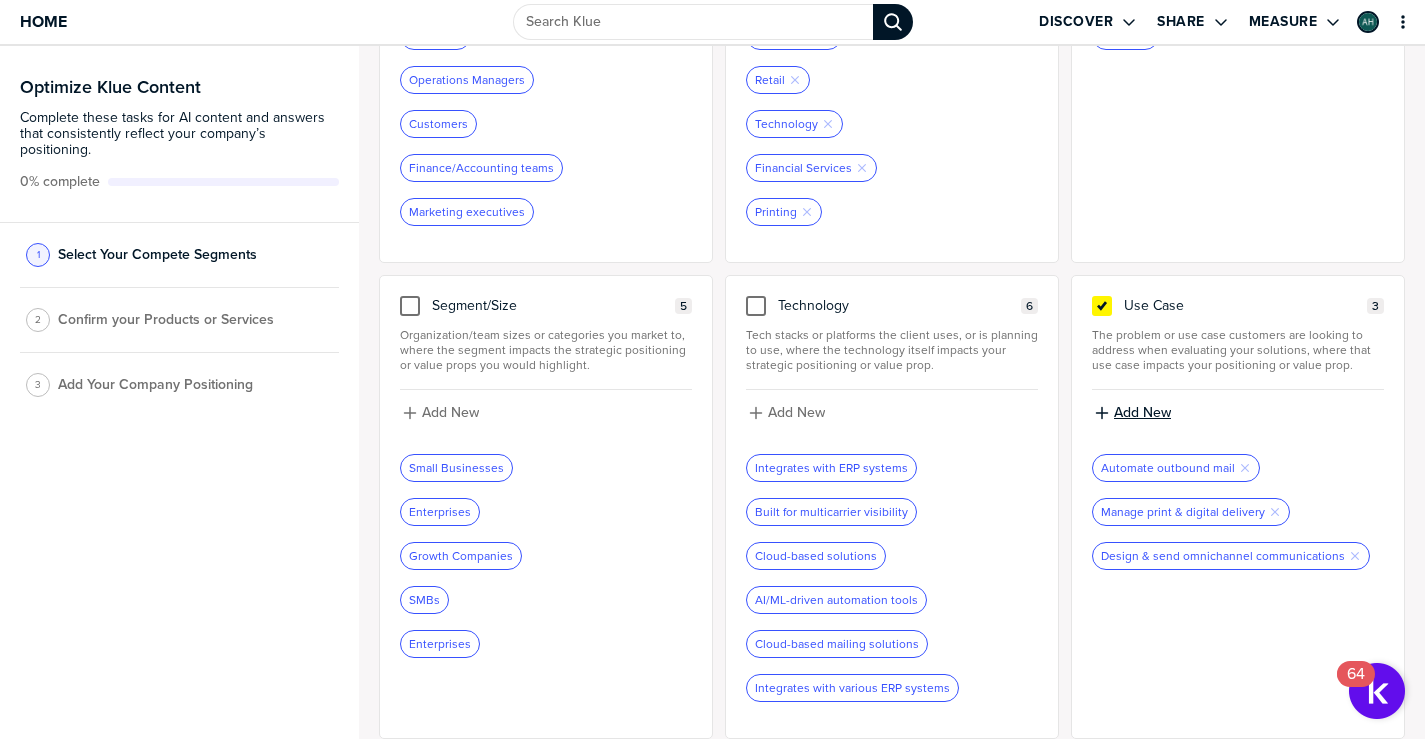 click on "Add New" at bounding box center (1238, 413) 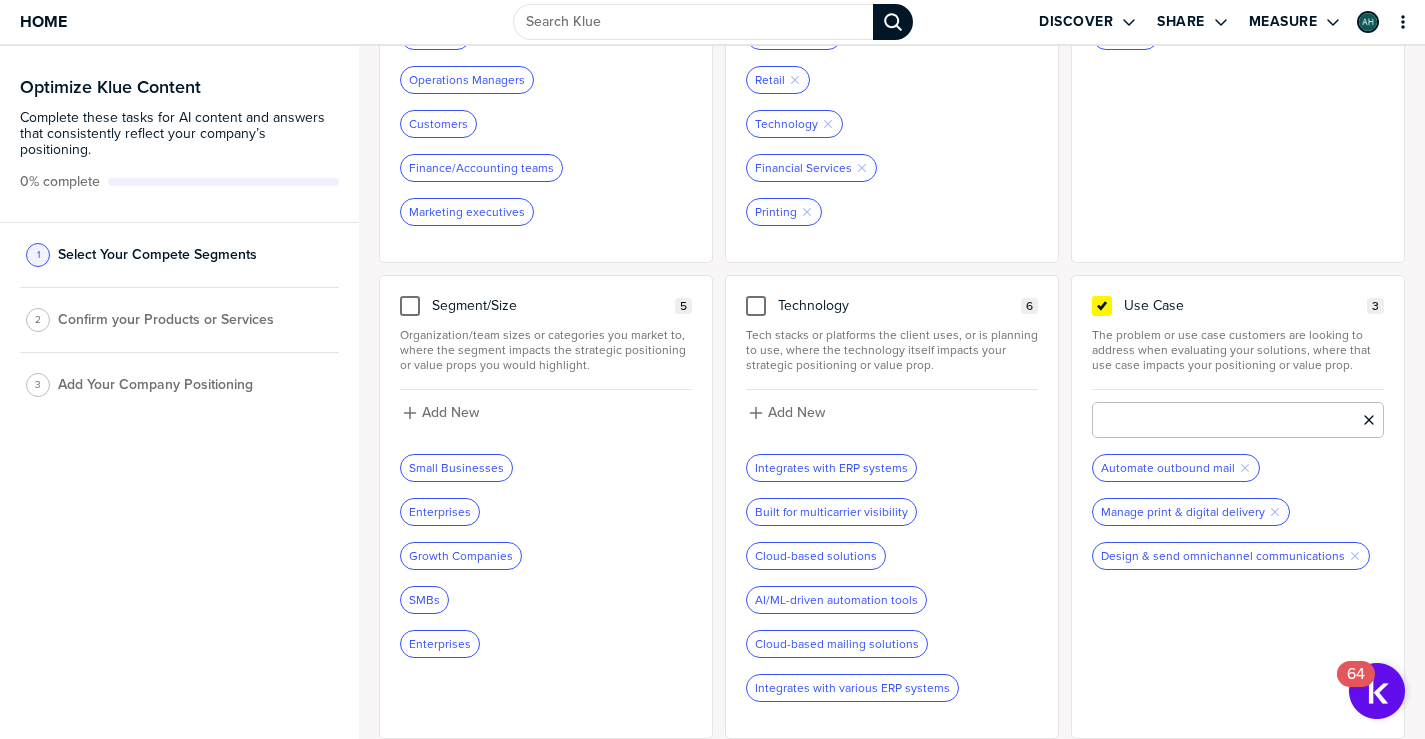 click at bounding box center [1238, 420] 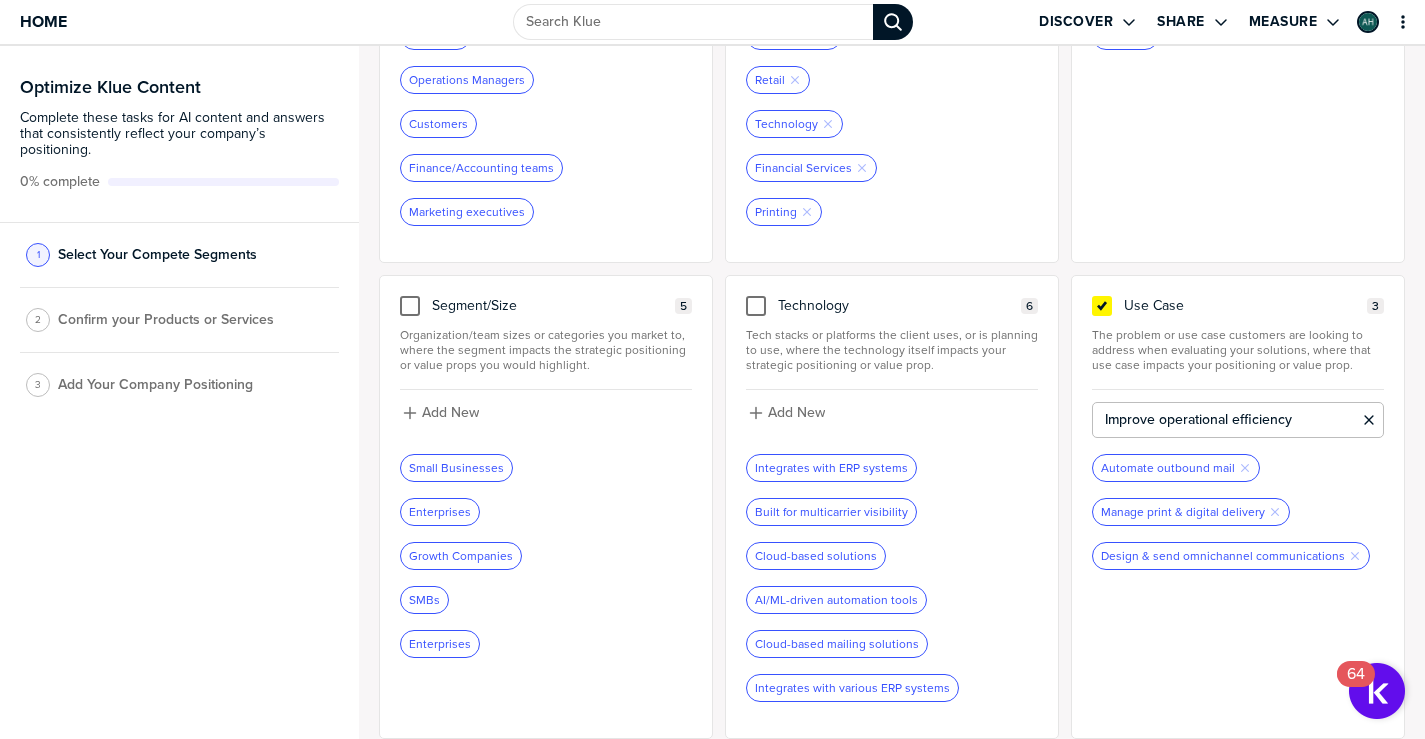 type on "Improve operational efficiency" 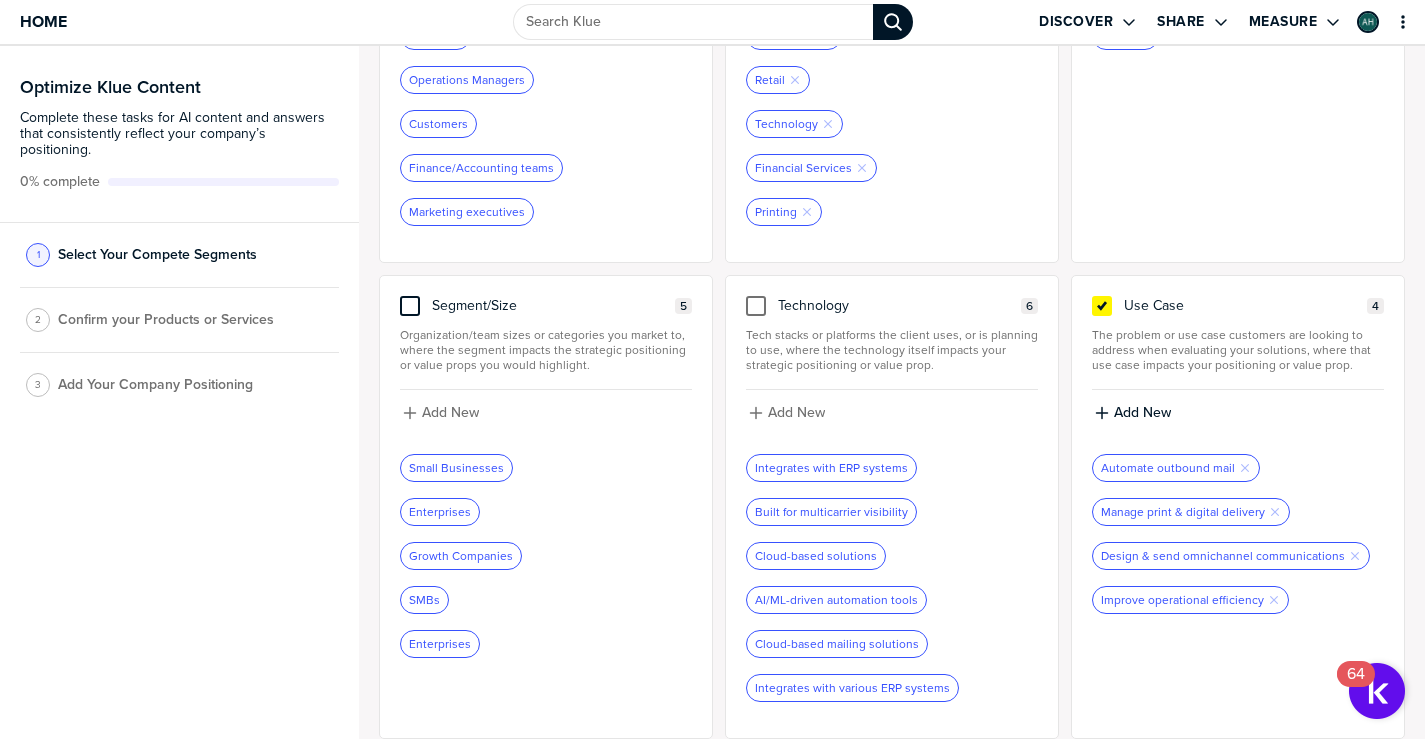 click at bounding box center (410, 306) 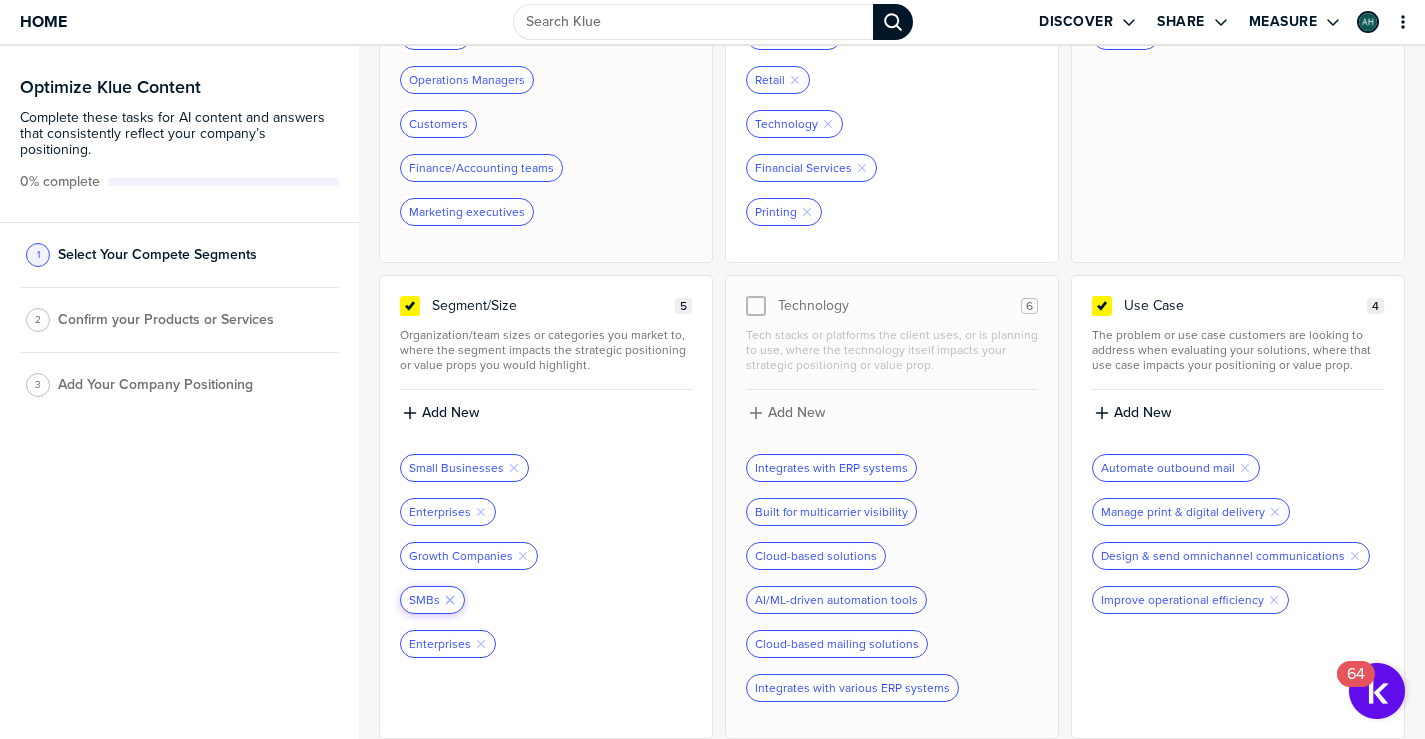 click 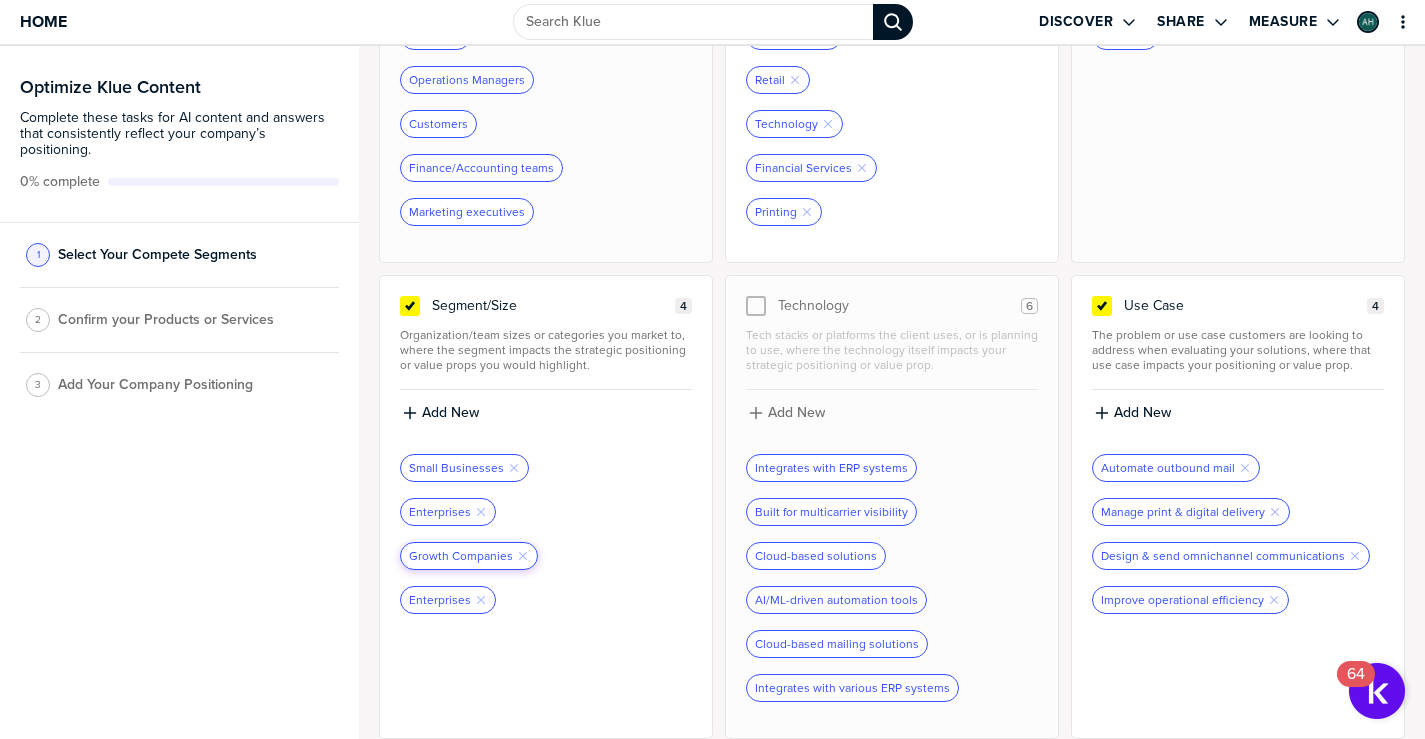 click at bounding box center (515, 556) 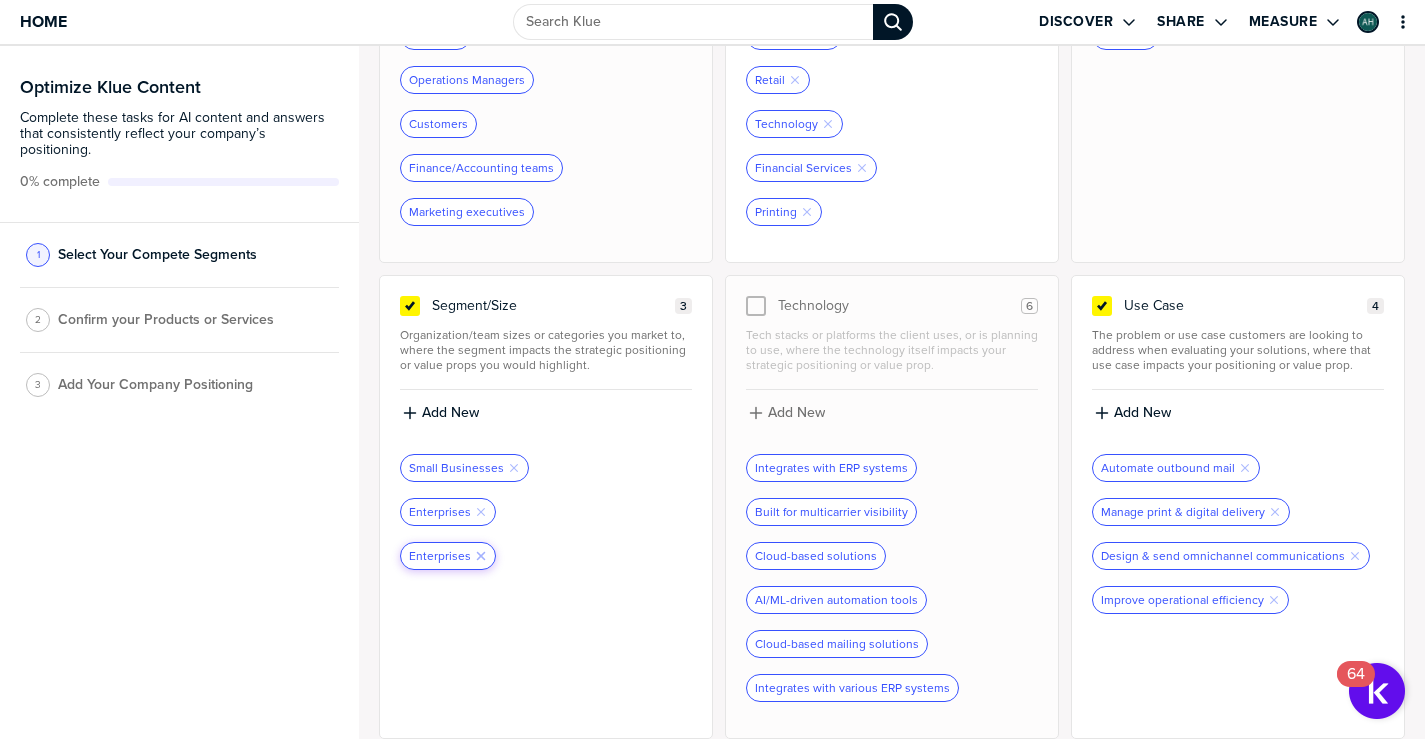 click 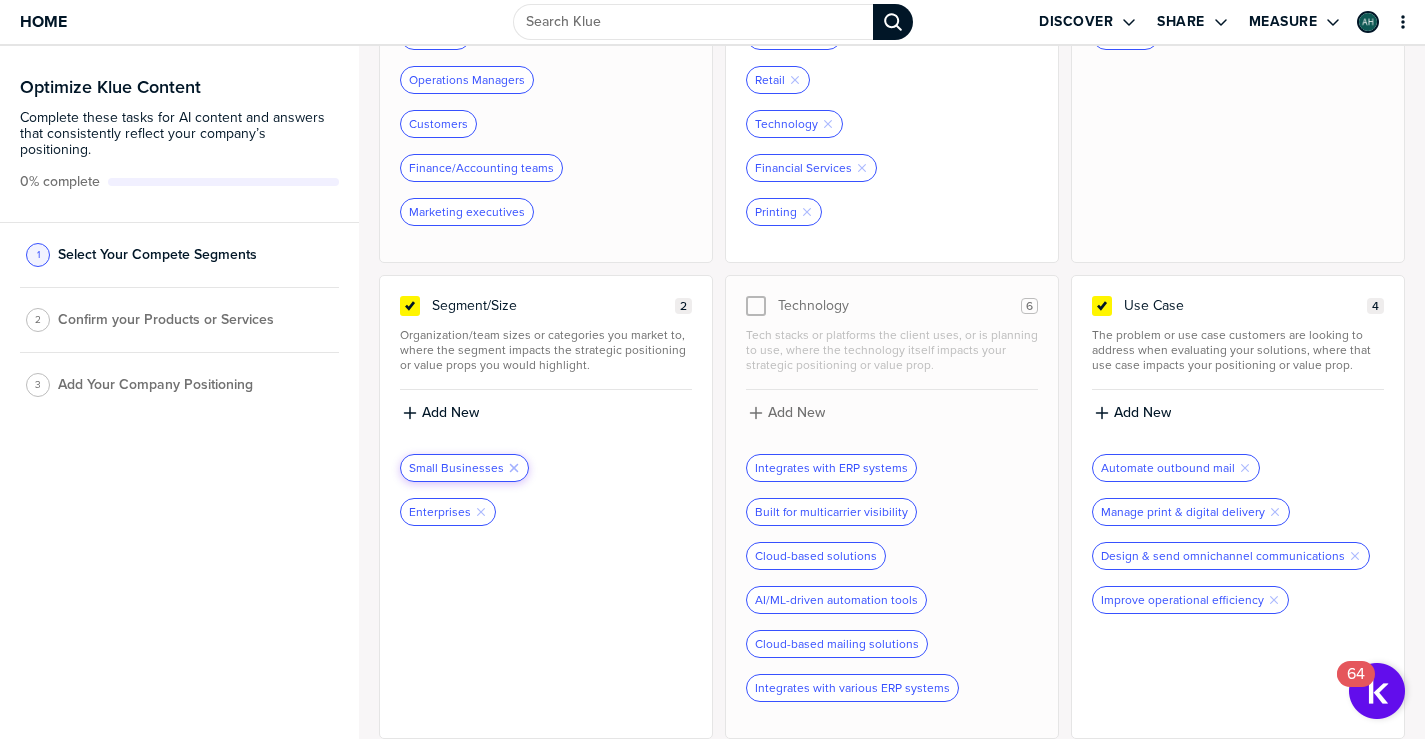 click 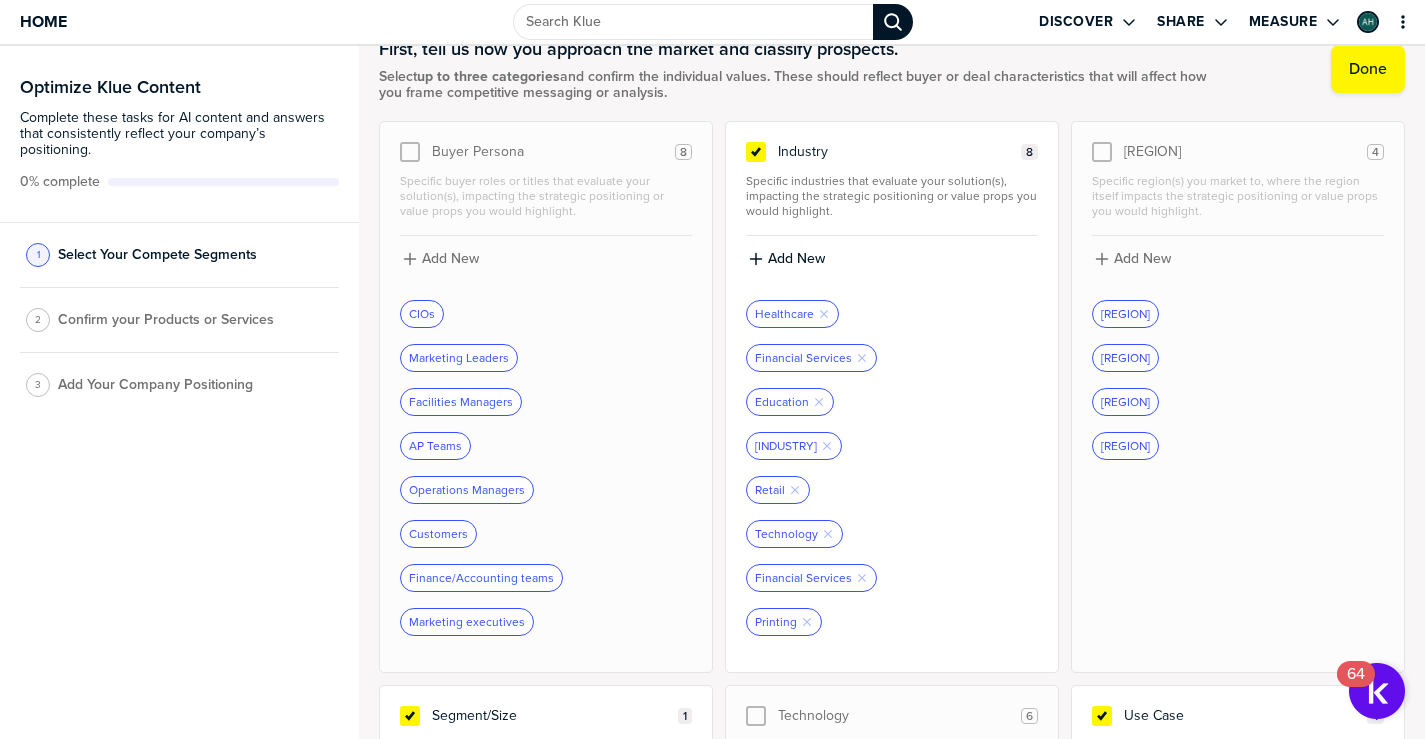 scroll, scrollTop: 46, scrollLeft: 0, axis: vertical 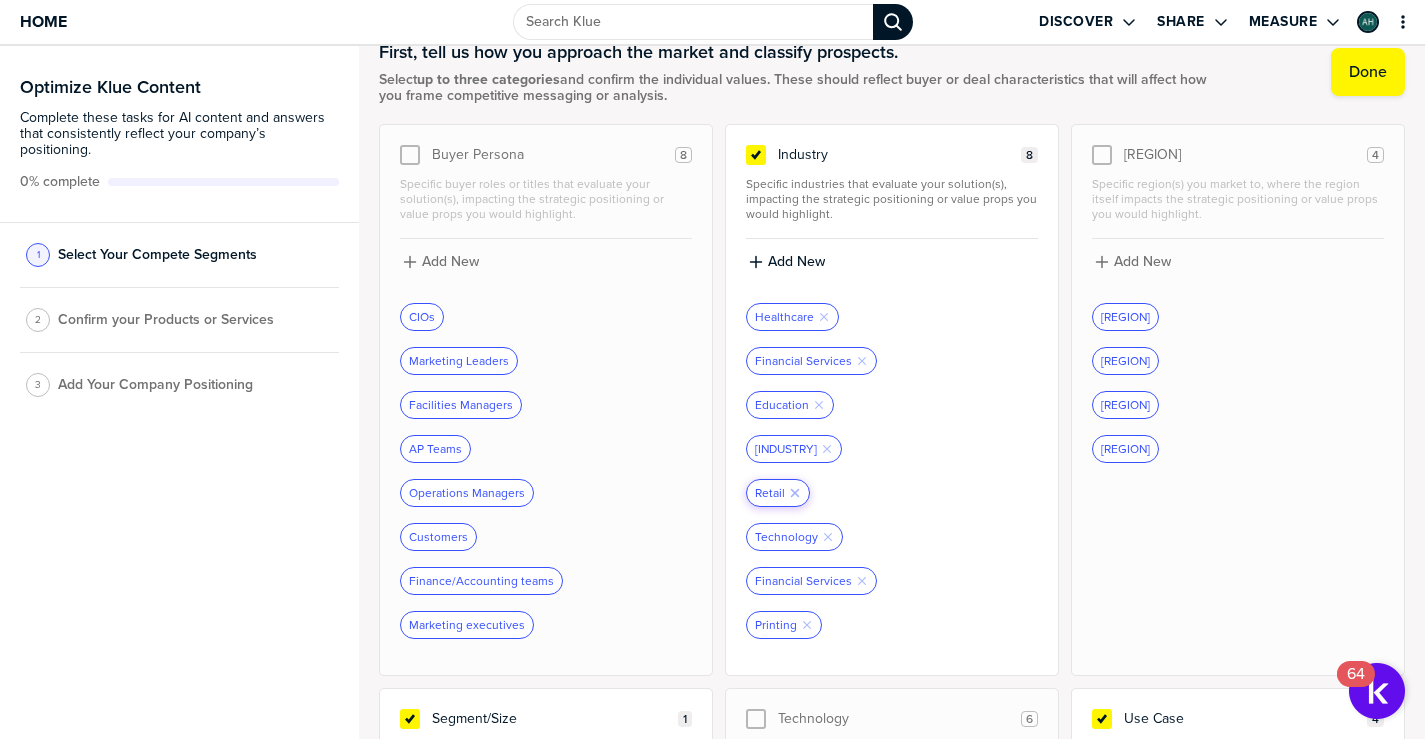 click on "Remove Tag" 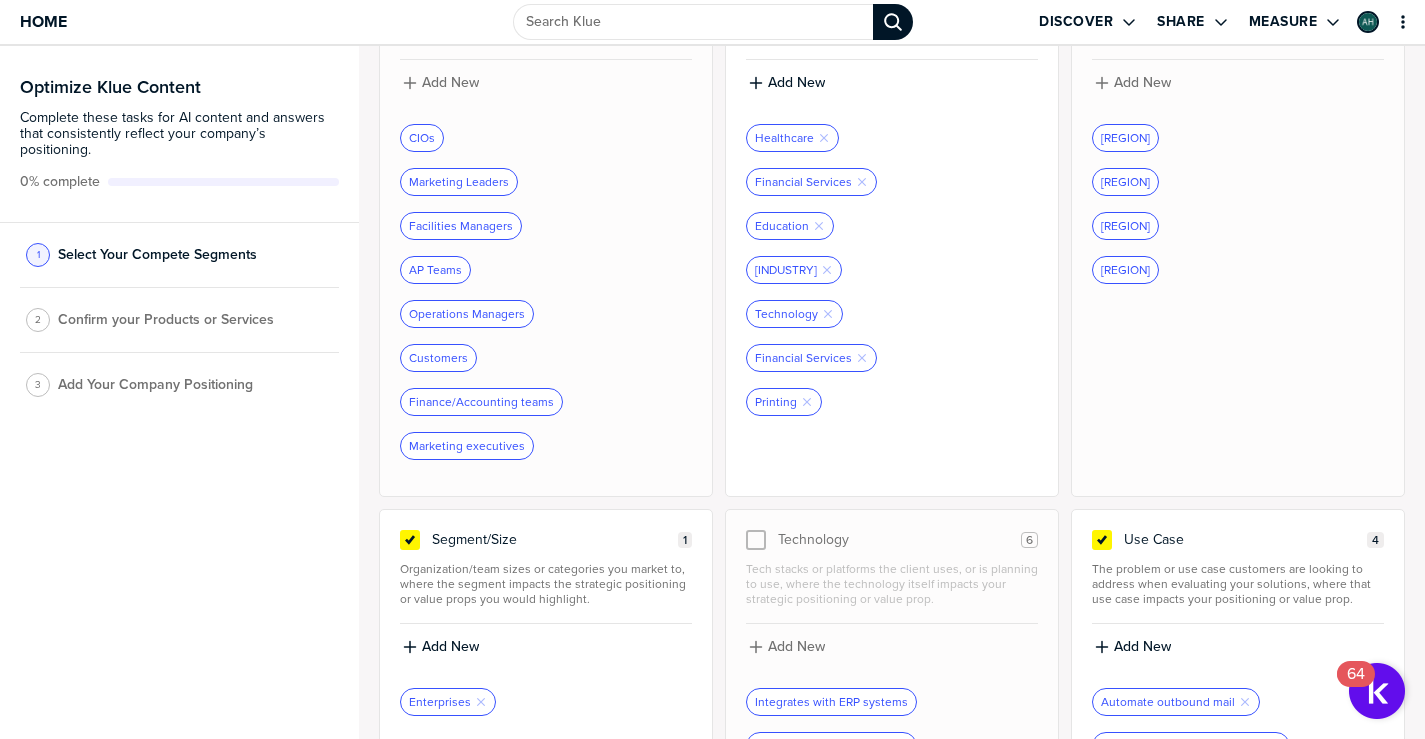 scroll, scrollTop: 0, scrollLeft: 0, axis: both 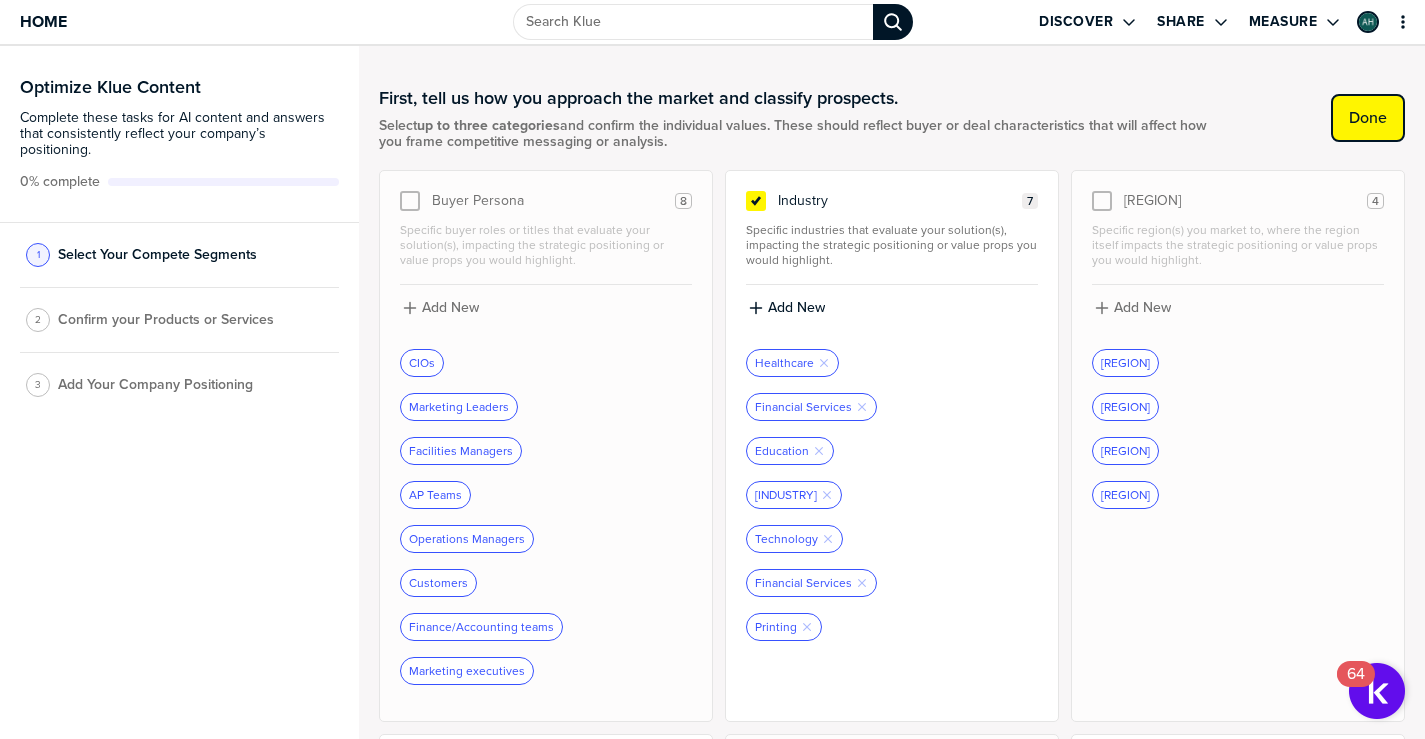 click on "Done" at bounding box center [1368, 118] 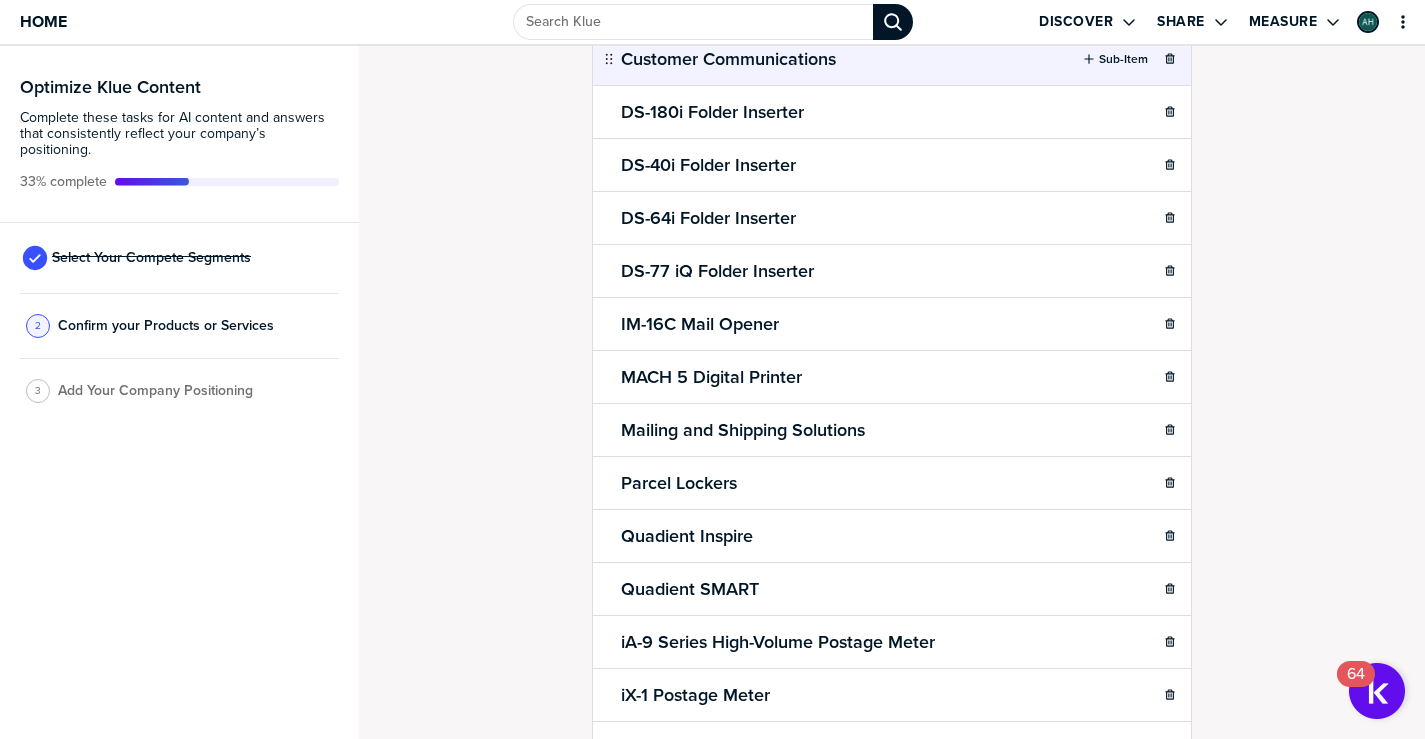 scroll, scrollTop: 438, scrollLeft: 0, axis: vertical 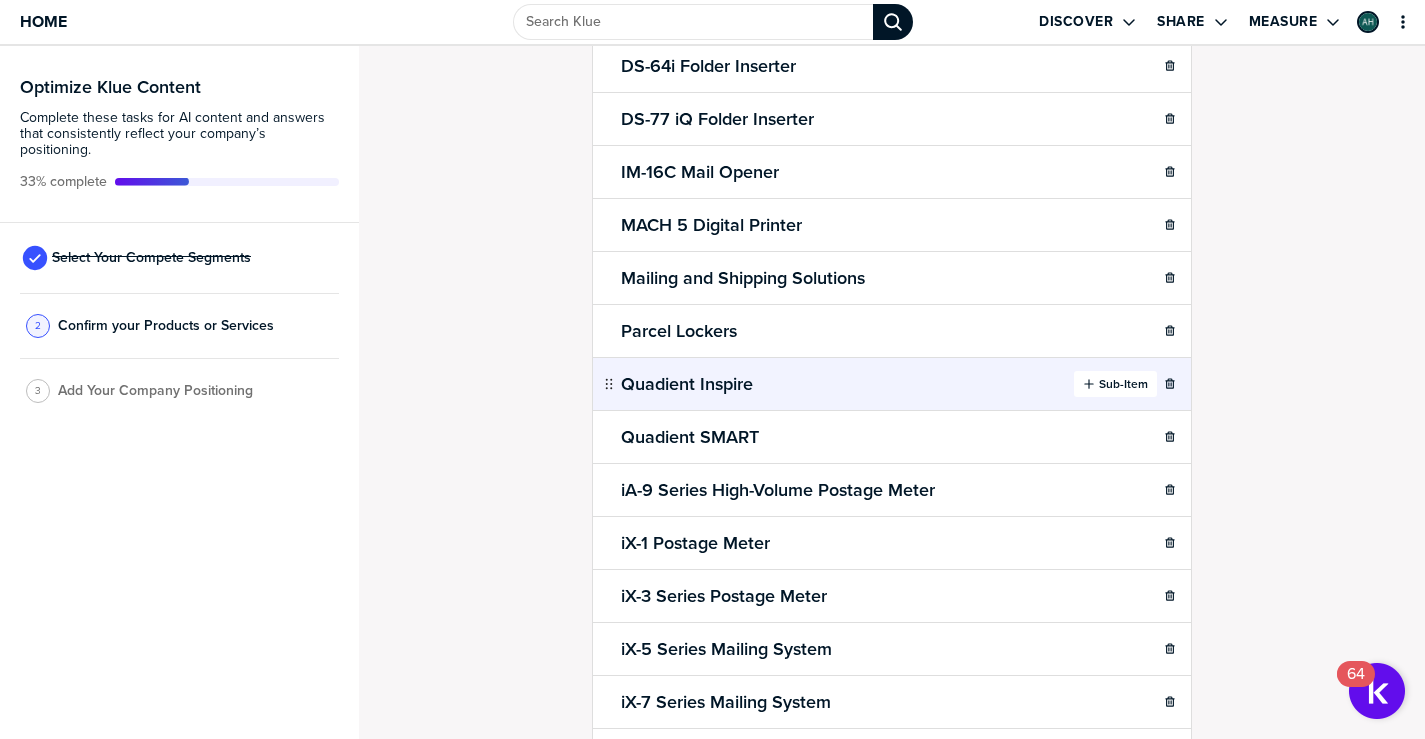 click at bounding box center (1097, 384) 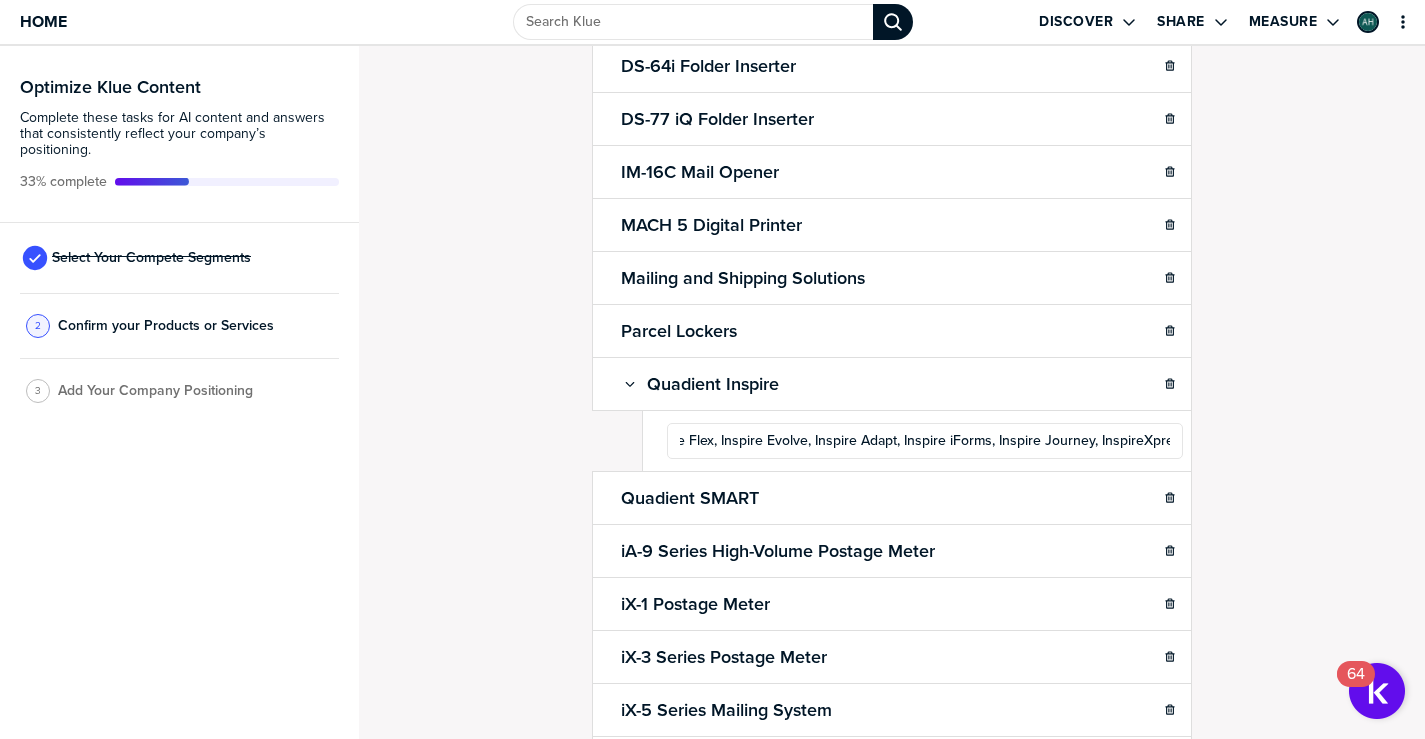 scroll, scrollTop: 0, scrollLeft: 50, axis: horizontal 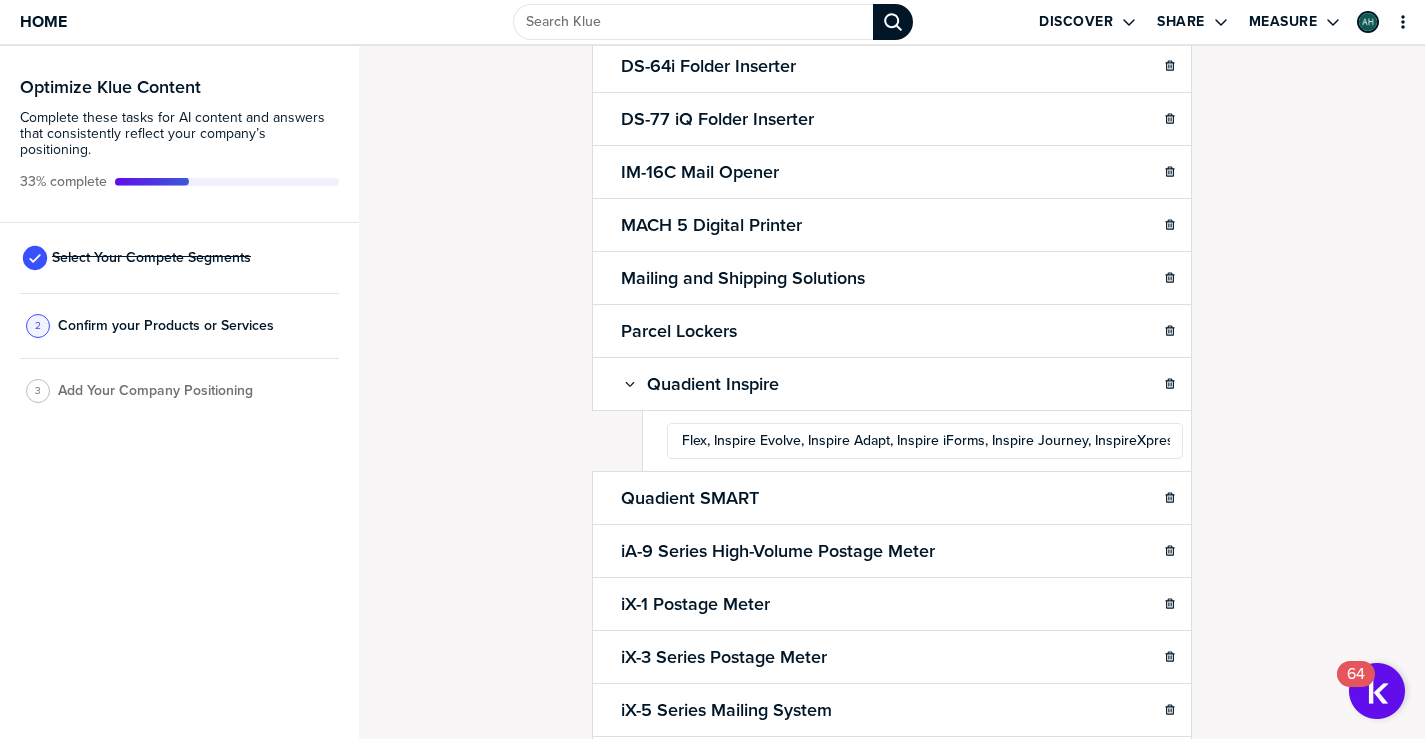 type on "Inspire Flex, Inspire Evolve, Inspire Adapt, Inspire iForms, Inspire Journey, InspireXpress" 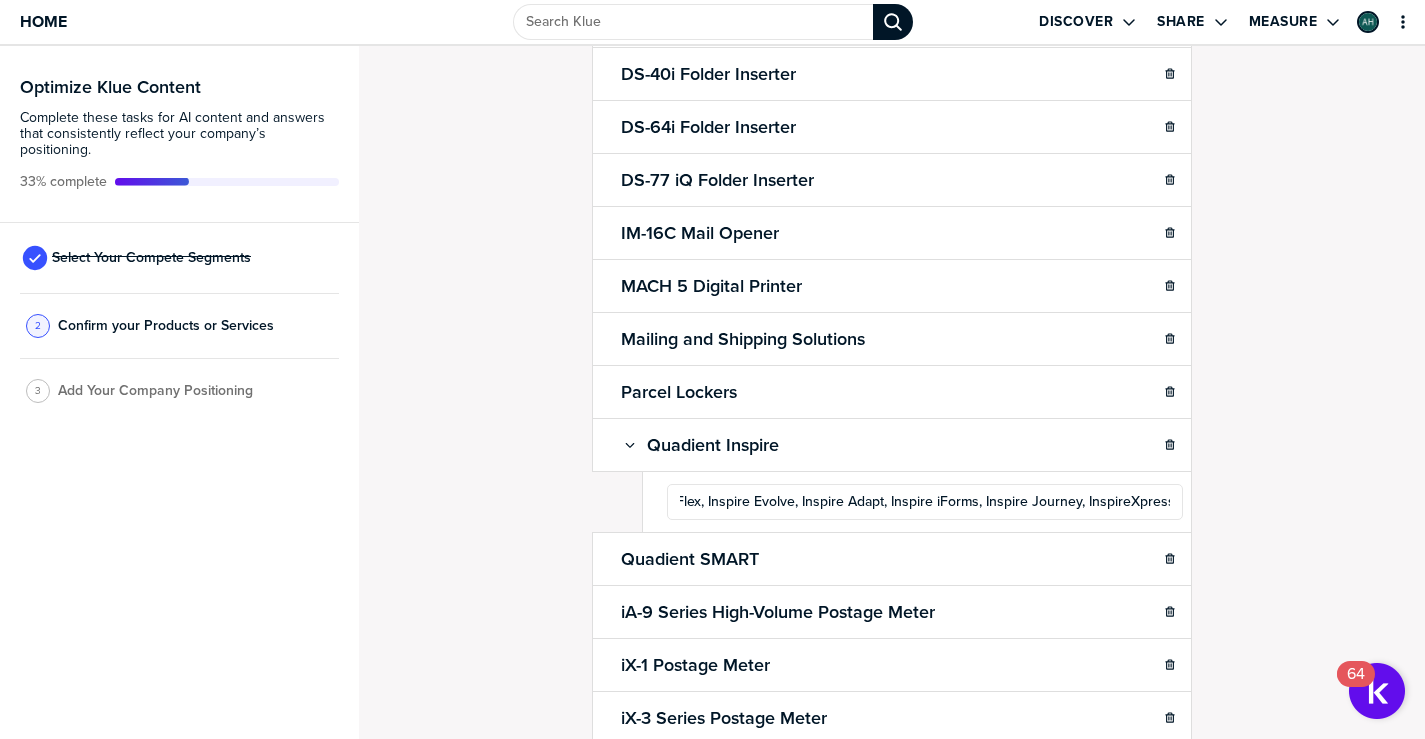 scroll, scrollTop: 0, scrollLeft: 0, axis: both 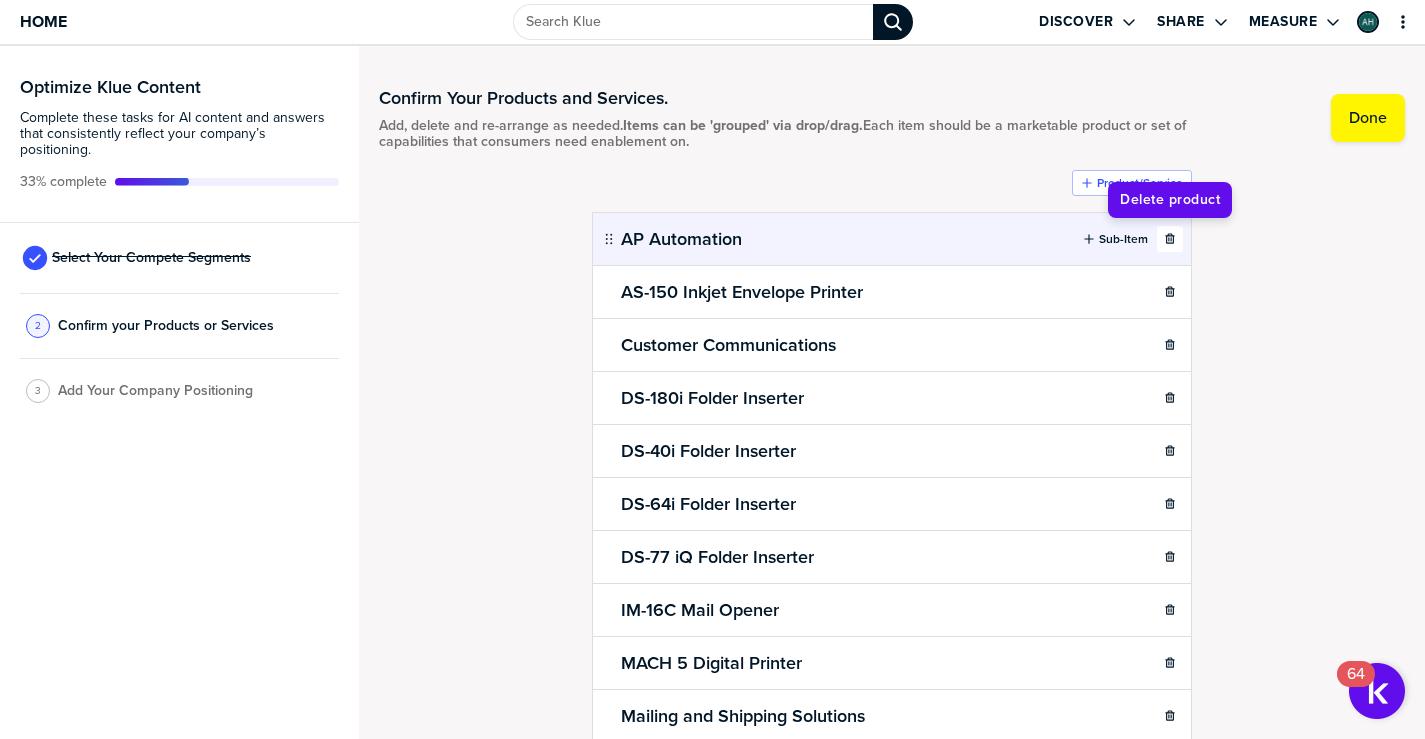 click 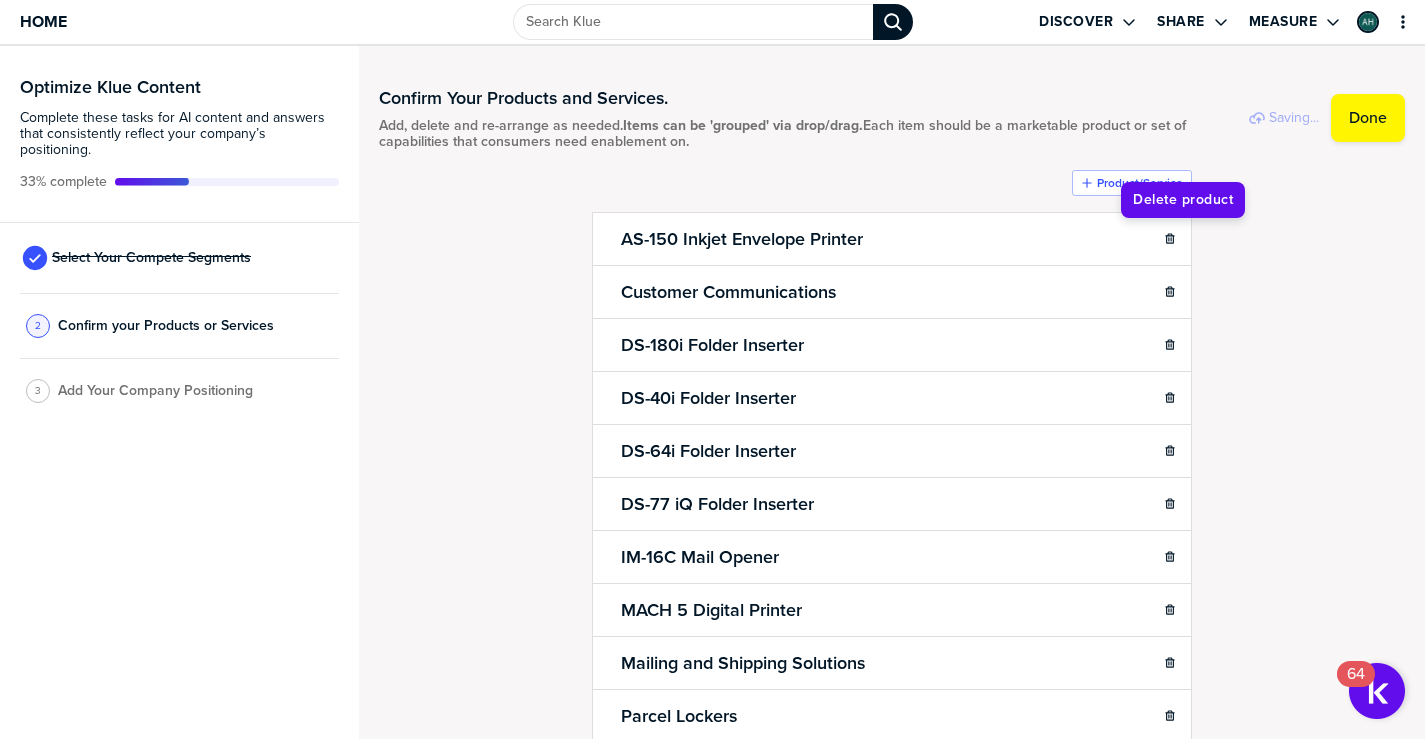 click 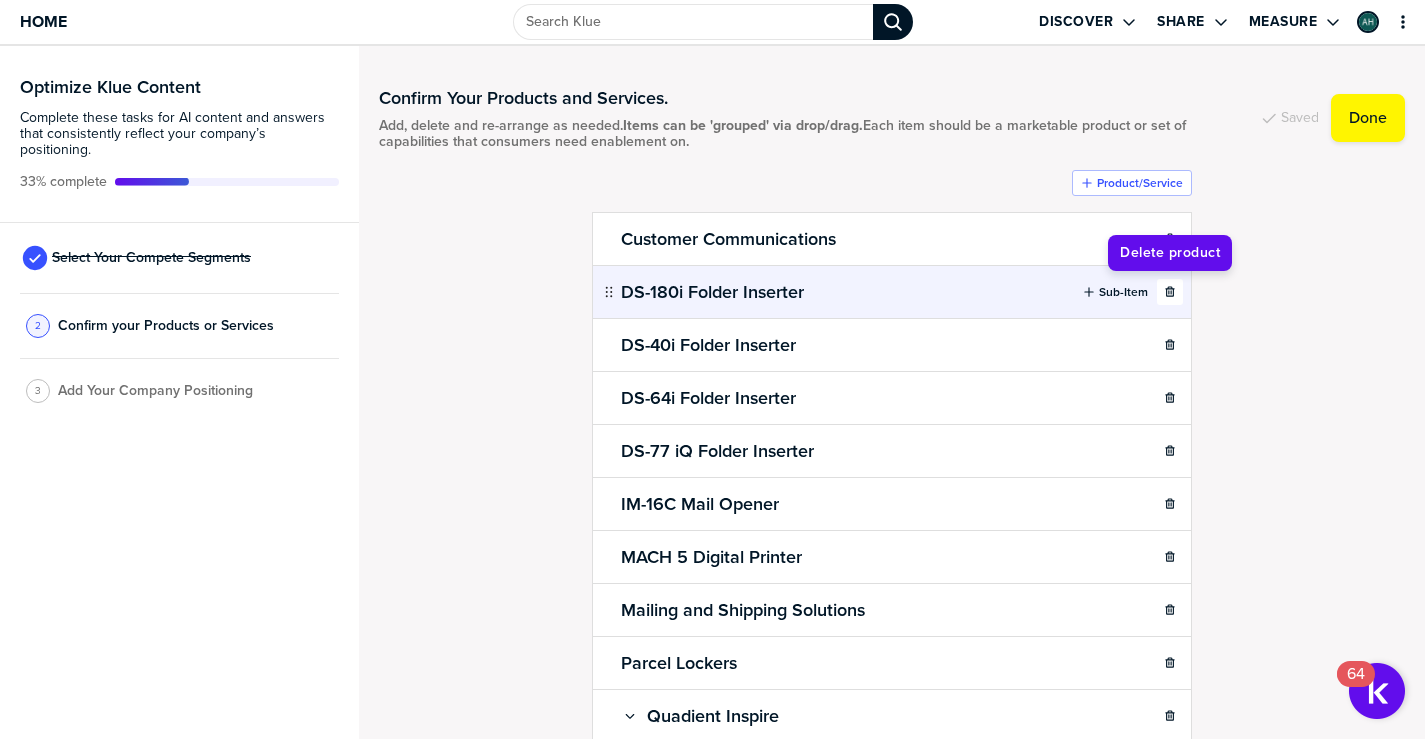 click 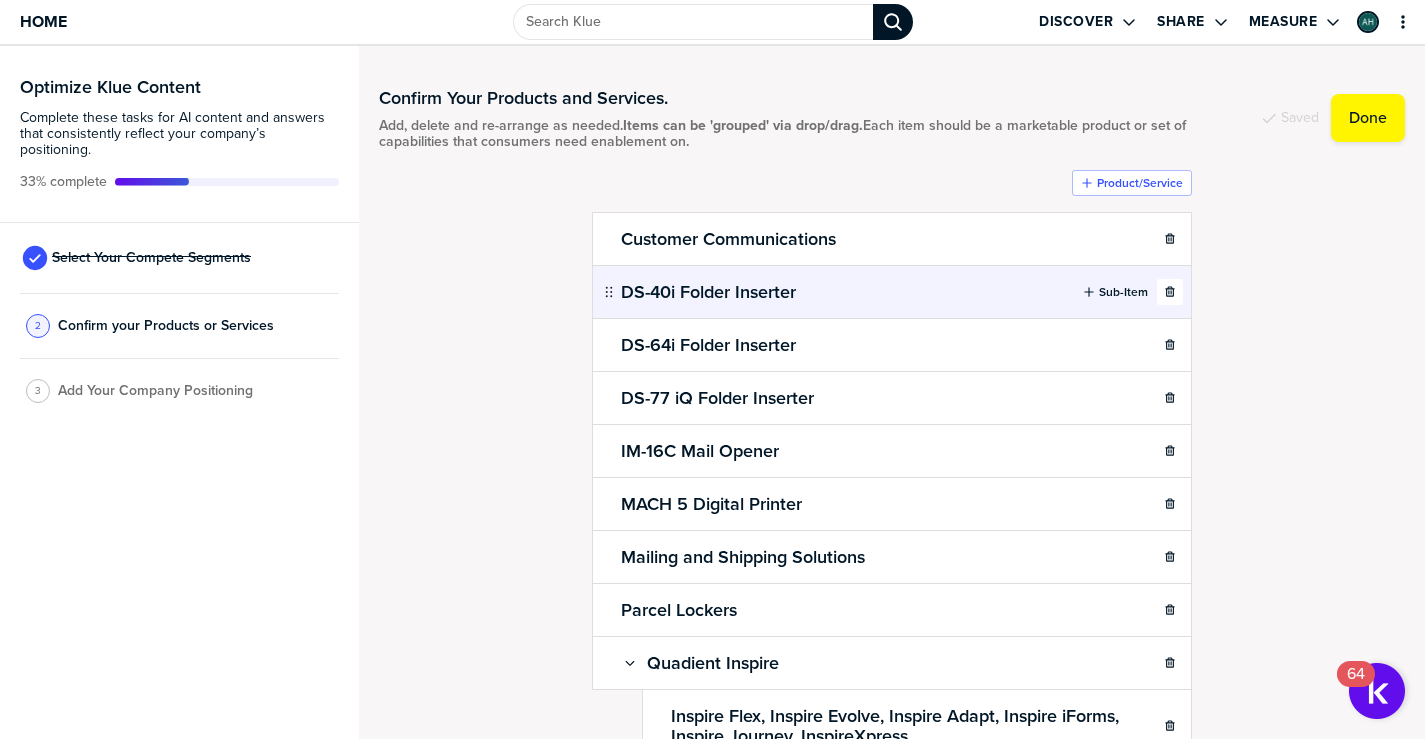 click 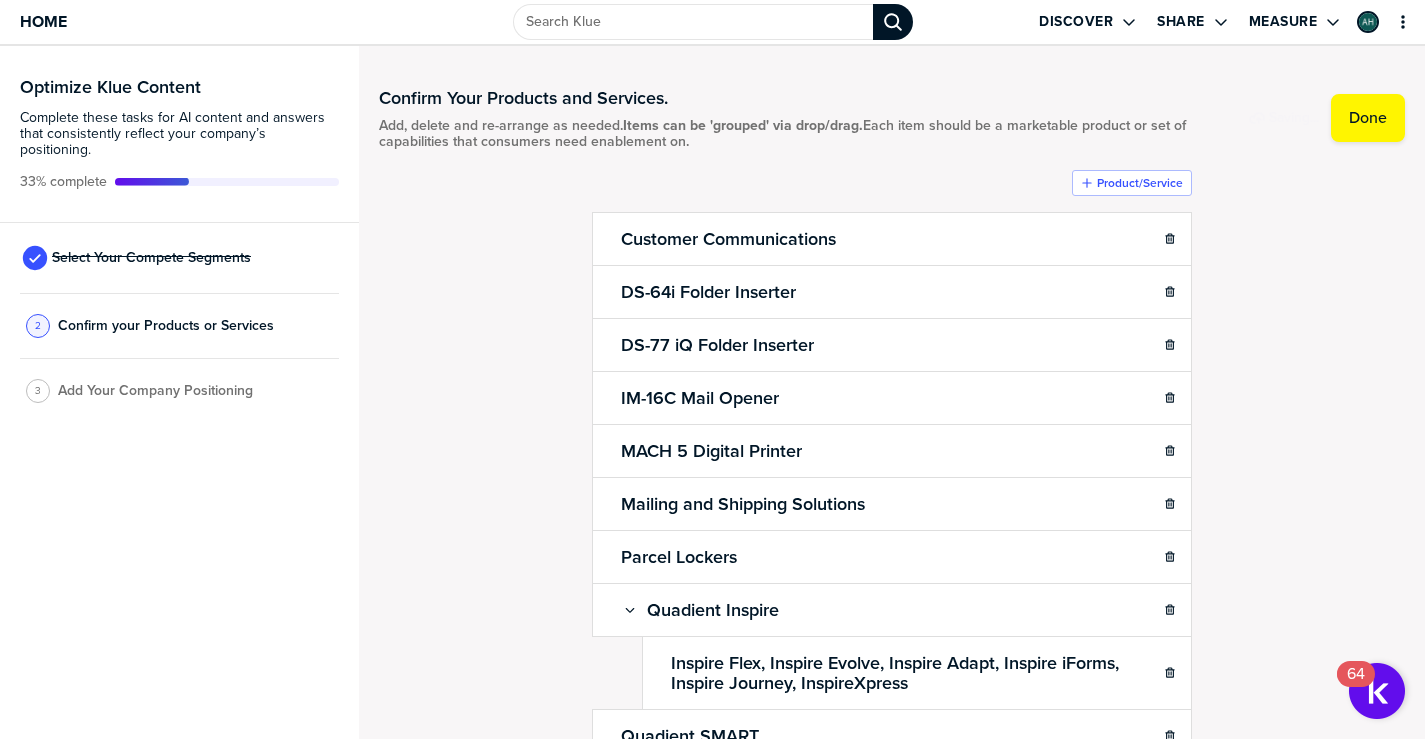 click 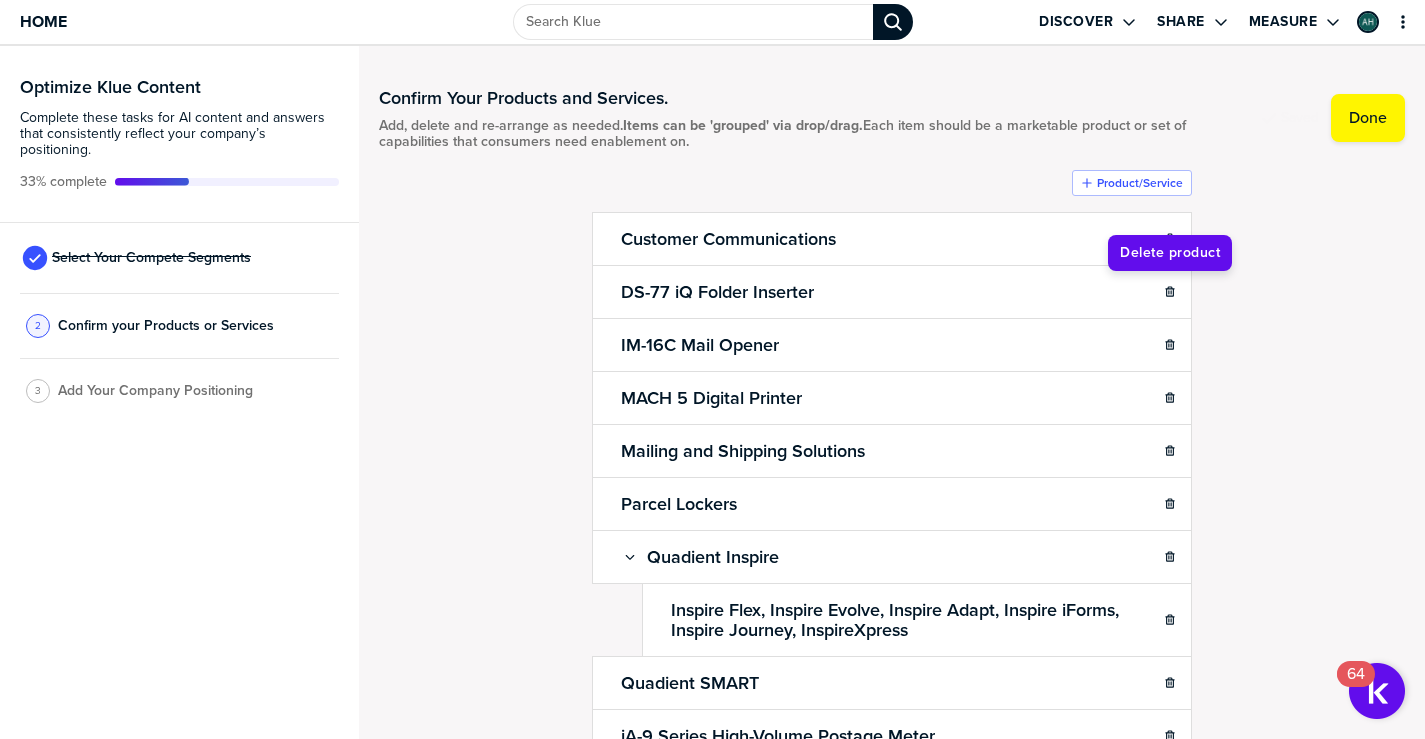 click 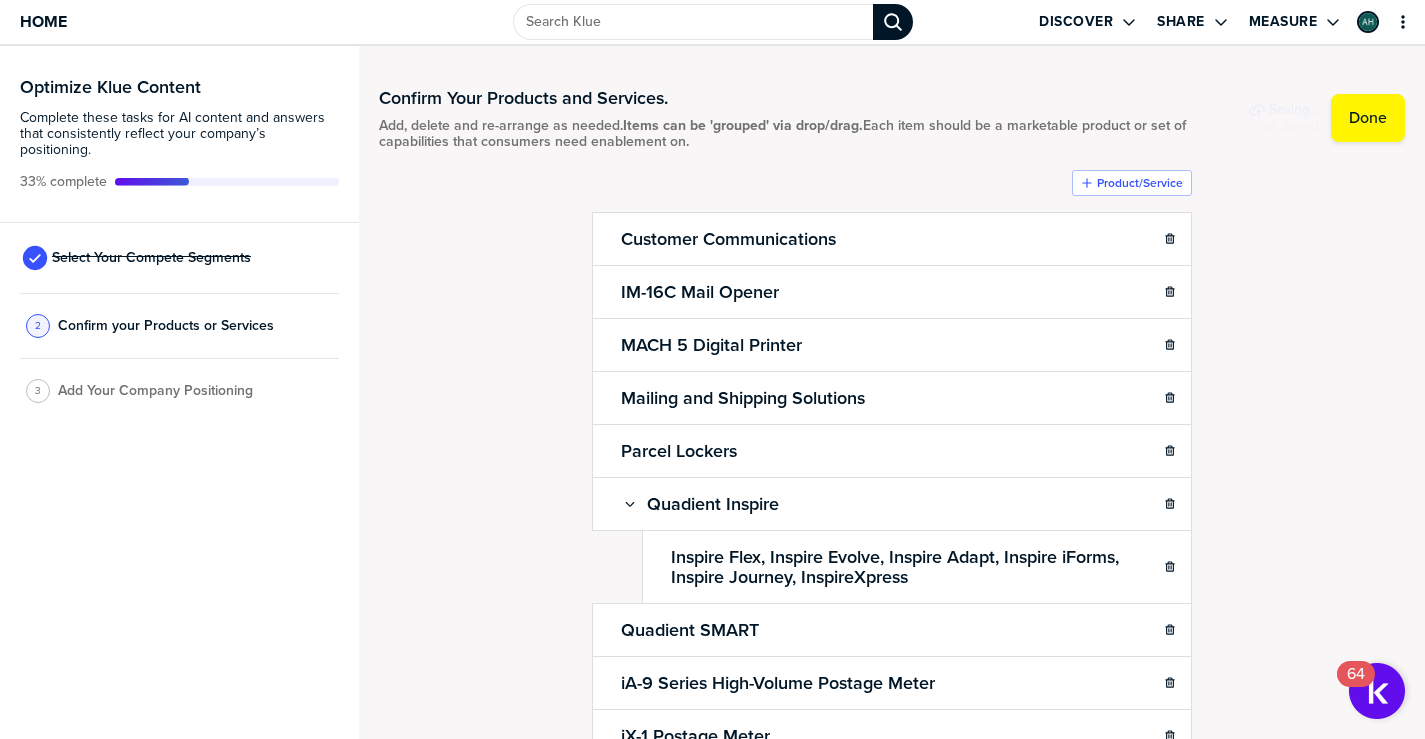 click 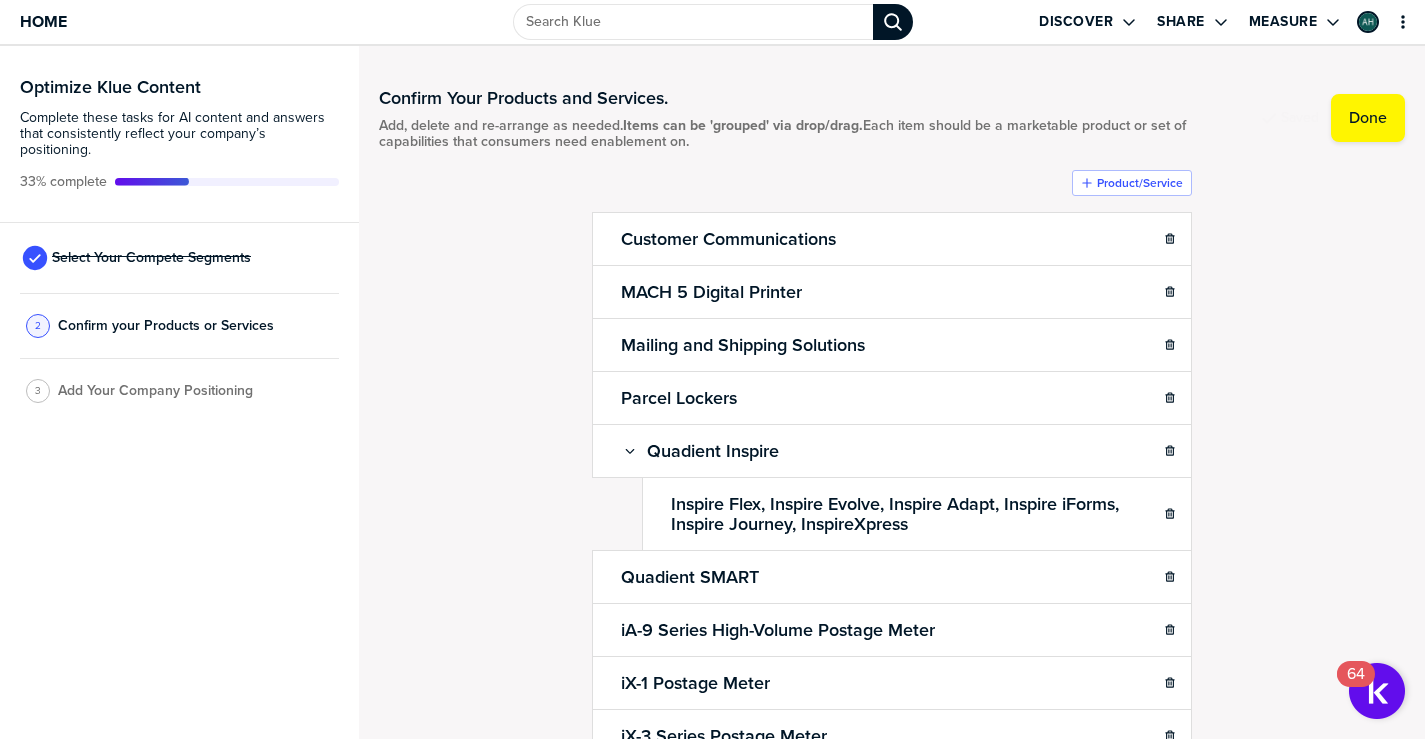 click 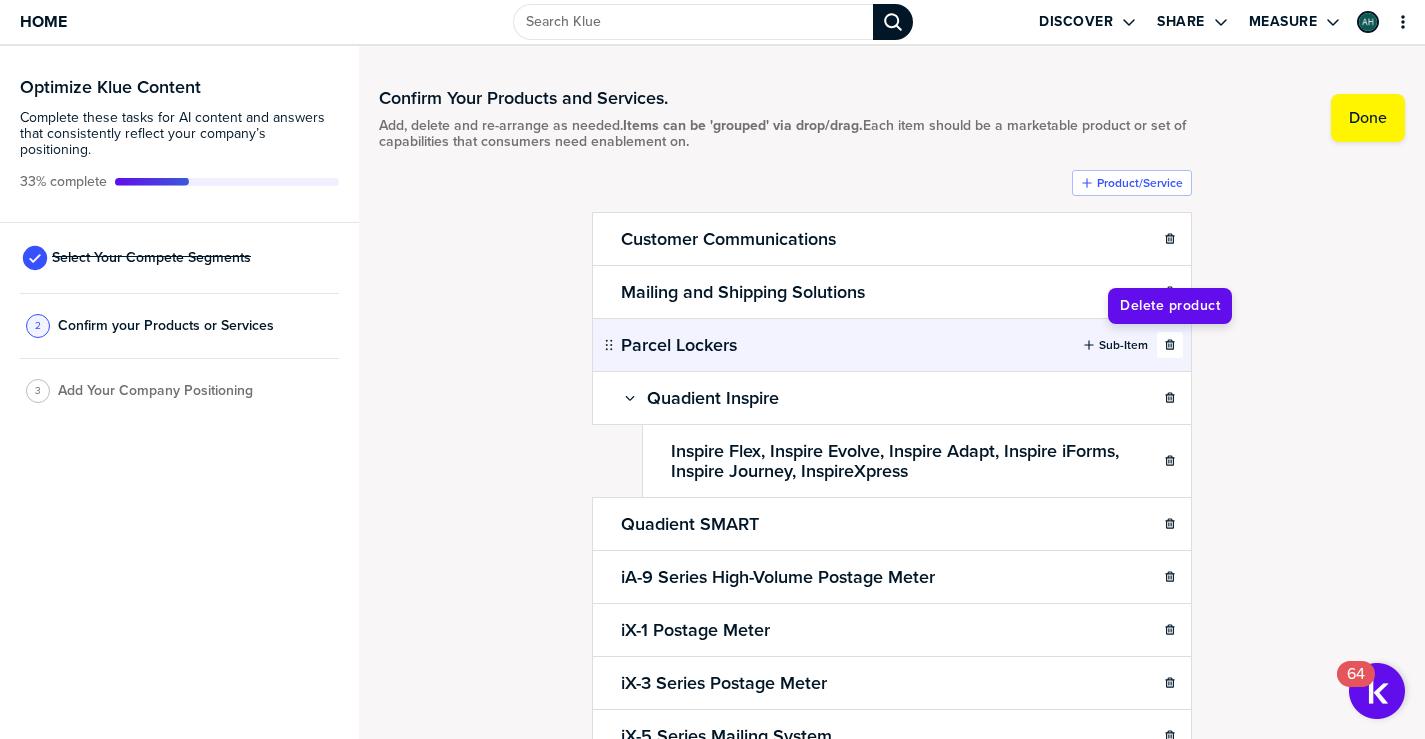 click 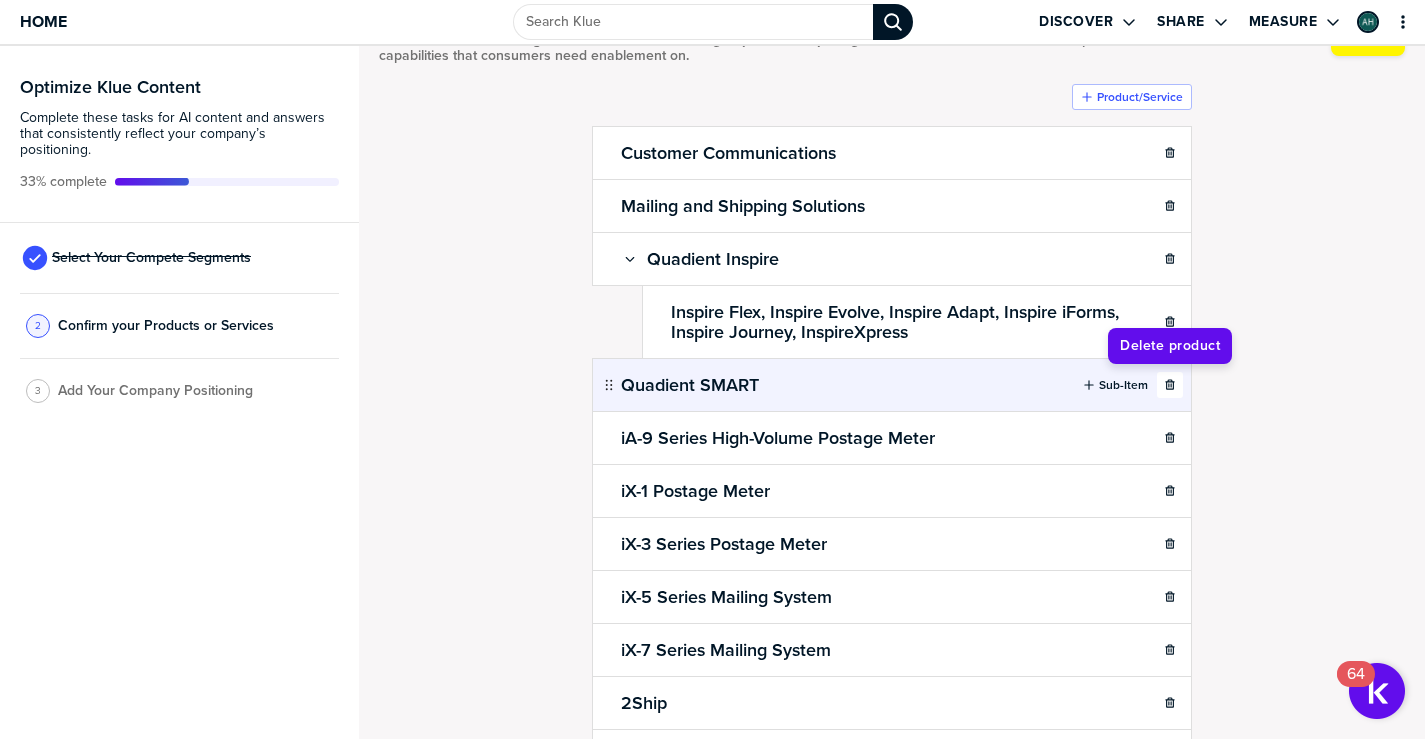 click at bounding box center (1170, 385) 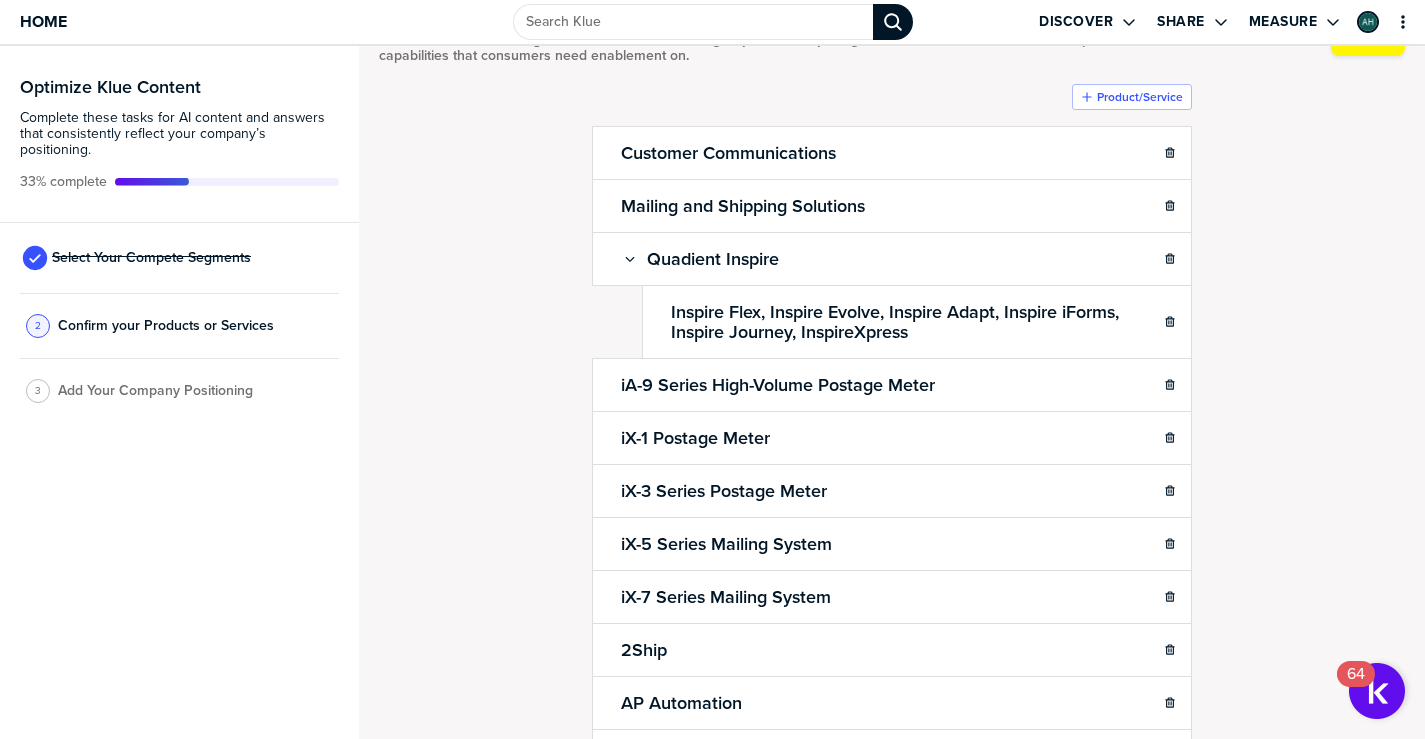 scroll, scrollTop: 94, scrollLeft: 0, axis: vertical 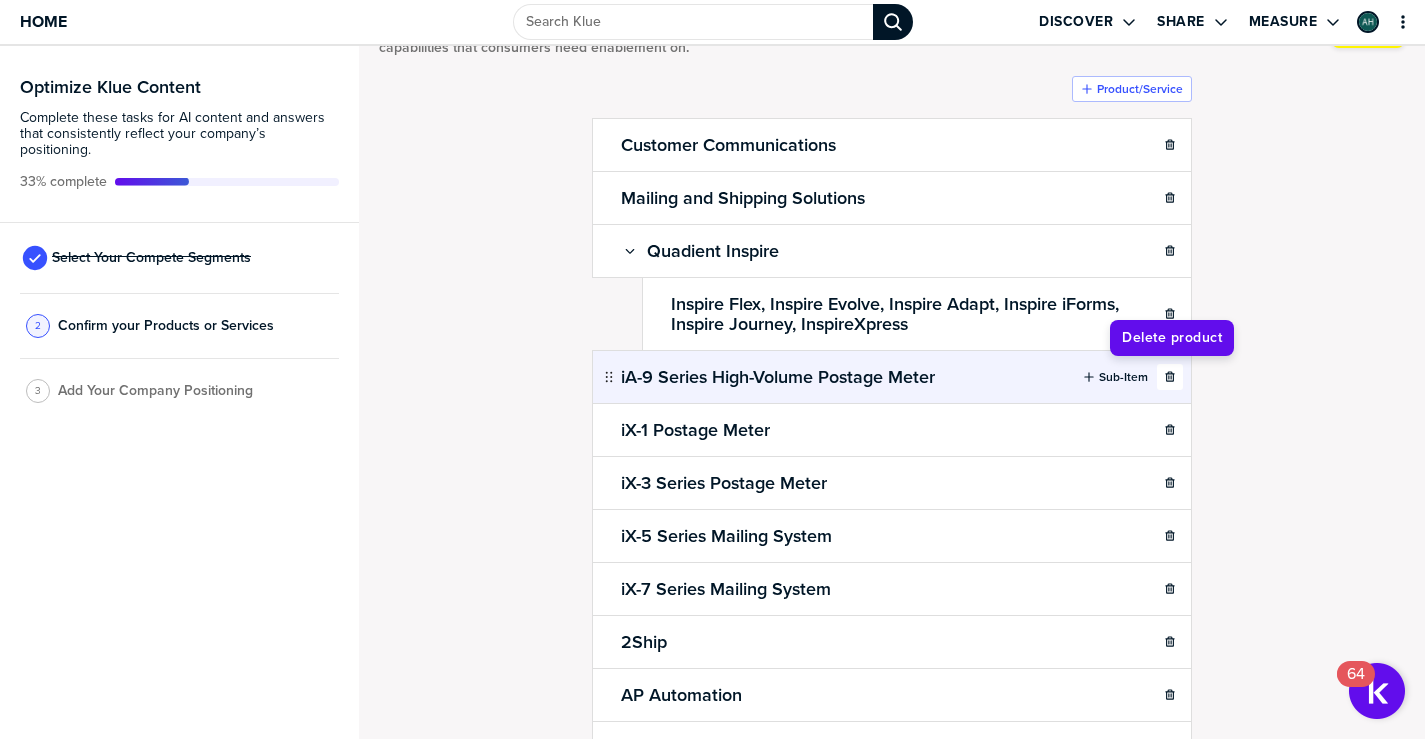 click at bounding box center (1170, 377) 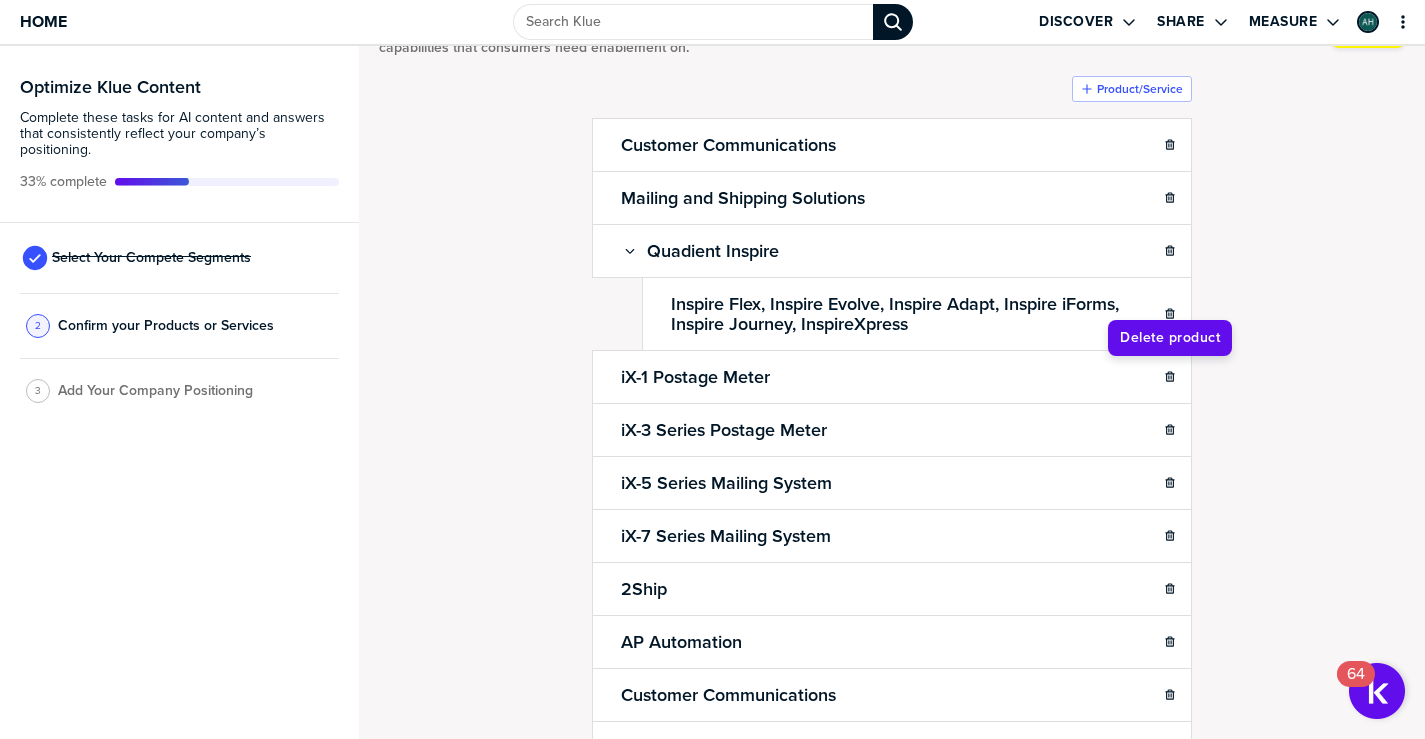 click at bounding box center [1170, 377] 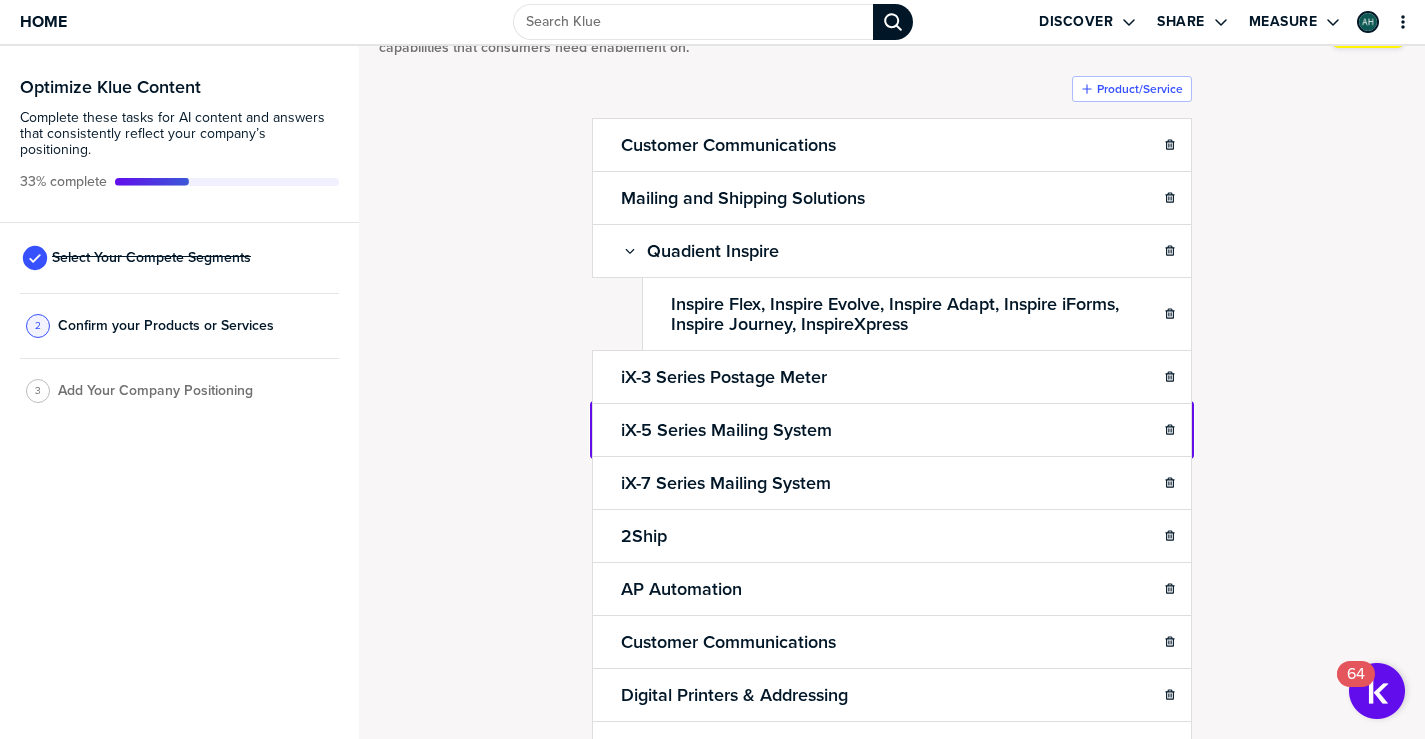 click on "Home  Discover Share Measure Optimize Klue Content Complete these tasks for AI content and answers that consistently reflect your company’s positioning. 33% complete Select Your Compete Segments 2 Confirm your Products or Services 3 Add Your Company Positioning Confirm Your Products and Services. Add, delete and re-arrange as needed.  Items can be 'grouped' via drop/drag.  Each item should be a marketable product or set of capabilities that consumers need enablement on. Saving... Saved Done Product/Service Customer Communications Sub-Item Mailing and Shipping Solutions Sub-Item Quadient Inspire Sub-Item Inspire Flex, Inspire Evolve, Inspire Adapt, Inspire iForms, Inspire Journey, InspireXpress iX-3 Series Postage Meter Sub-Item iX-5 Series Mailing System Sub-Item iX-7 Series Mailing System Sub-Item 2Ship Sub-Item AP Automation Sub-Item Customer Communications Sub-Item Digital Printers & Addressing Sub-Item Document Handling Equipment Sub-Item Folder Inserters Sub-Item Ink & Supplies Sub-Item 64" at bounding box center (712, 369) 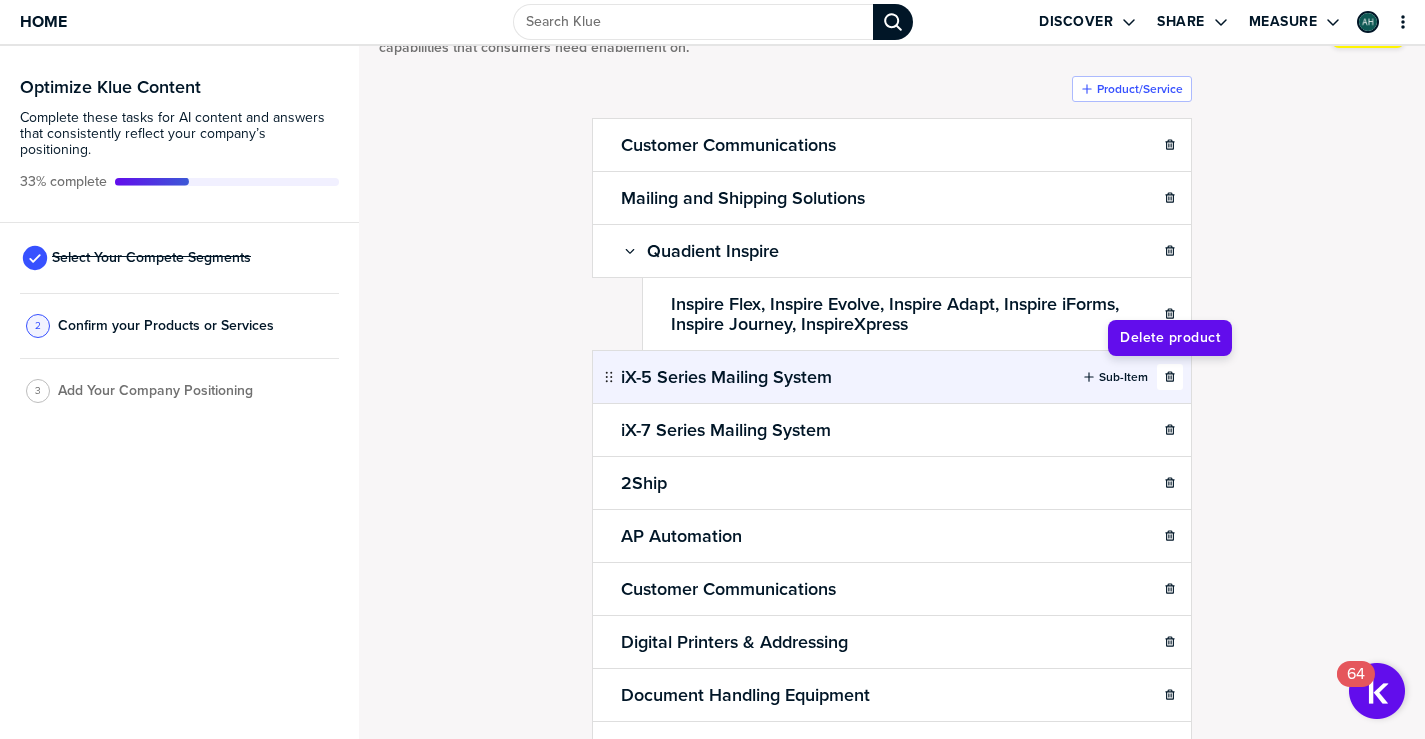 click 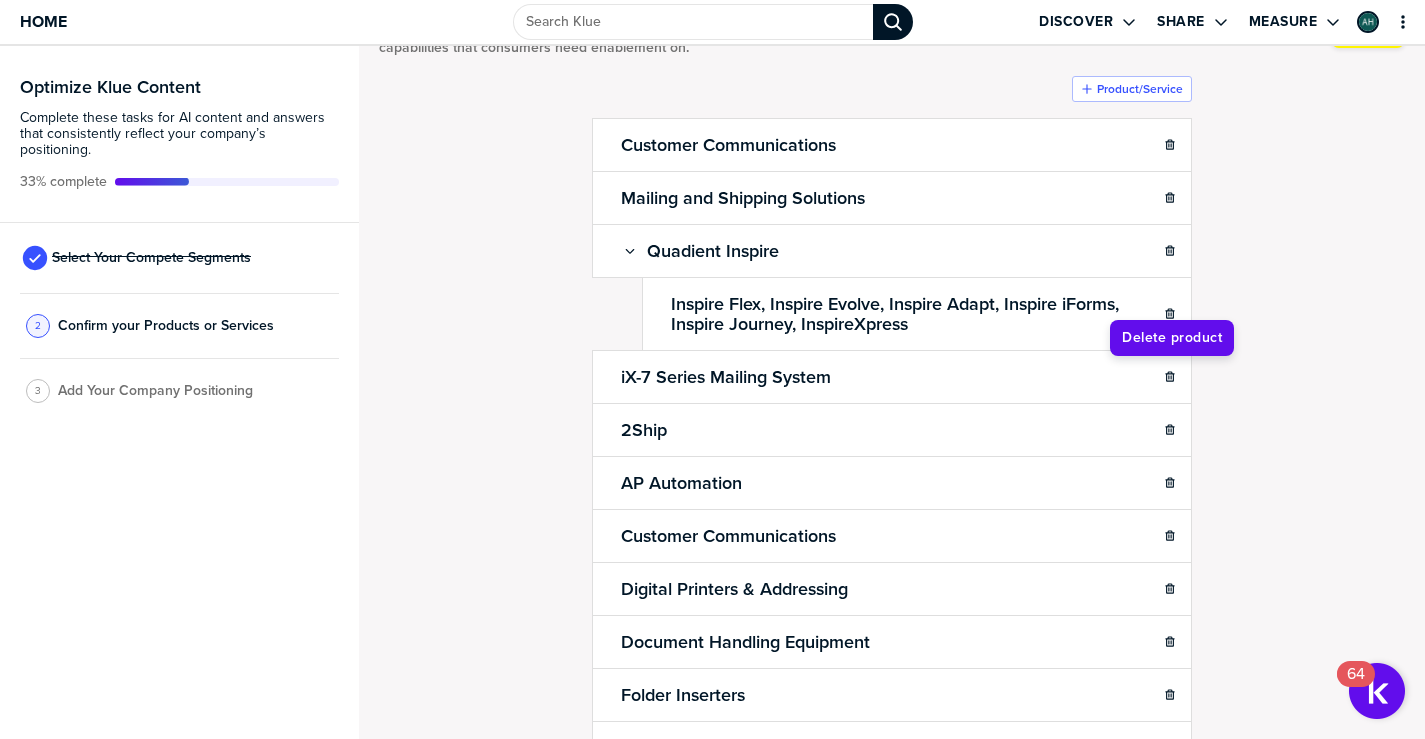 click 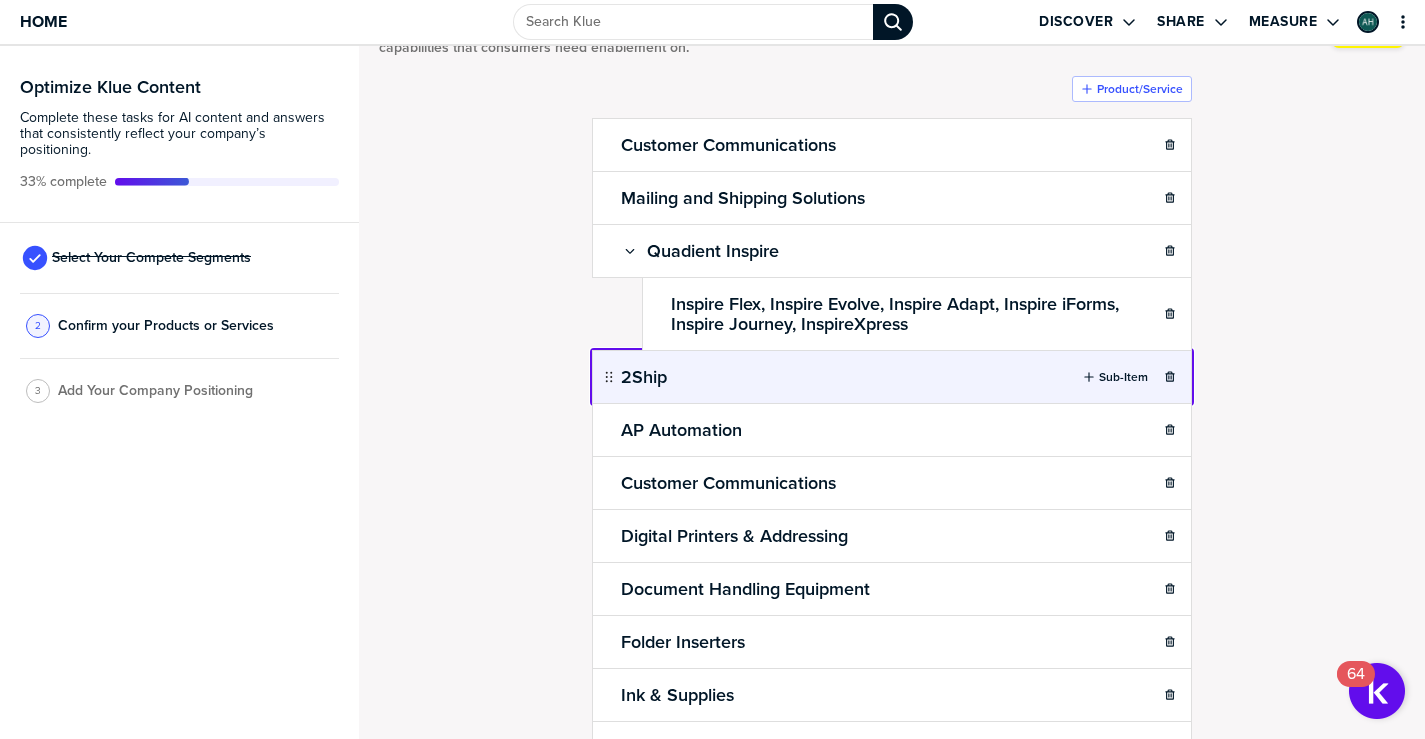click on "Home  Discover Share Measure Optimize Klue Content Complete these tasks for AI content and answers that consistently reflect your company’s positioning. 33% complete Select Your Compete Segments 2 Confirm your Products or Services 3 Add Your Company Positioning Confirm Your Products and Services. Add, delete and re-arrange as needed.  Items can be 'grouped' via drop/drag.  Each item should be a marketable product or set of capabilities that consumers need enablement on. Saving... Done Product/Service Customer Communications Sub-Item Mailing and Shipping Solutions Sub-Item Quadient Inspire Sub-Item Inspire Flex, Inspire Evolve, Adapt, Inspire iForms, Inspire Journey, InspireXpress 2Ship Sub-Item AP Automation Sub-Item Customer Communications Sub-Item Digital Printers & Addressing Sub-Item Document Handling Equipment Sub-Item Folder Inserters Sub-Item Ink & Supplies Sub-Item Mailroom Furniture Sub-Item Neoship Sub-Item Parcel Lockers Sub-Item Parcel Shipping & Tracking Solutions Sub-Item" at bounding box center (712, 369) 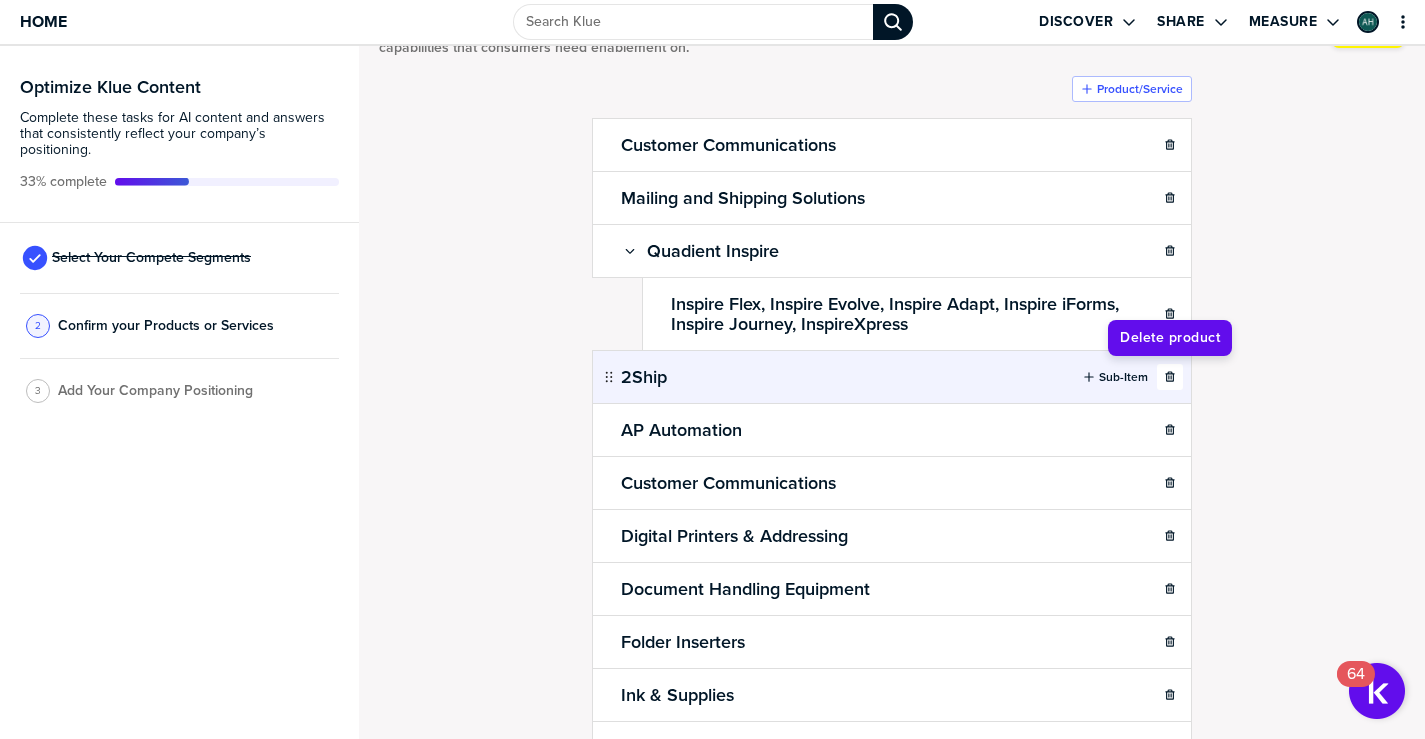 click at bounding box center [1170, 377] 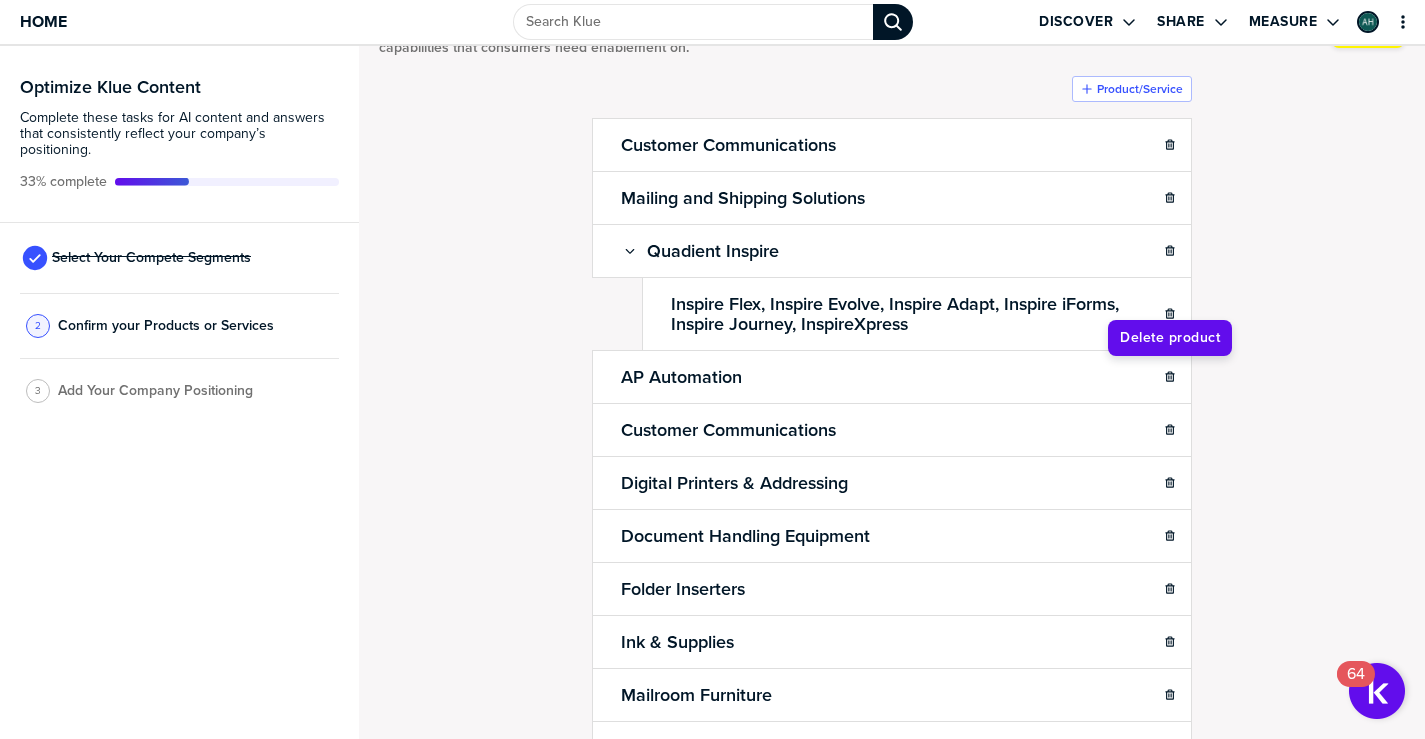 click at bounding box center [1170, 377] 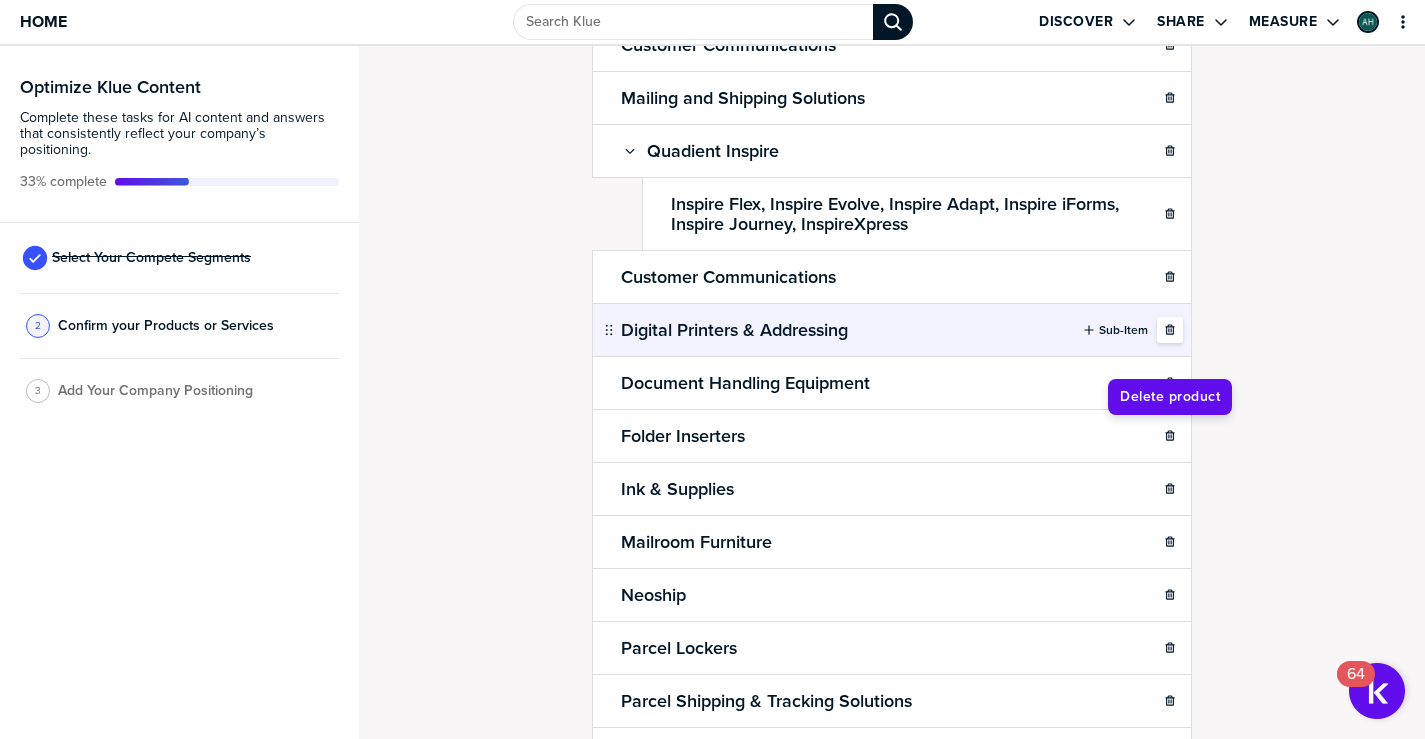 scroll, scrollTop: 223, scrollLeft: 0, axis: vertical 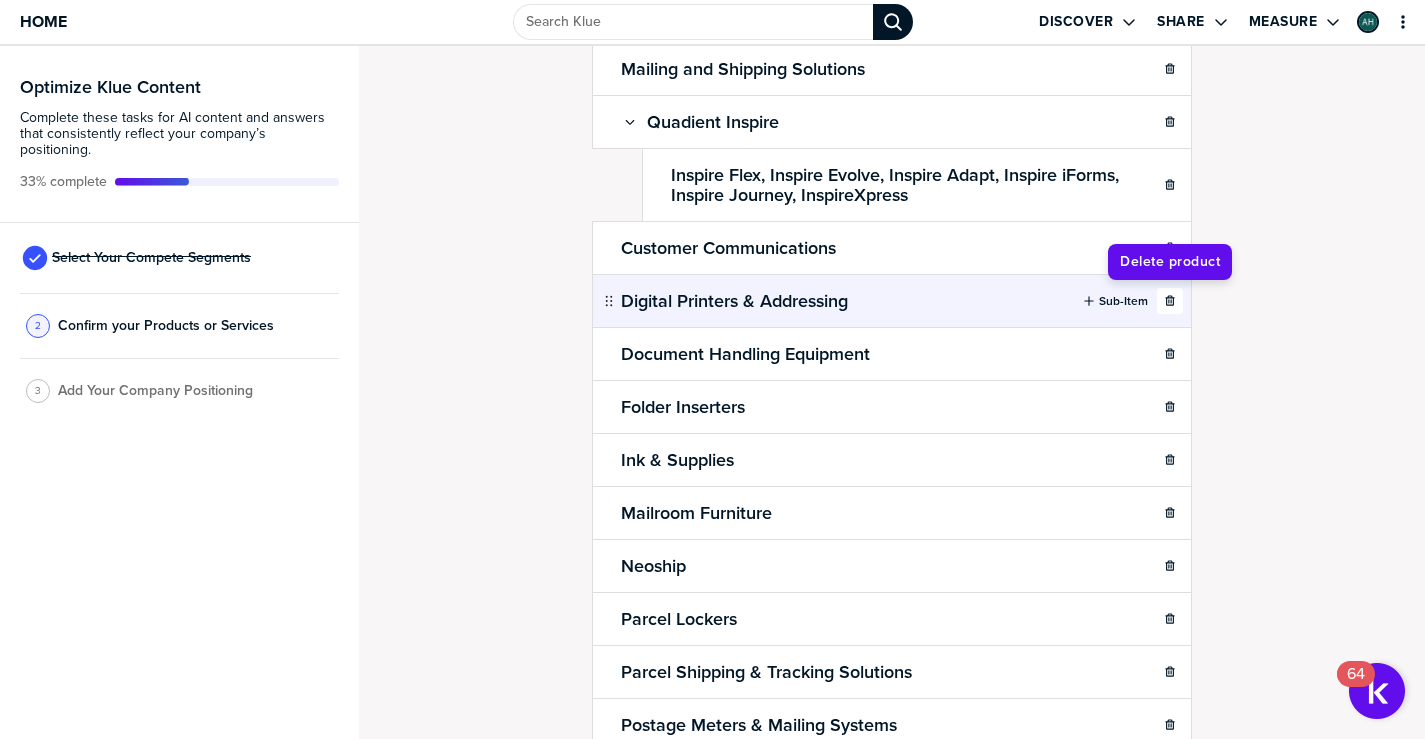 click 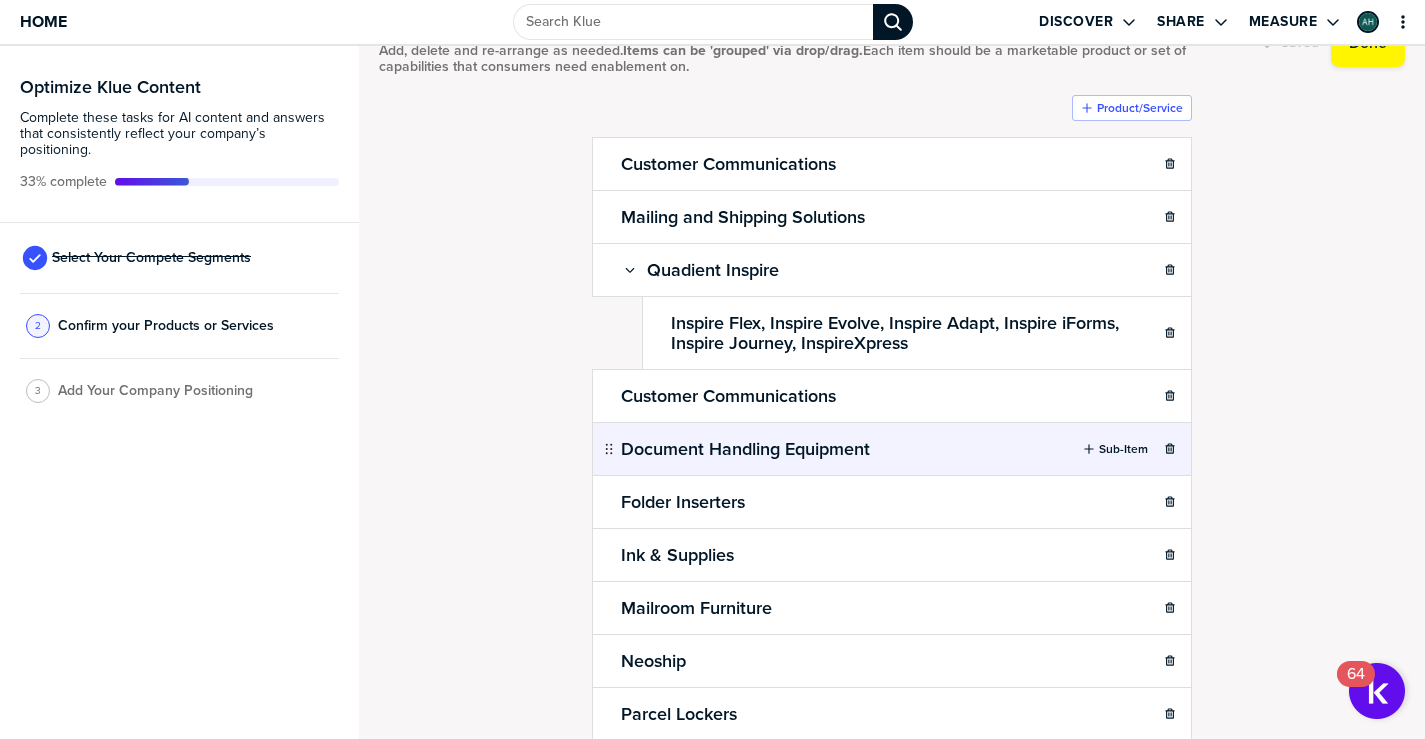 scroll, scrollTop: 163, scrollLeft: 0, axis: vertical 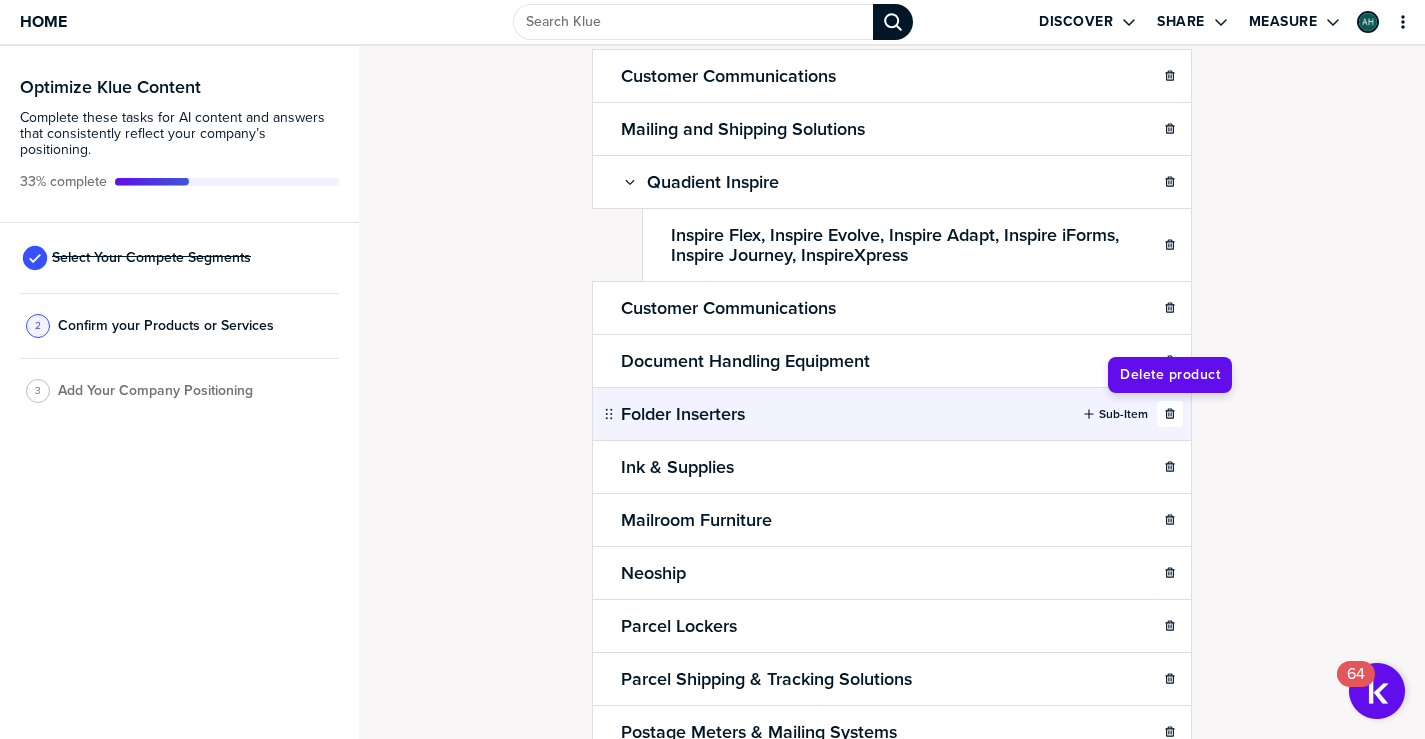 click 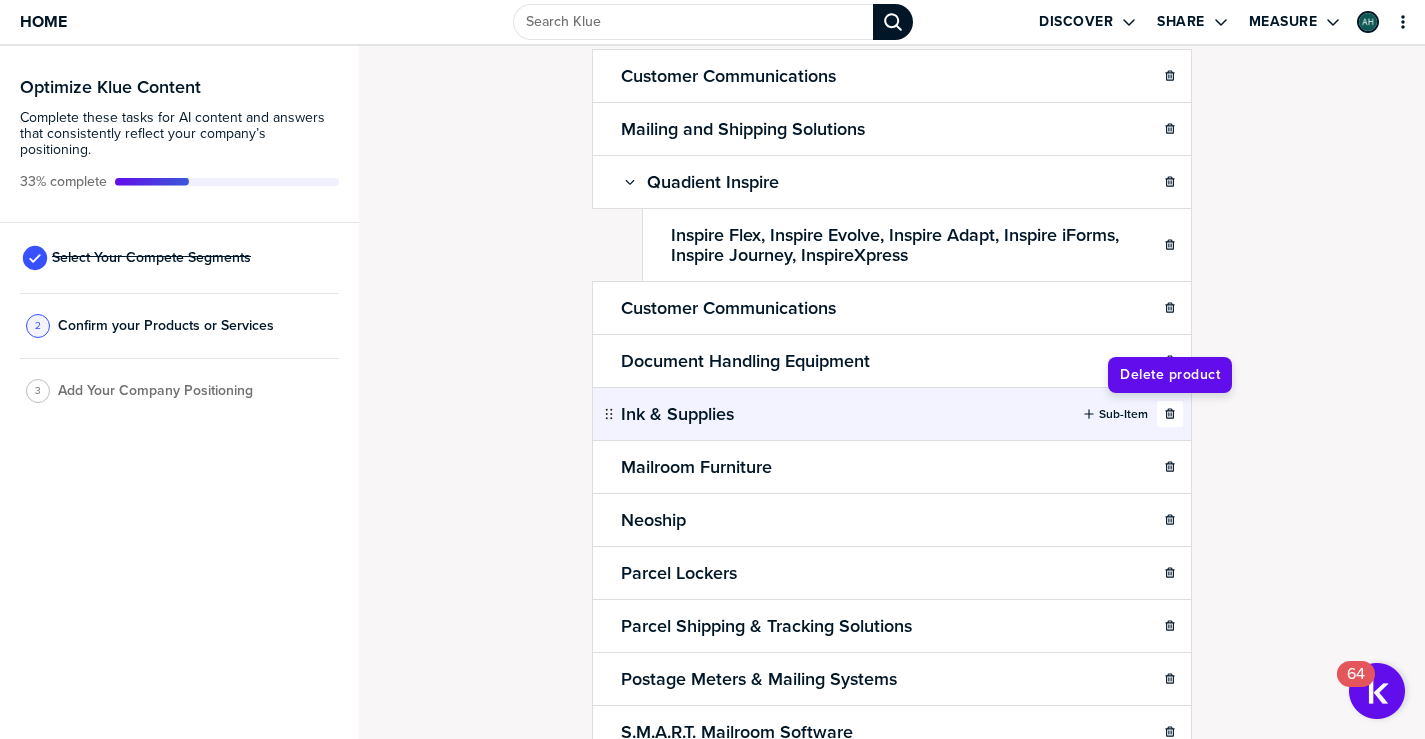 click 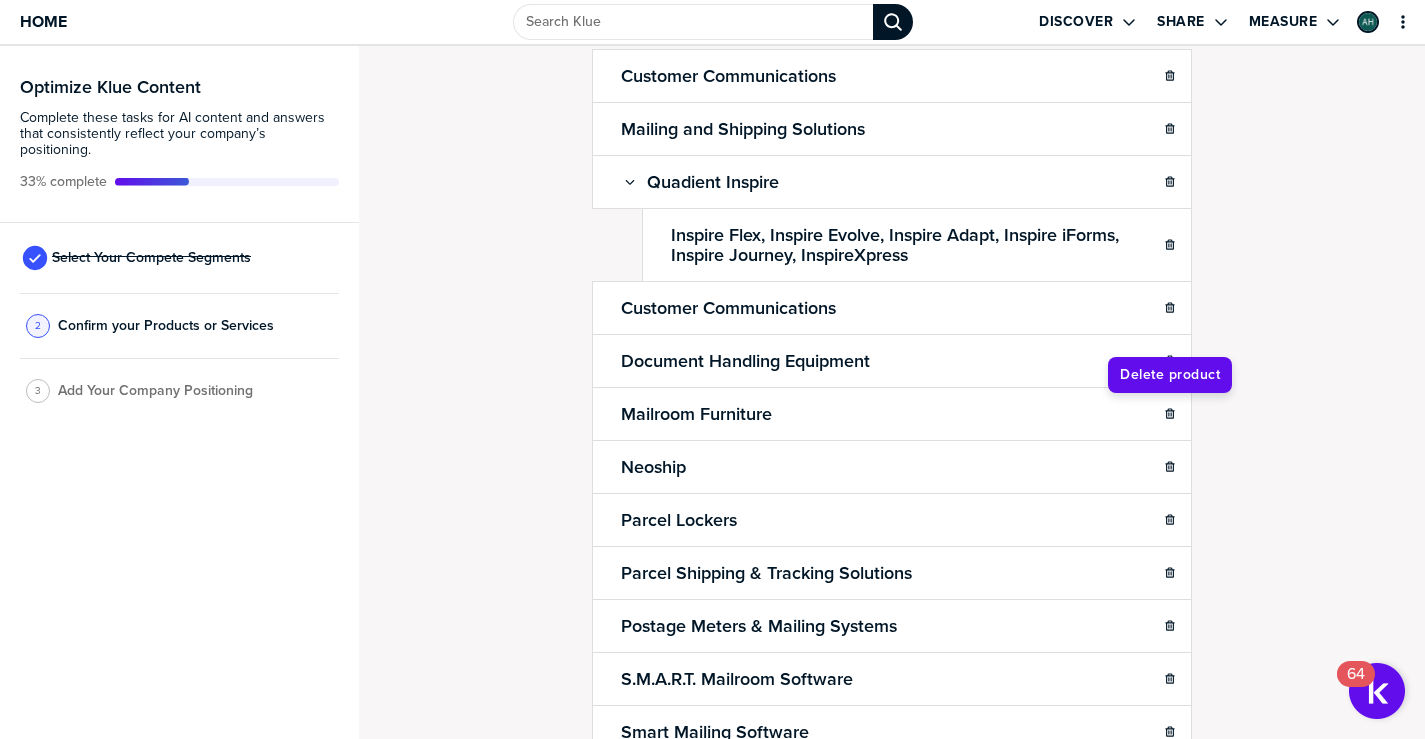 click 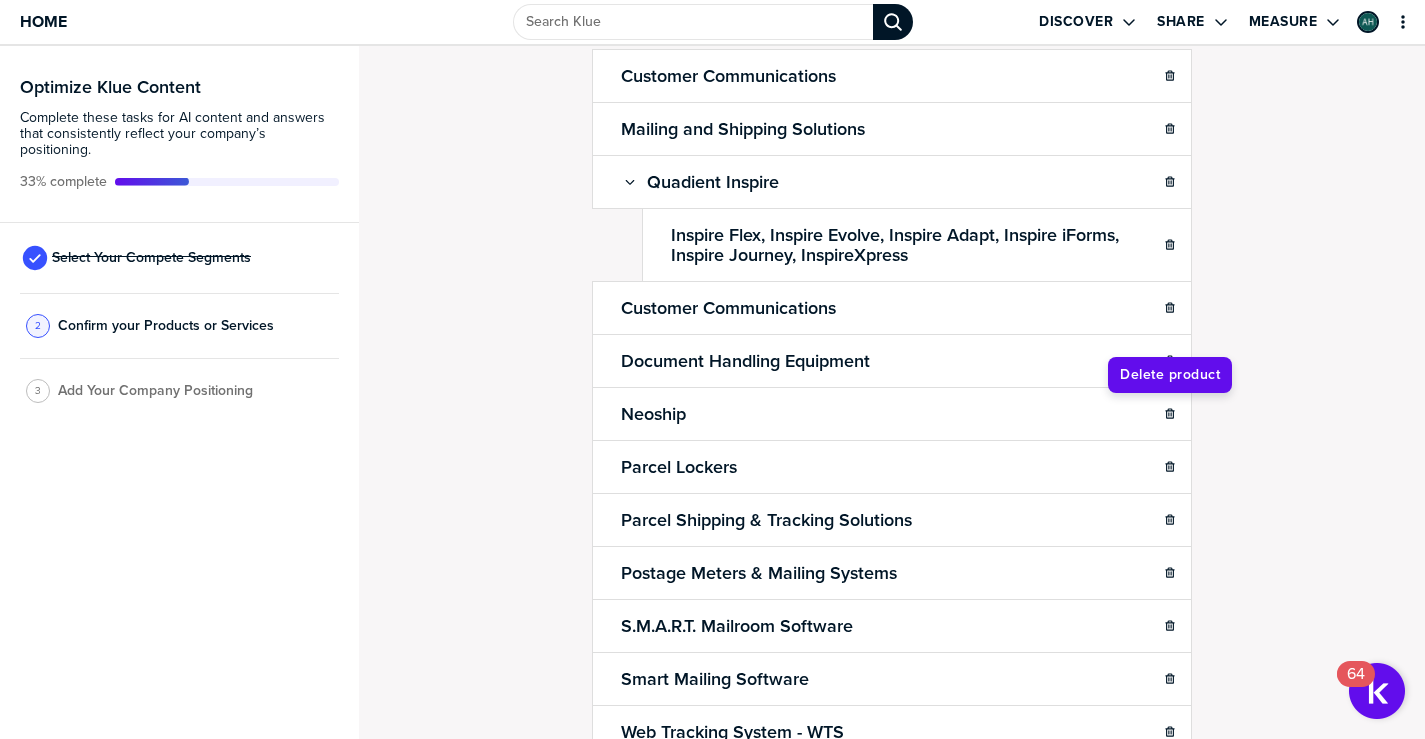 click 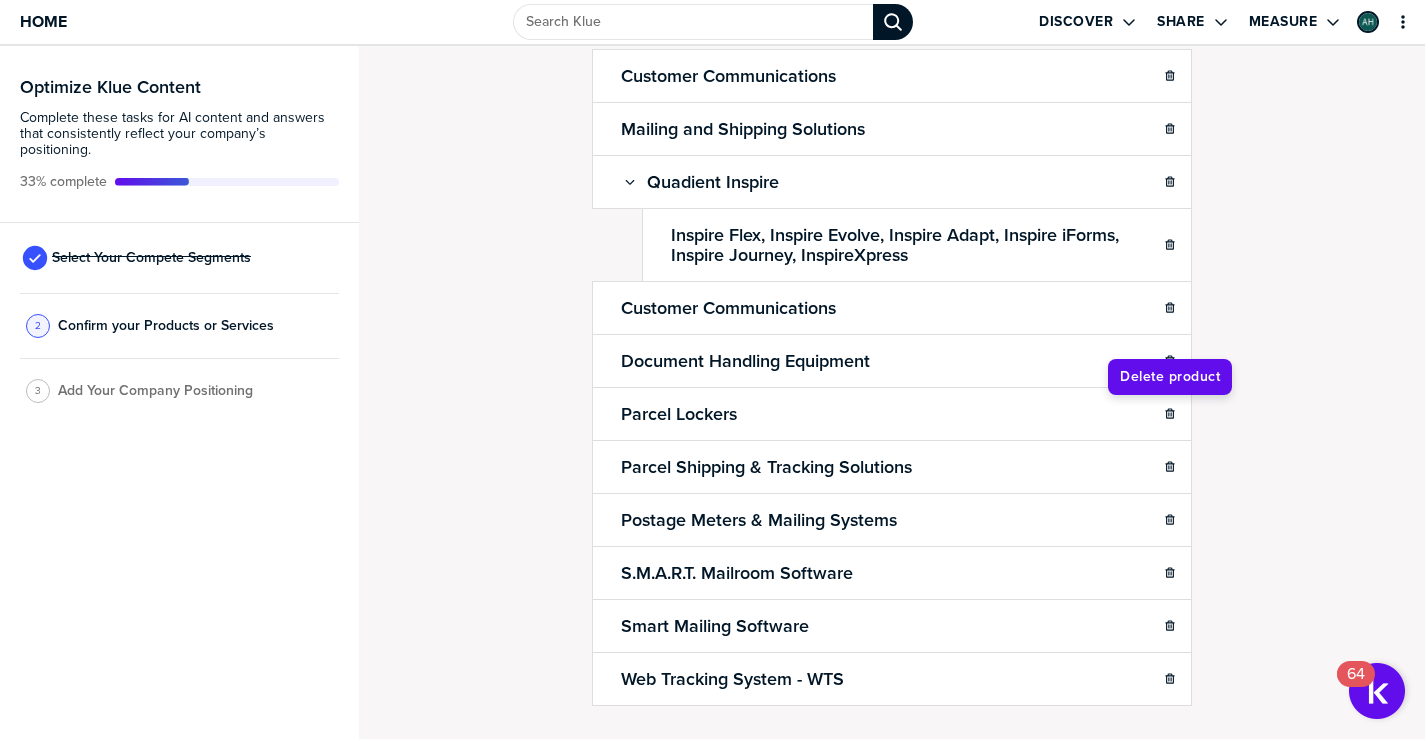 click 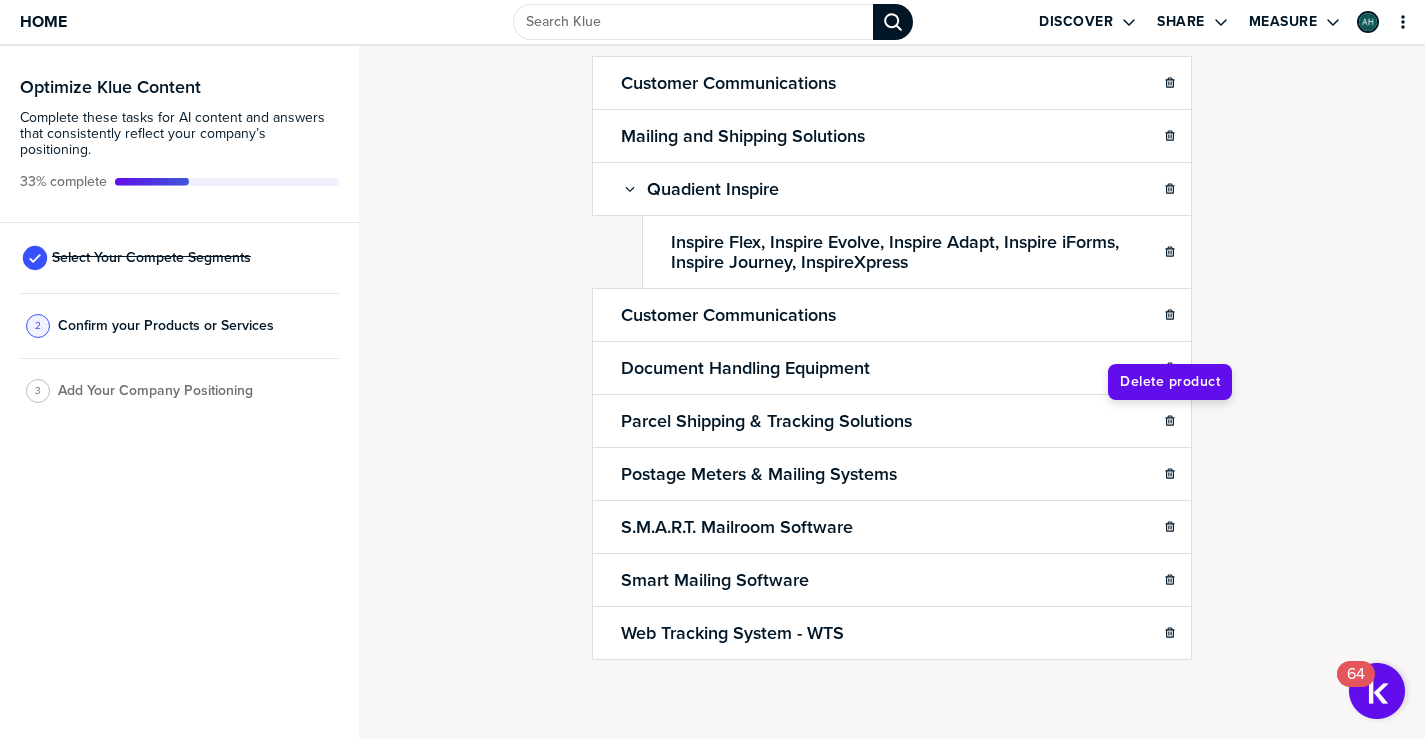 click 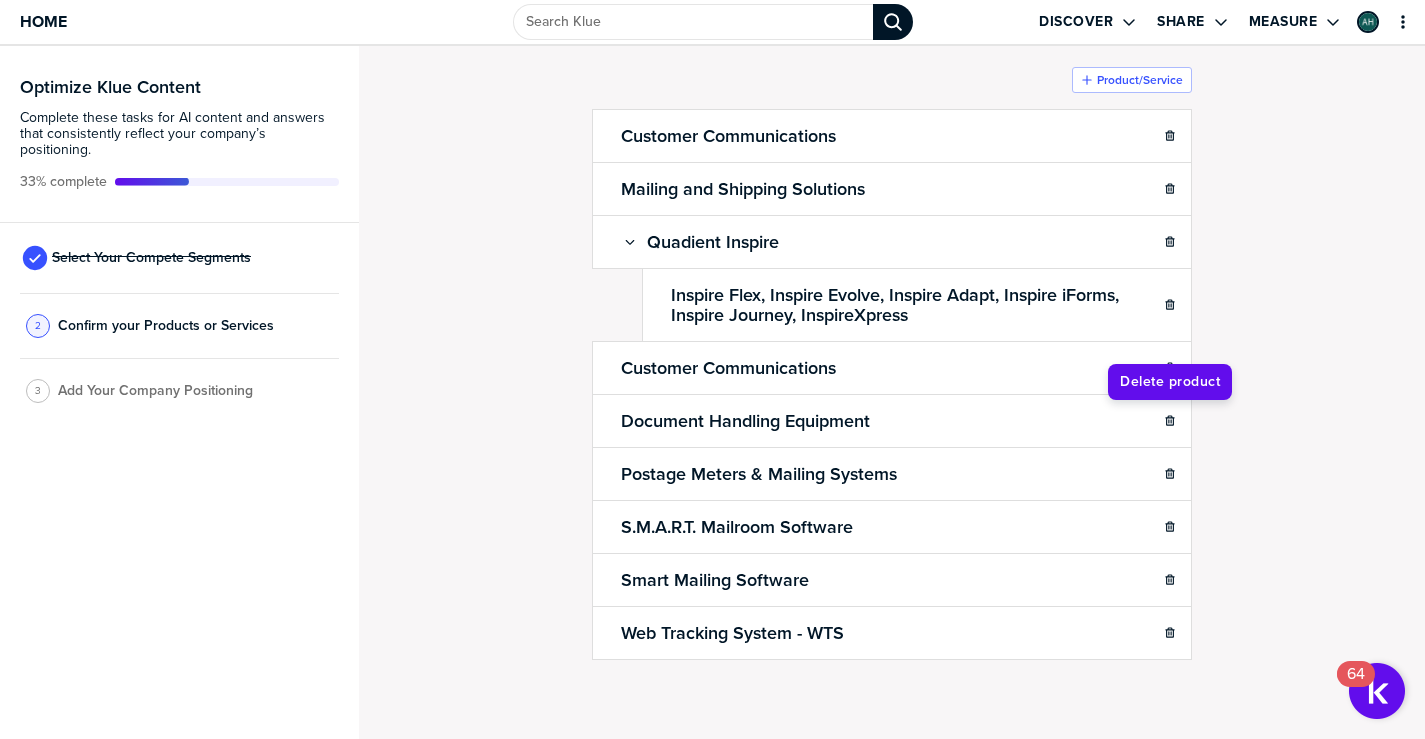 click 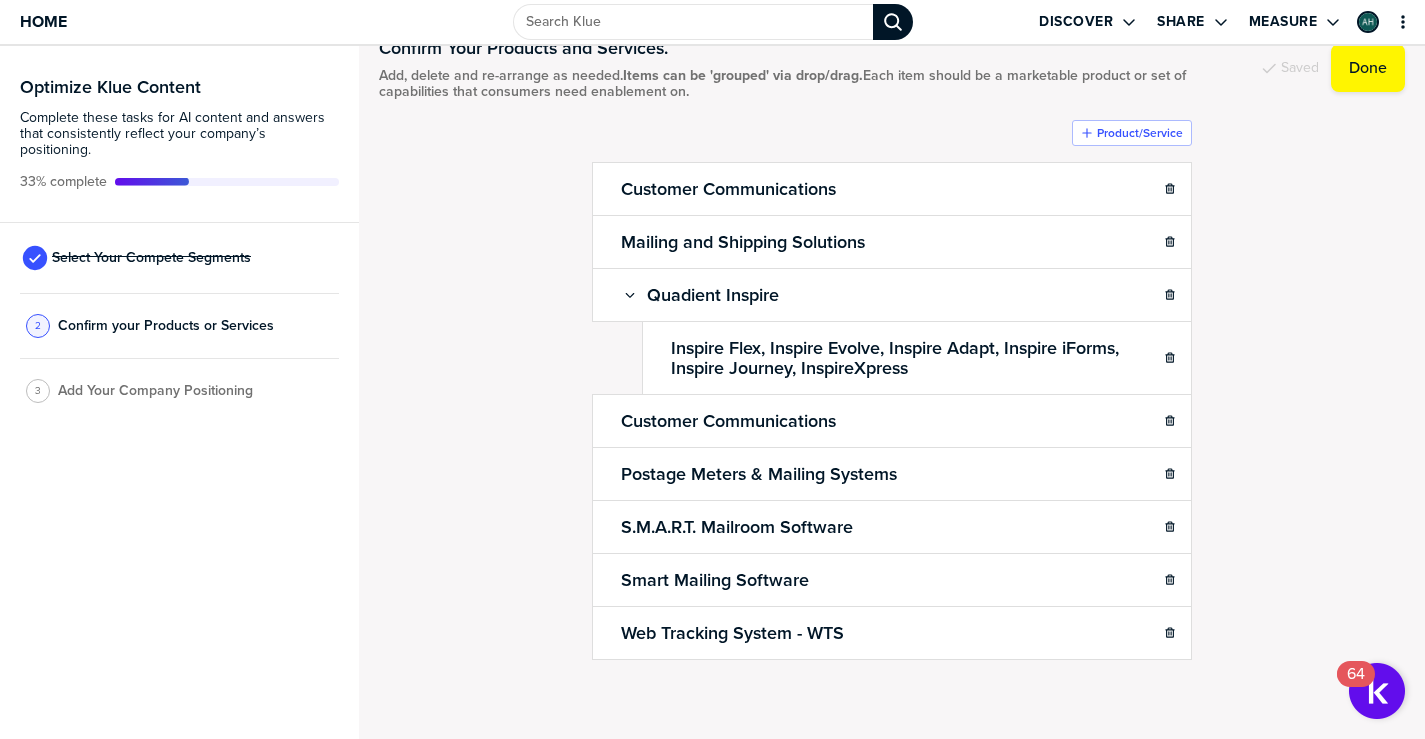scroll, scrollTop: 50, scrollLeft: 0, axis: vertical 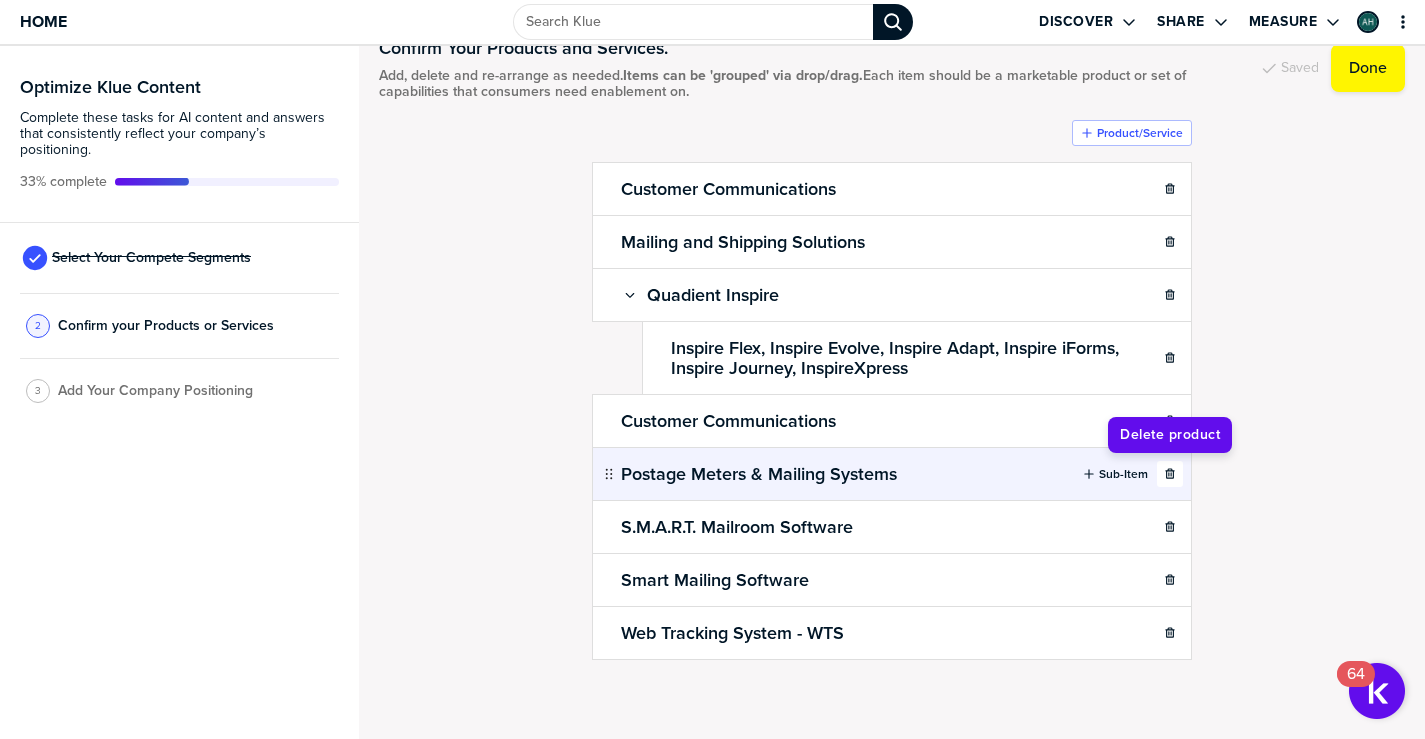 click 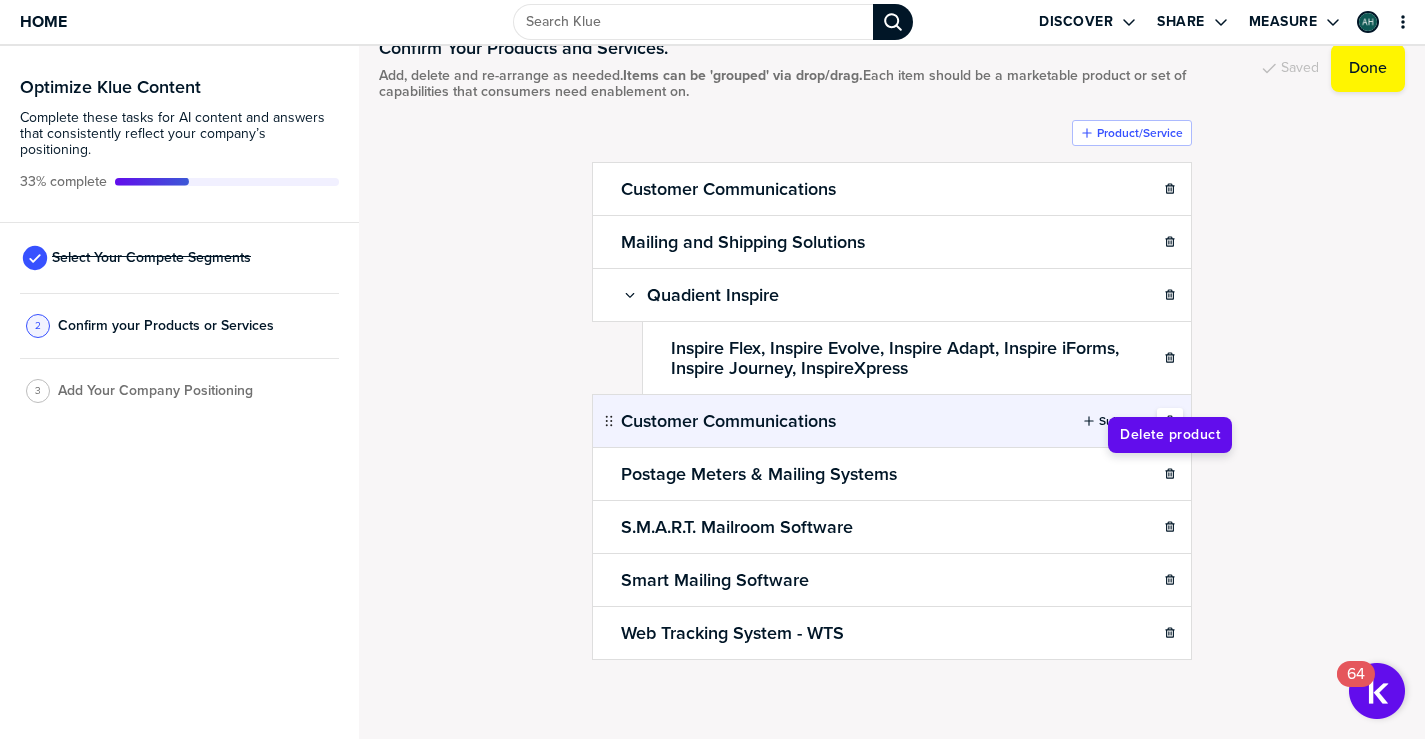 scroll, scrollTop: 0, scrollLeft: 0, axis: both 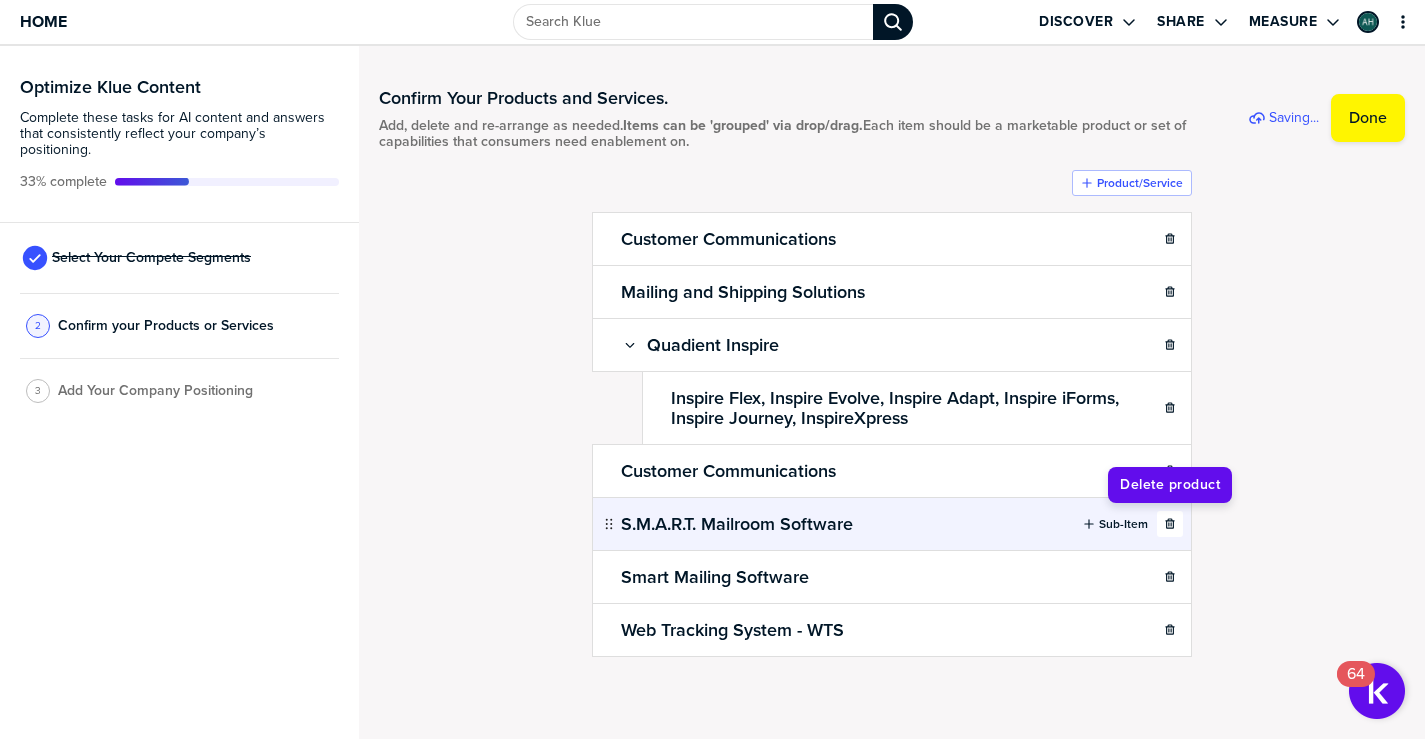 click 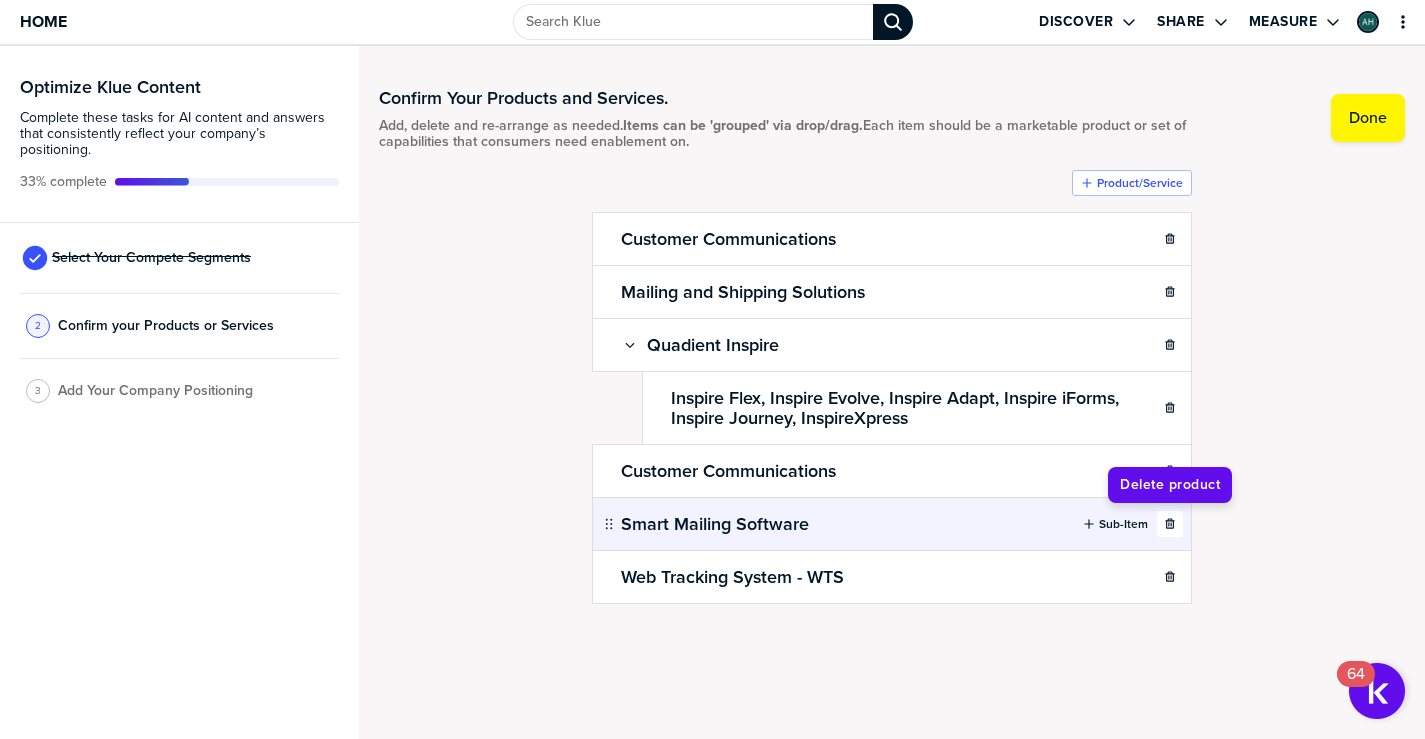 click 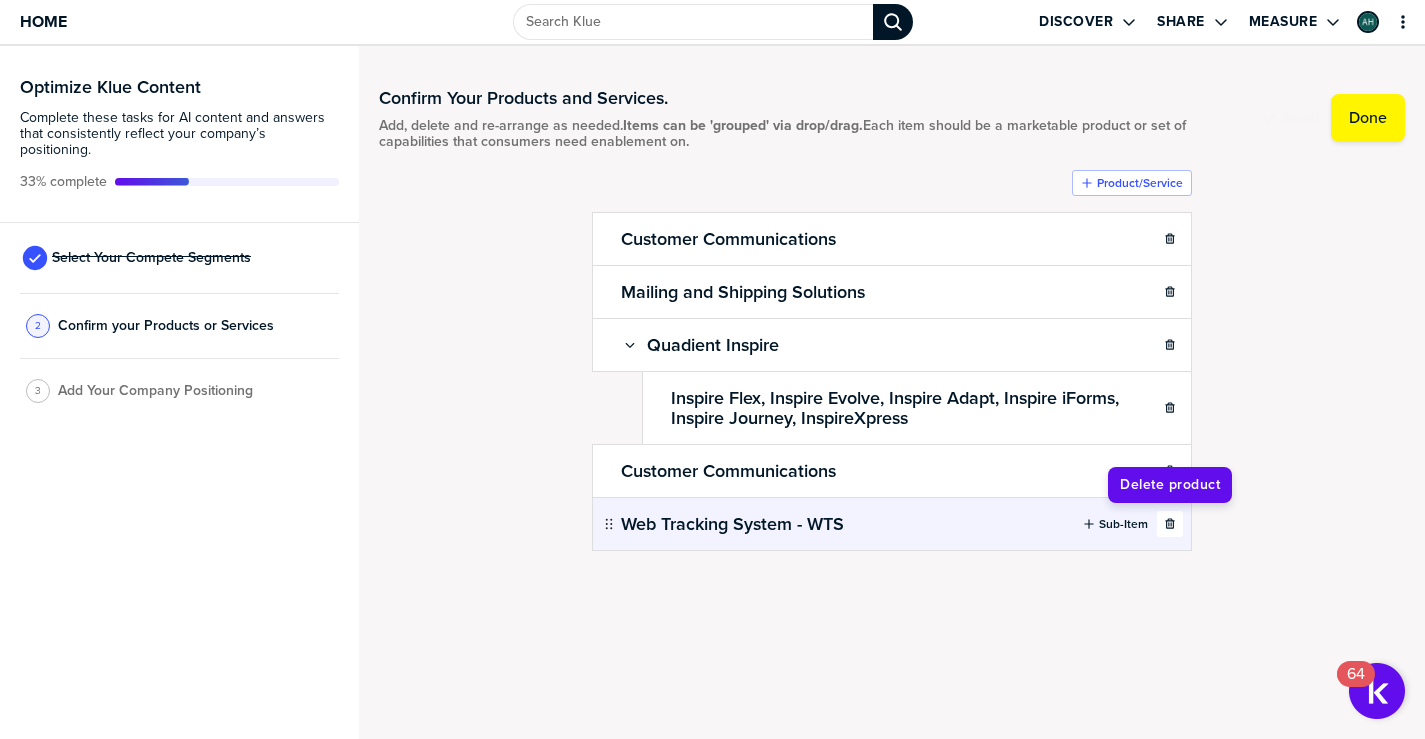 click at bounding box center [1170, 524] 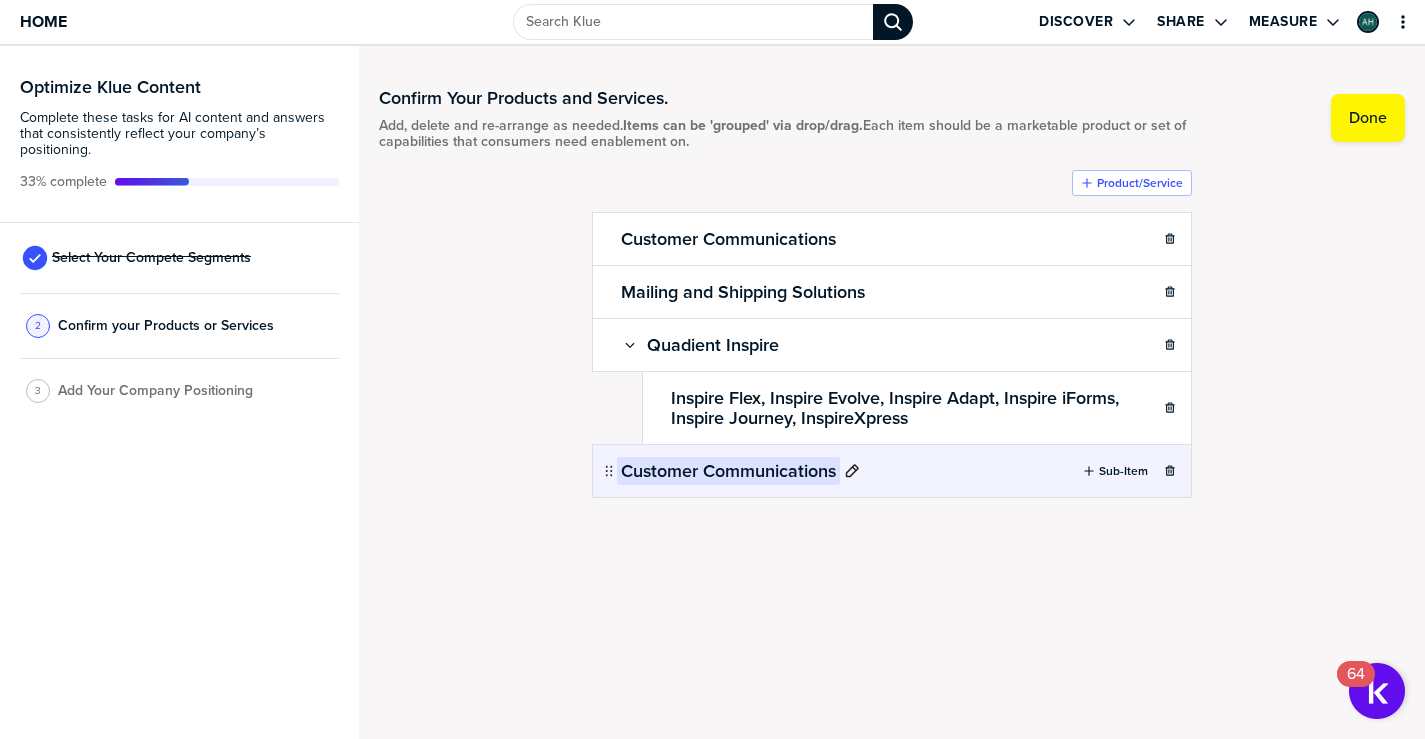 click on "Customer Communications" at bounding box center (728, 471) 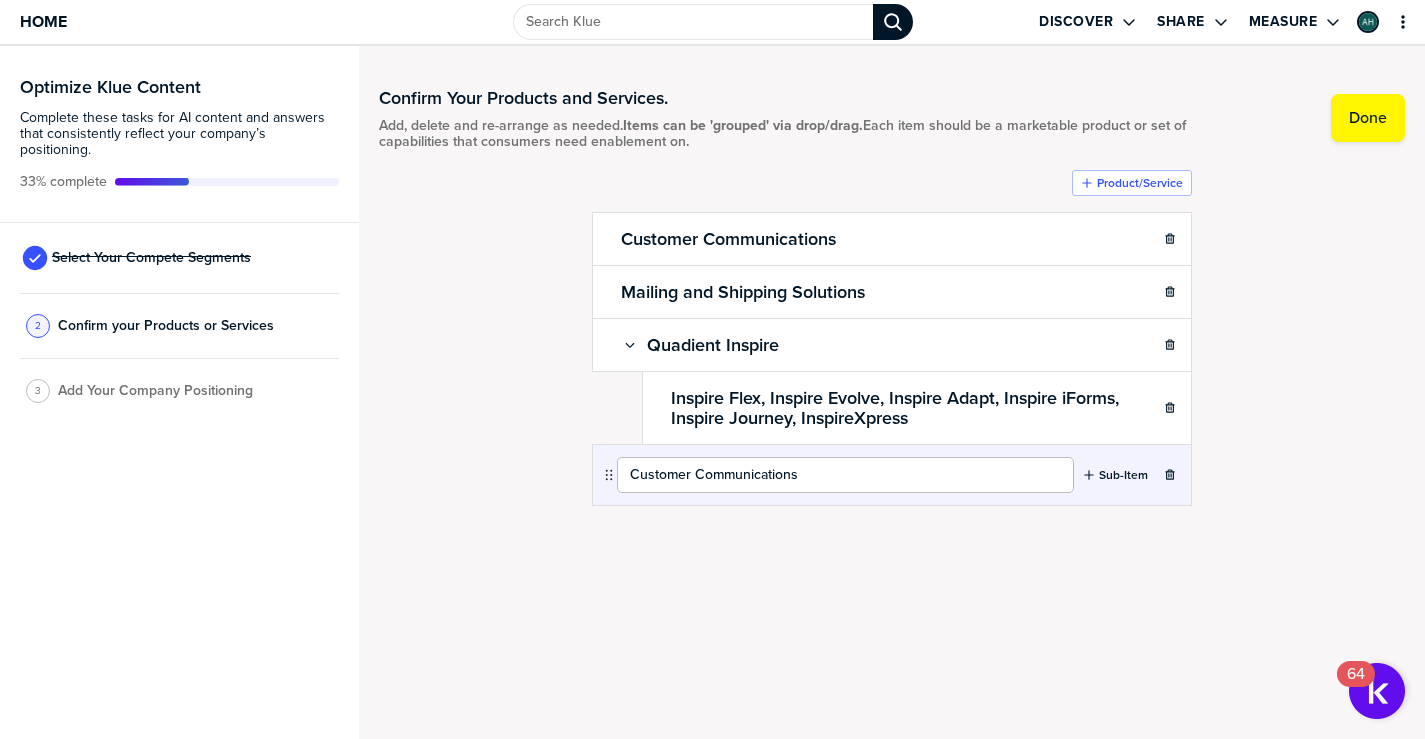drag, startPoint x: 845, startPoint y: 476, endPoint x: 696, endPoint y: 468, distance: 149.21461 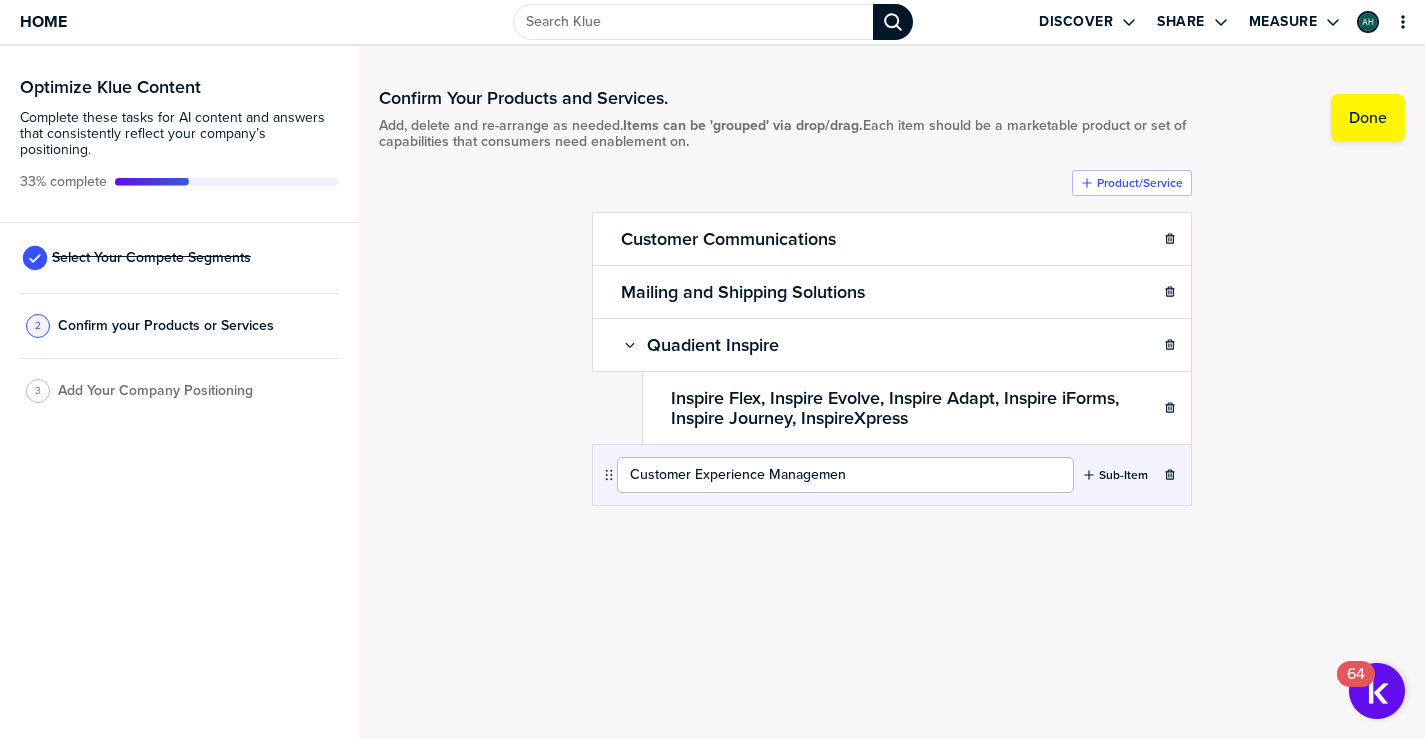 type on "Customer Experience Management" 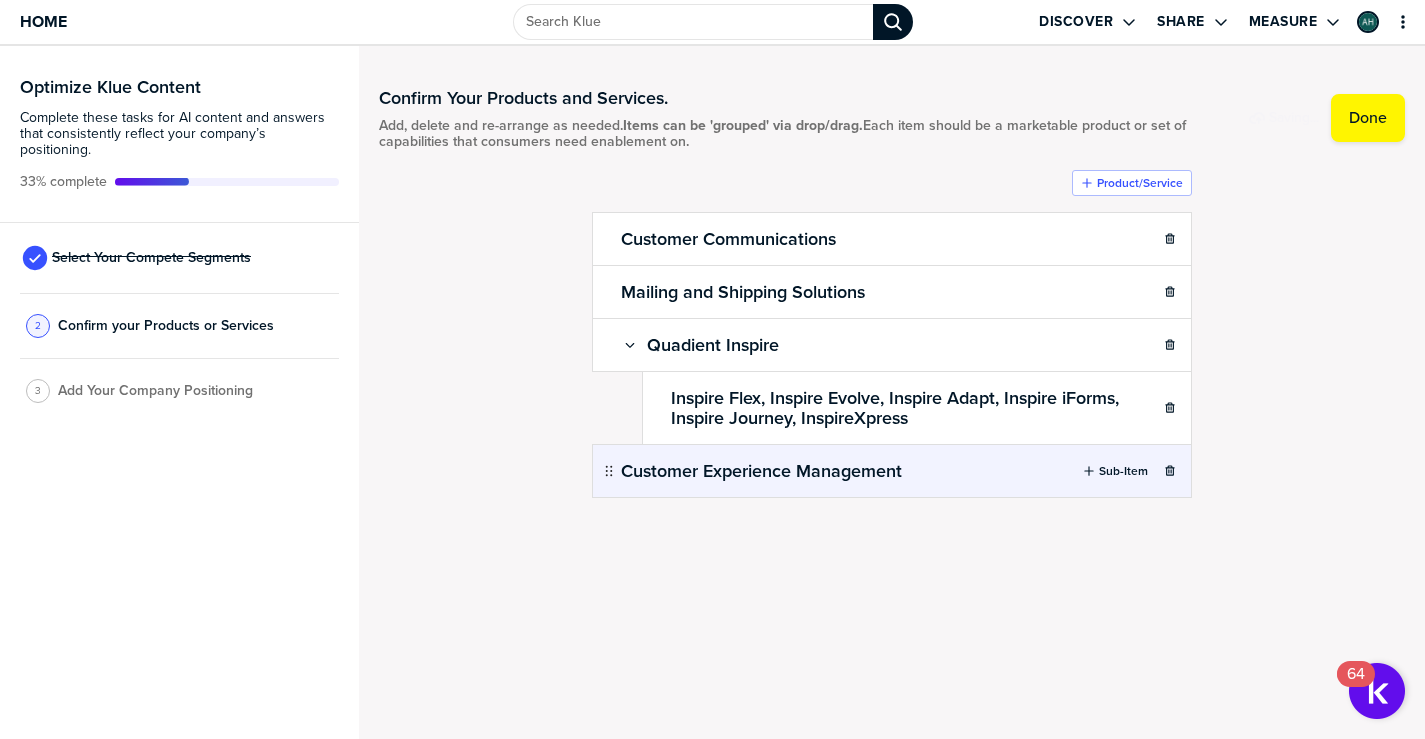 click on "Product/Service Customer Communications Sub-Item Mailing and Shipping Solutions Sub-Item Quadient Inspire Sub-Item Inspire Flex, Inspire Evolve, Inspire Adapt, Inspire iForms, Inspire Journey, InspireXpress Customer Experience Management Sub-Item
To pick up a draggable item, press the space bar.
While dragging, use the arrow keys to move the item.
Press space again to drop the item in its new position, or press escape to cancel.
Picked up pti-19." at bounding box center (892, 373) 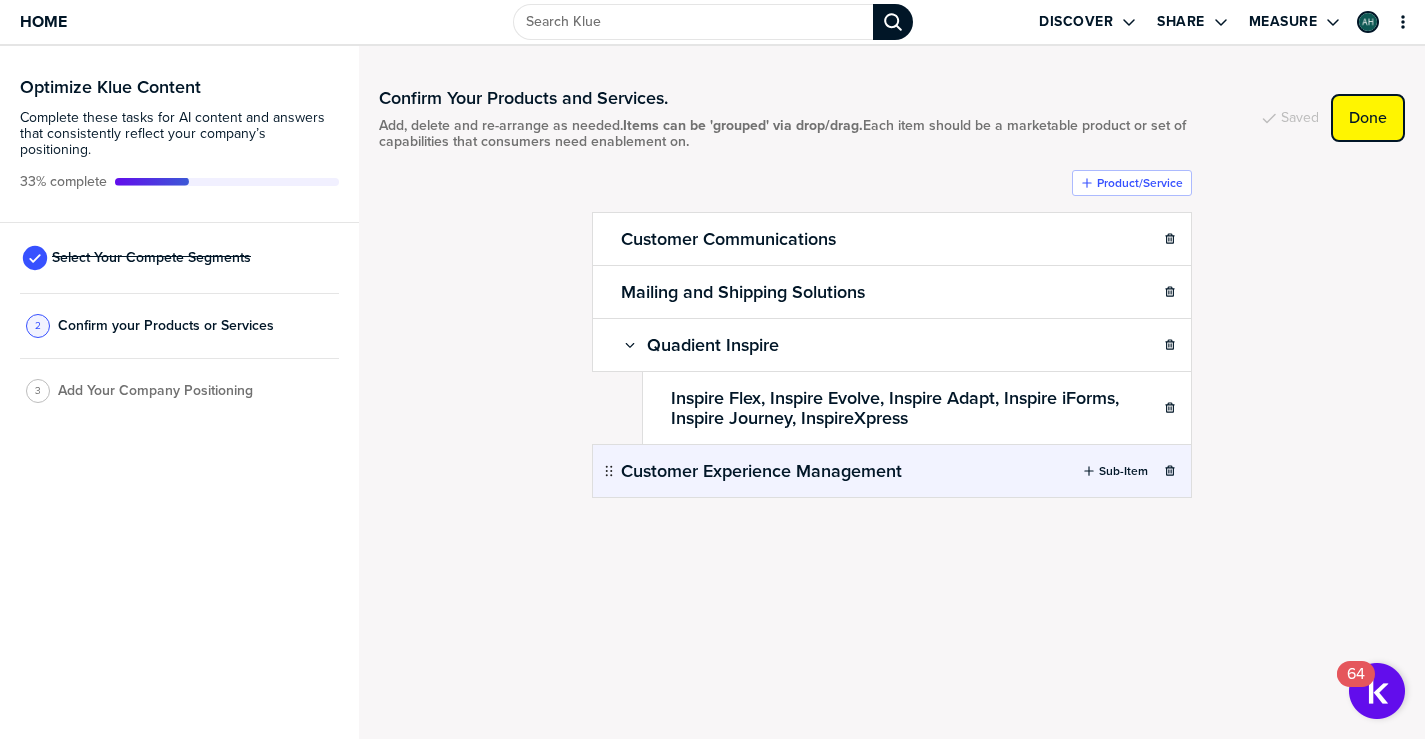 click on "Done" at bounding box center [1368, 118] 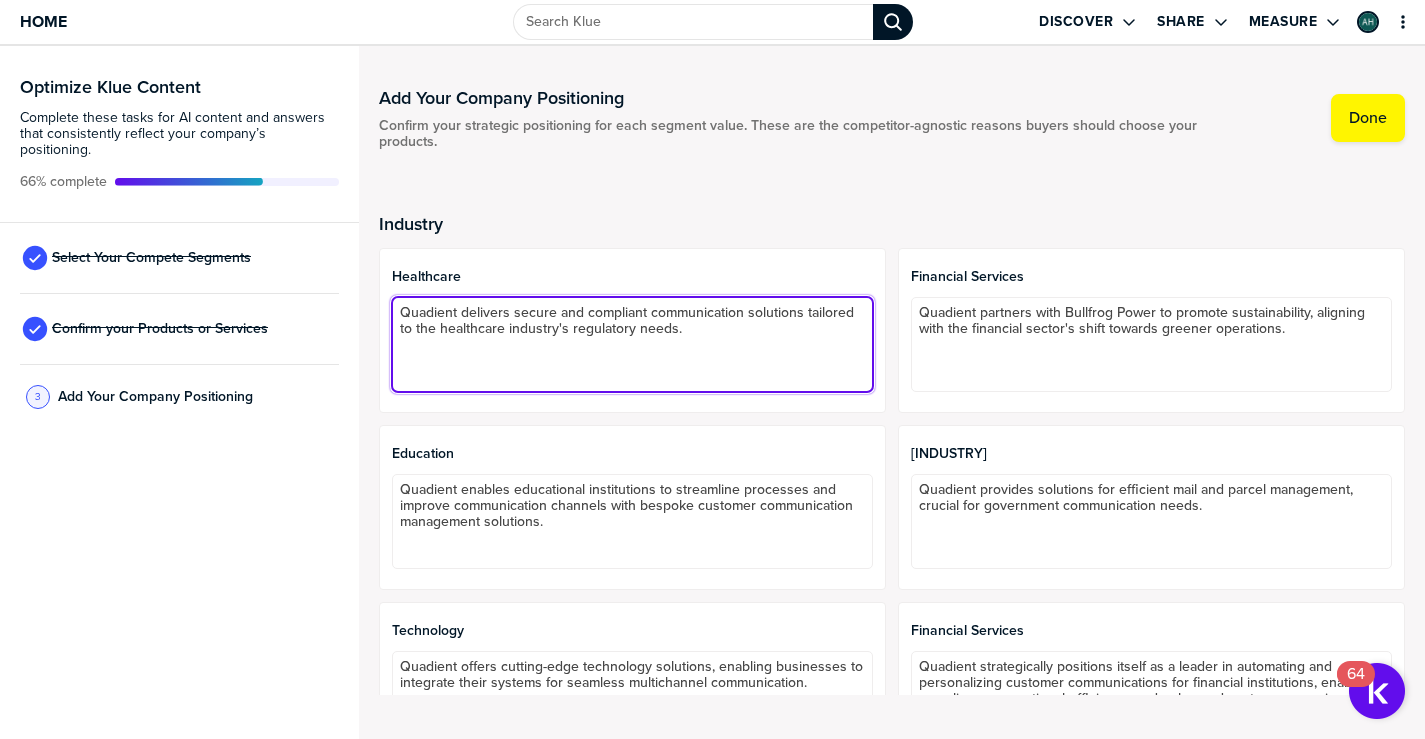 drag, startPoint x: 514, startPoint y: 312, endPoint x: 520, endPoint y: 301, distance: 12.529964 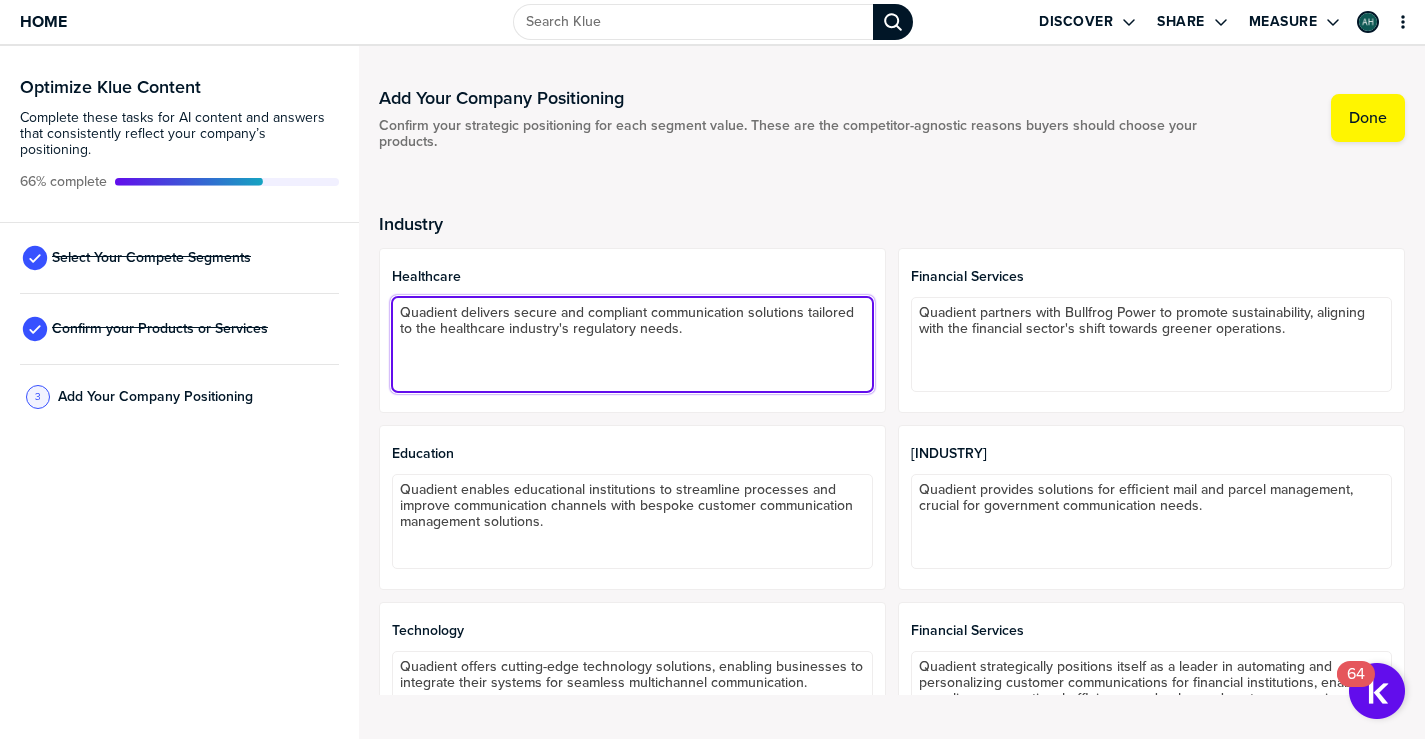 click on "Quadient delivers secure and compliant communication solutions tailored to the healthcare industry's regulatory needs." at bounding box center [632, 344] 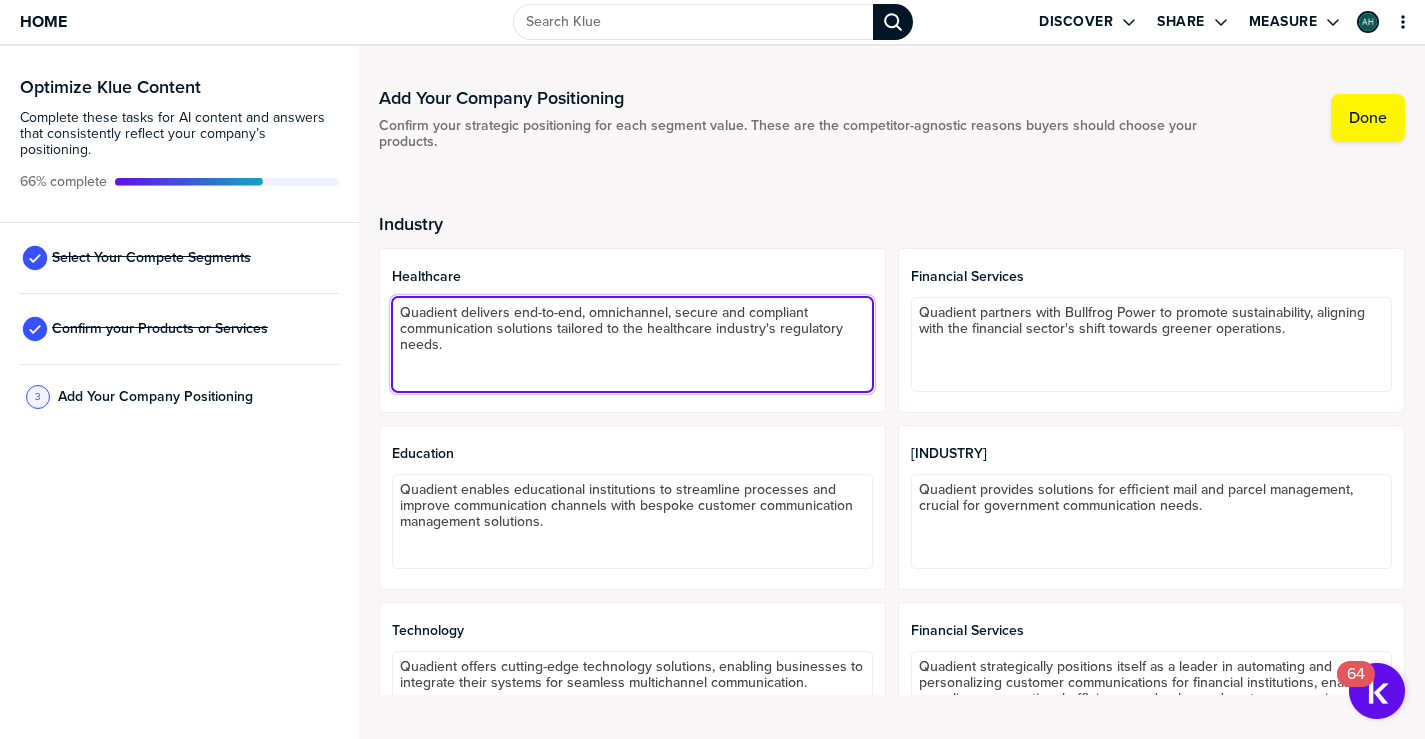 click on "Quadient delivers end-to-end, omnichannel, secure and compliant communication solutions tailored to the healthcare industry's regulatory needs." at bounding box center [632, 344] 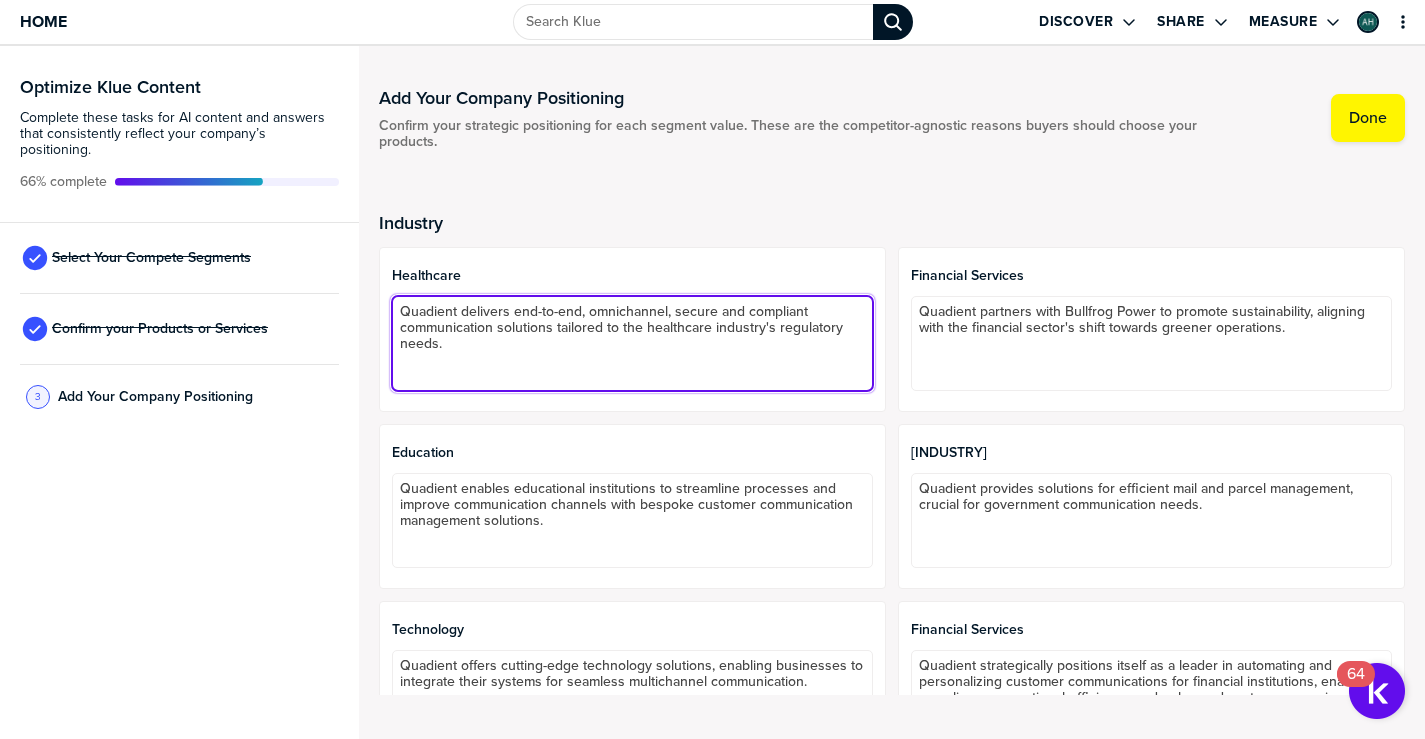 scroll, scrollTop: 0, scrollLeft: 0, axis: both 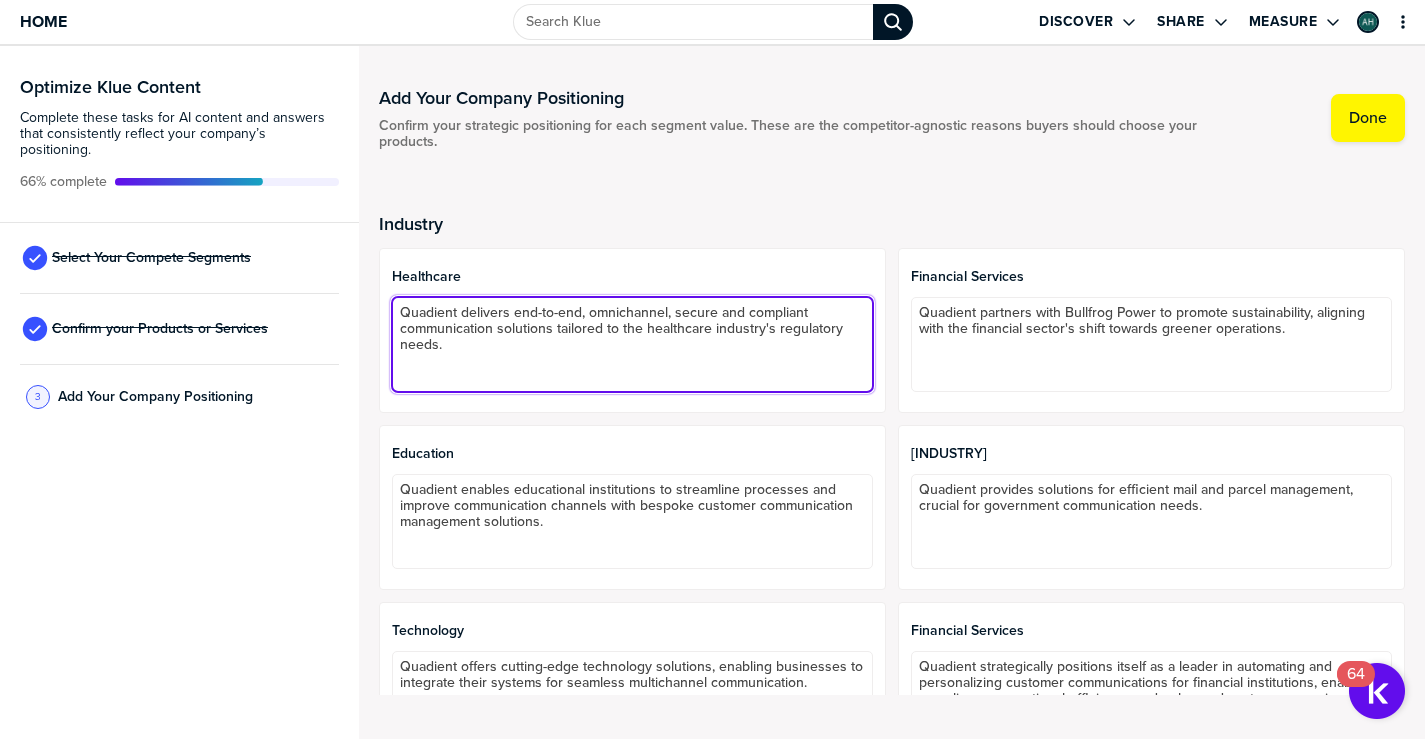 click on "Quadient delivers end-to-end, omnichannel, secure and compliant communication solutions tailored to the healthcare industry's regulatory needs." at bounding box center [632, 344] 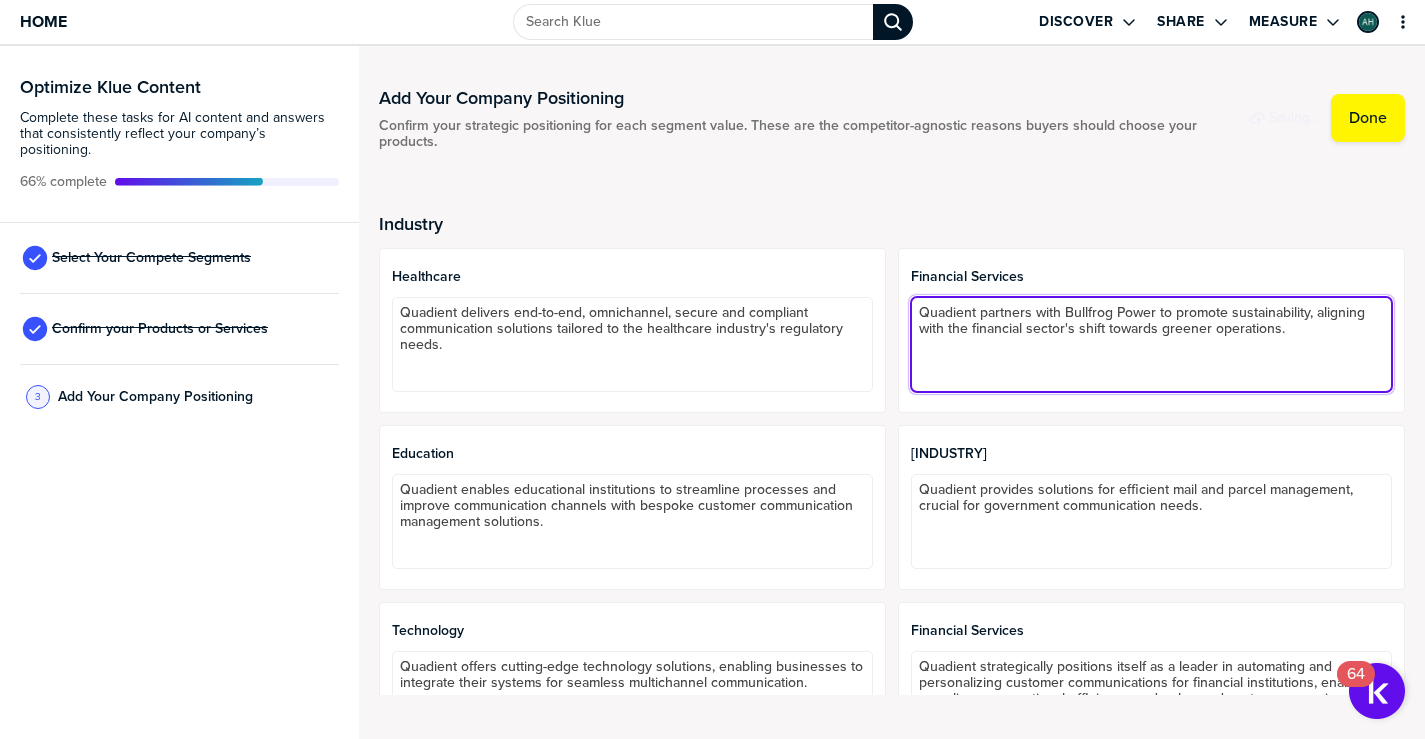 drag, startPoint x: 1227, startPoint y: 349, endPoint x: 1314, endPoint y: 337, distance: 87.823685 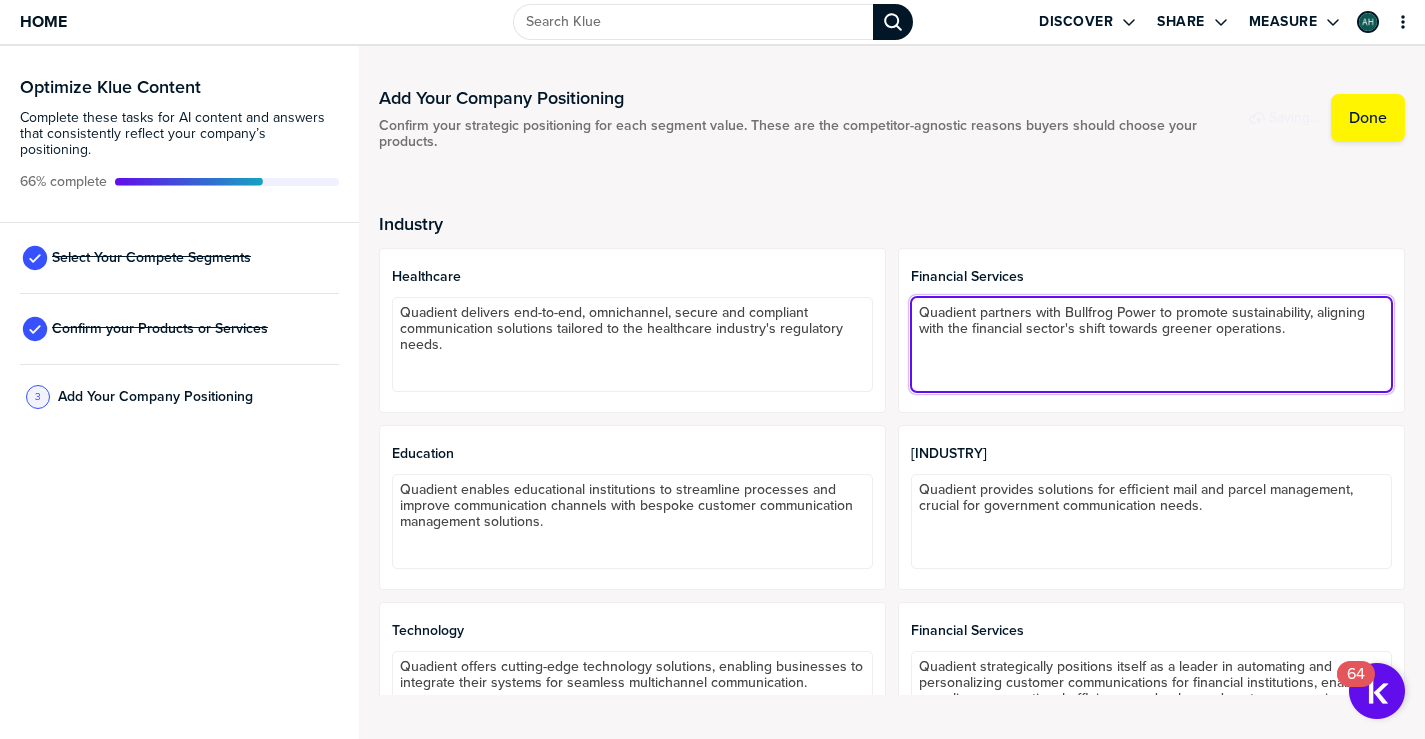 click on "Quadient partners with Bullfrog Power to promote sustainability, aligning with the financial sector's shift towards greener operations." at bounding box center [1151, 344] 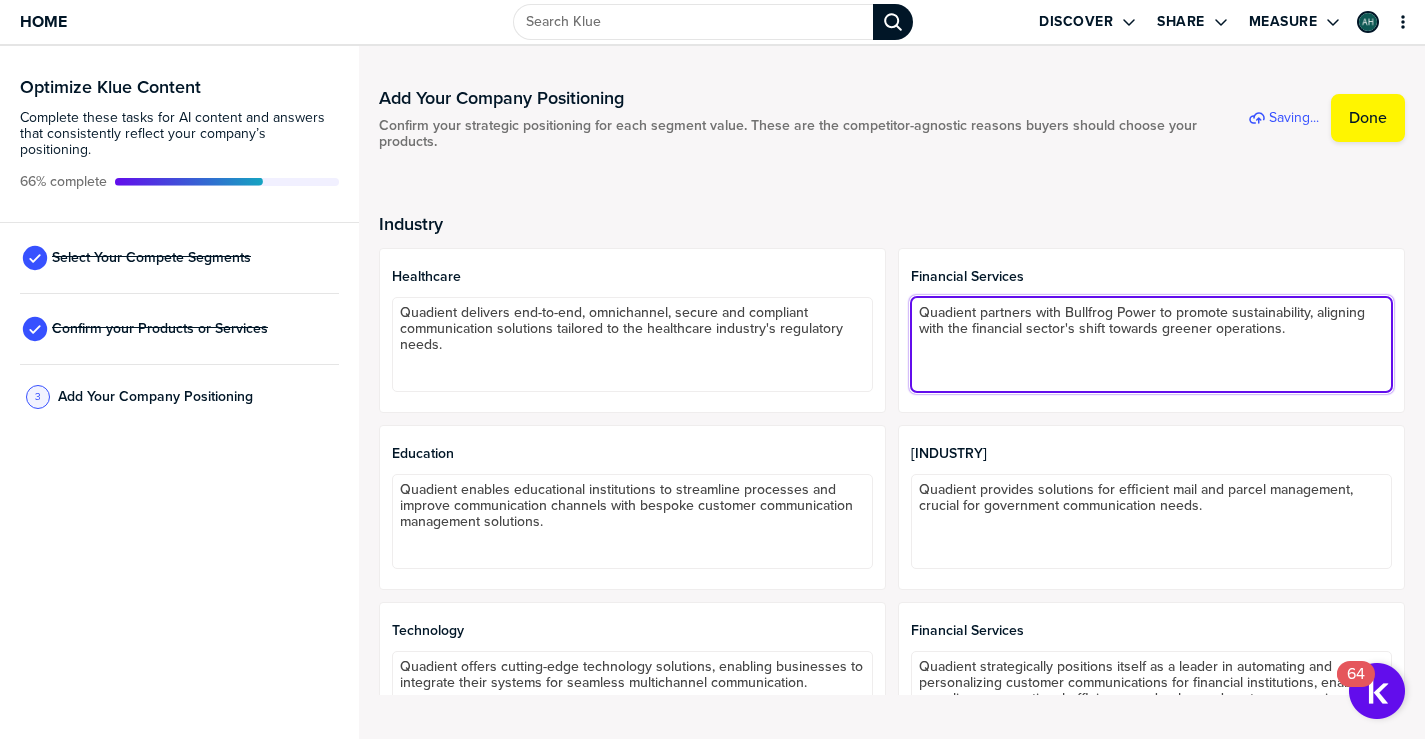 drag, startPoint x: 1291, startPoint y: 333, endPoint x: 876, endPoint y: 309, distance: 415.6934 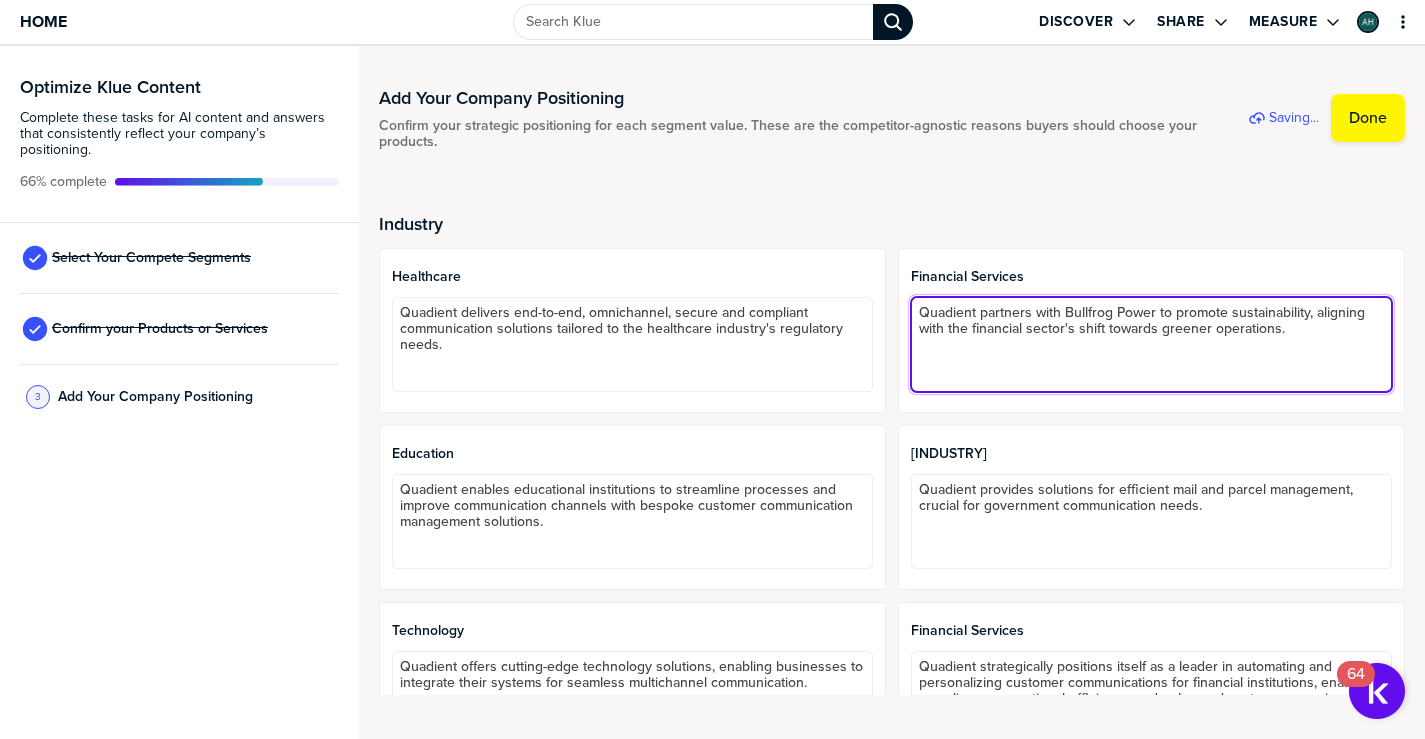 click on "[INDUSTRY] Quadient delivers end-to-end, omnichannel, secure and compliant communication solutions tailored to the [INDUSTRY] industry's regulatory needs. [INDUSTRY] Quadient partners with Bullfrog Power to promote sustainability, aligning with the financial sector's shift towards greener operations. [INDUSTRY] Quadient enables educational institutions to streamline processes and improve communication channels with bespoke customer communication management solutions. [INDUSTRY] Quadient provides solutions for efficient mail and parcel management, crucial for [INDUSTRY] communication needs. [INDUSTRY] Quadient offers cutting-edge technology solutions, enabling businesses to integrate their systems for seamless multichannel communication. [INDUSTRY] Printing Error Oops! Something went wrong while generating your positioning. Try Again" at bounding box center (892, 596) 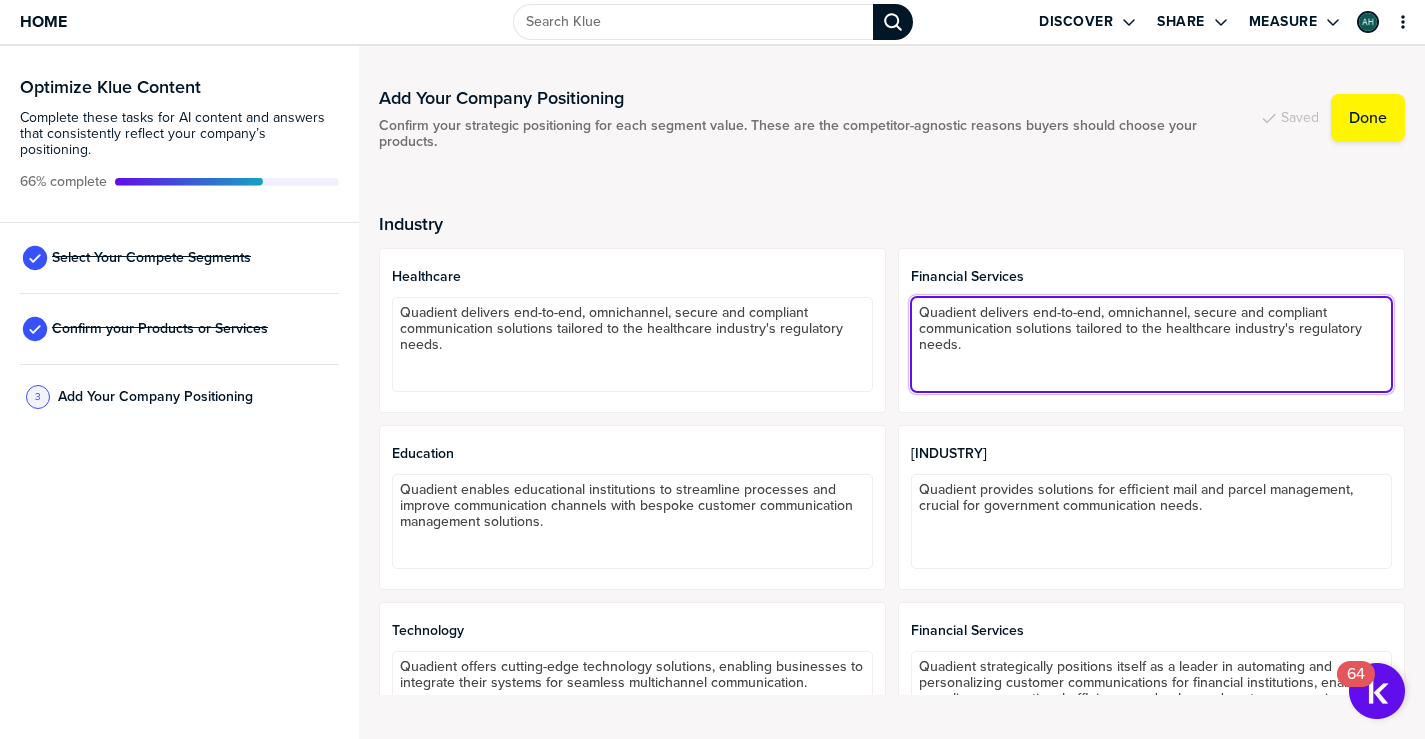 drag, startPoint x: 1029, startPoint y: 316, endPoint x: 1056, endPoint y: 298, distance: 32.449963 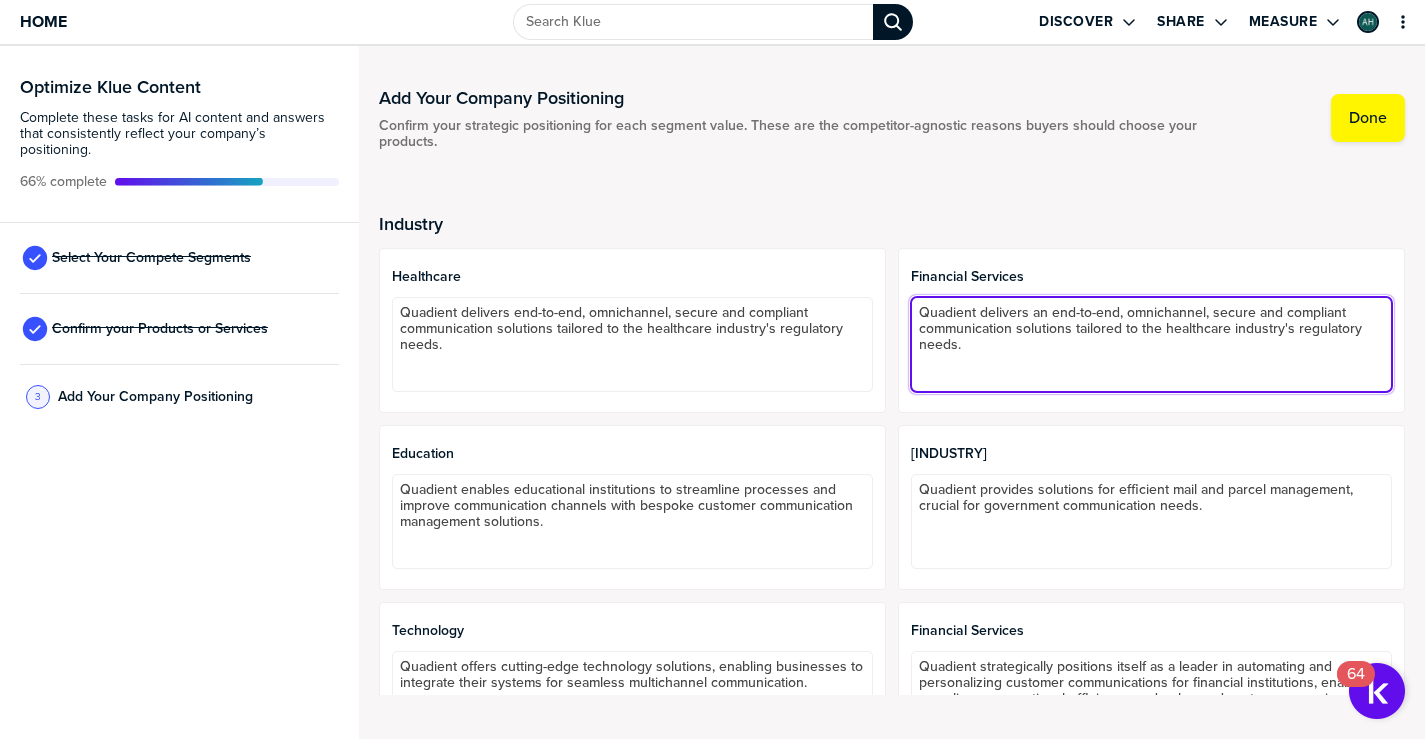 type on "Quadient delivers an end-to-end, omnichannel, secure and compliant communication solutions tailored to the healthcare industry's regulatory needs." 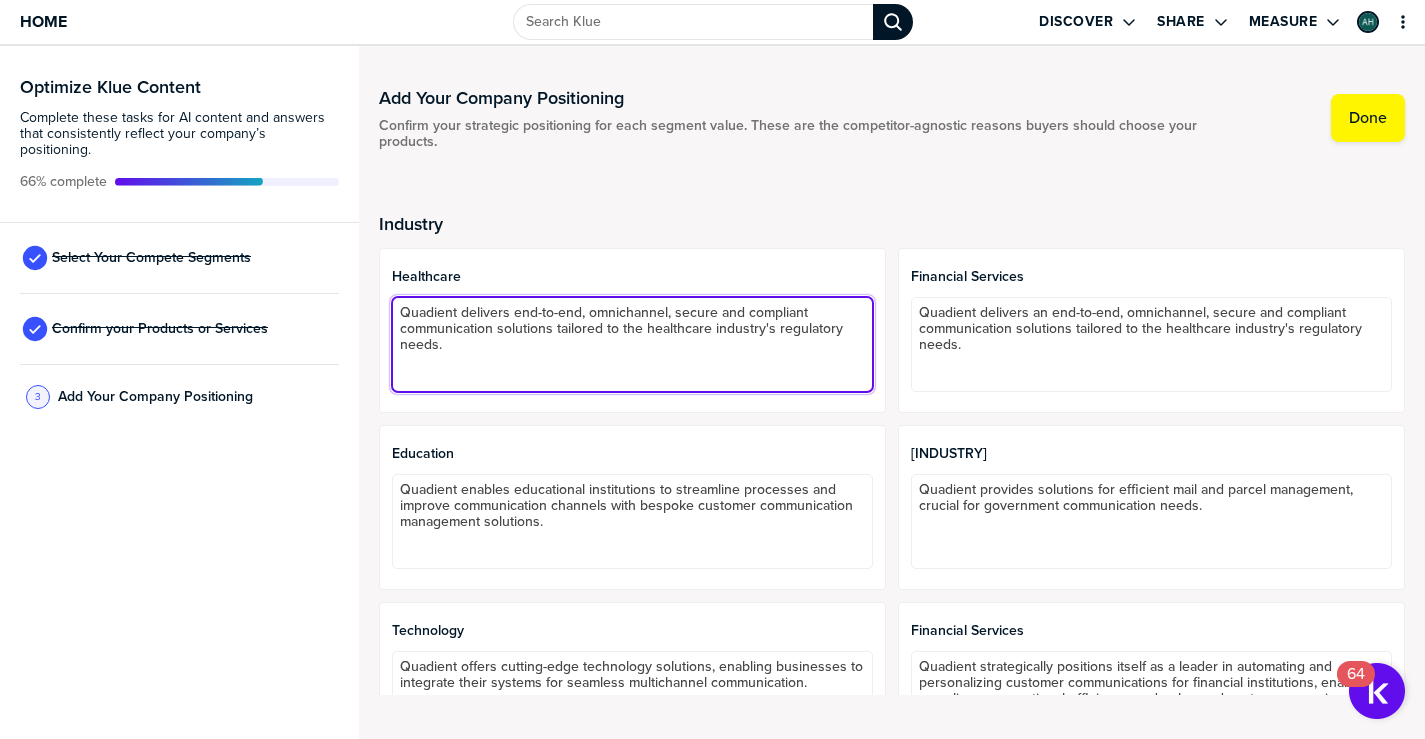 click on "Quadient delivers end-to-end, omnichannel, secure and compliant communication solutions tailored to the healthcare industry's regulatory needs." at bounding box center [632, 344] 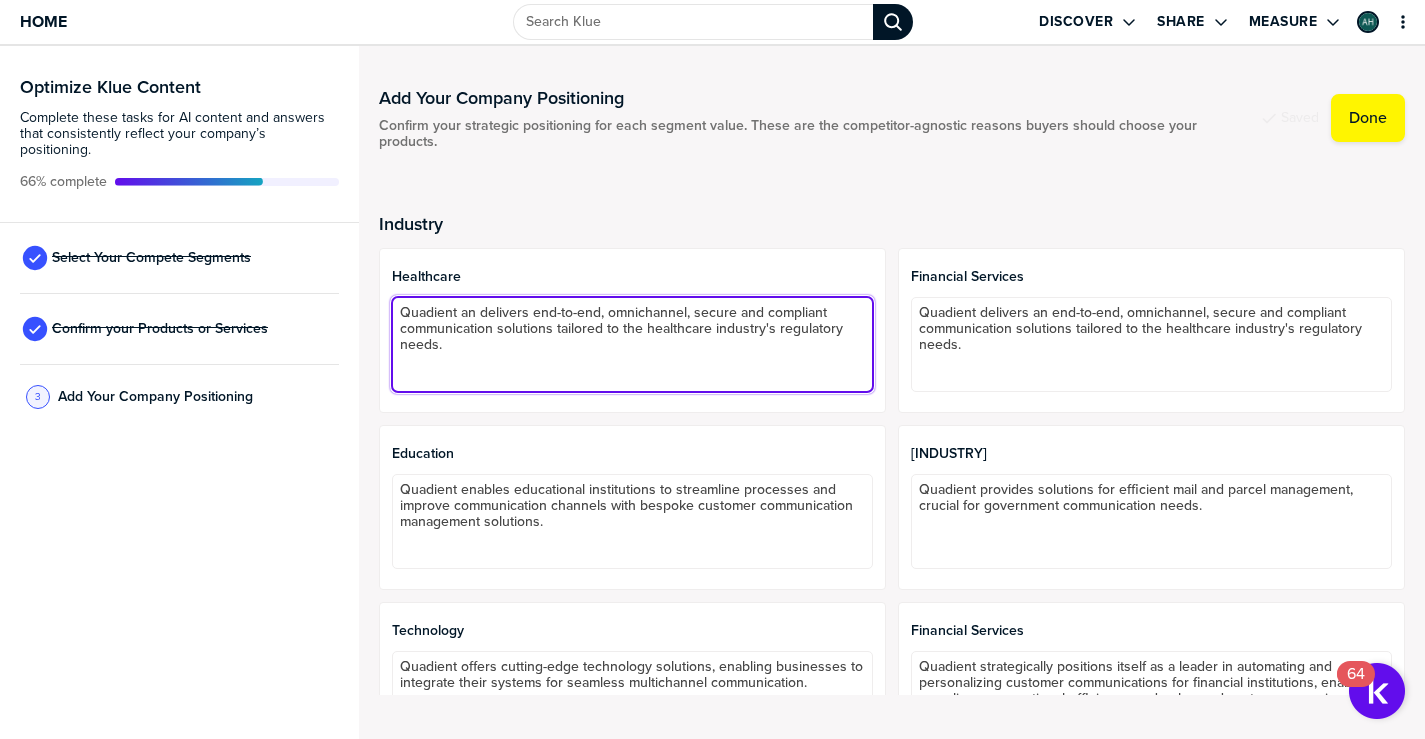 click on "Quadient an delivers end-to-end, omnichannel, secure and compliant communication solutions tailored to the healthcare industry's regulatory needs." at bounding box center [632, 344] 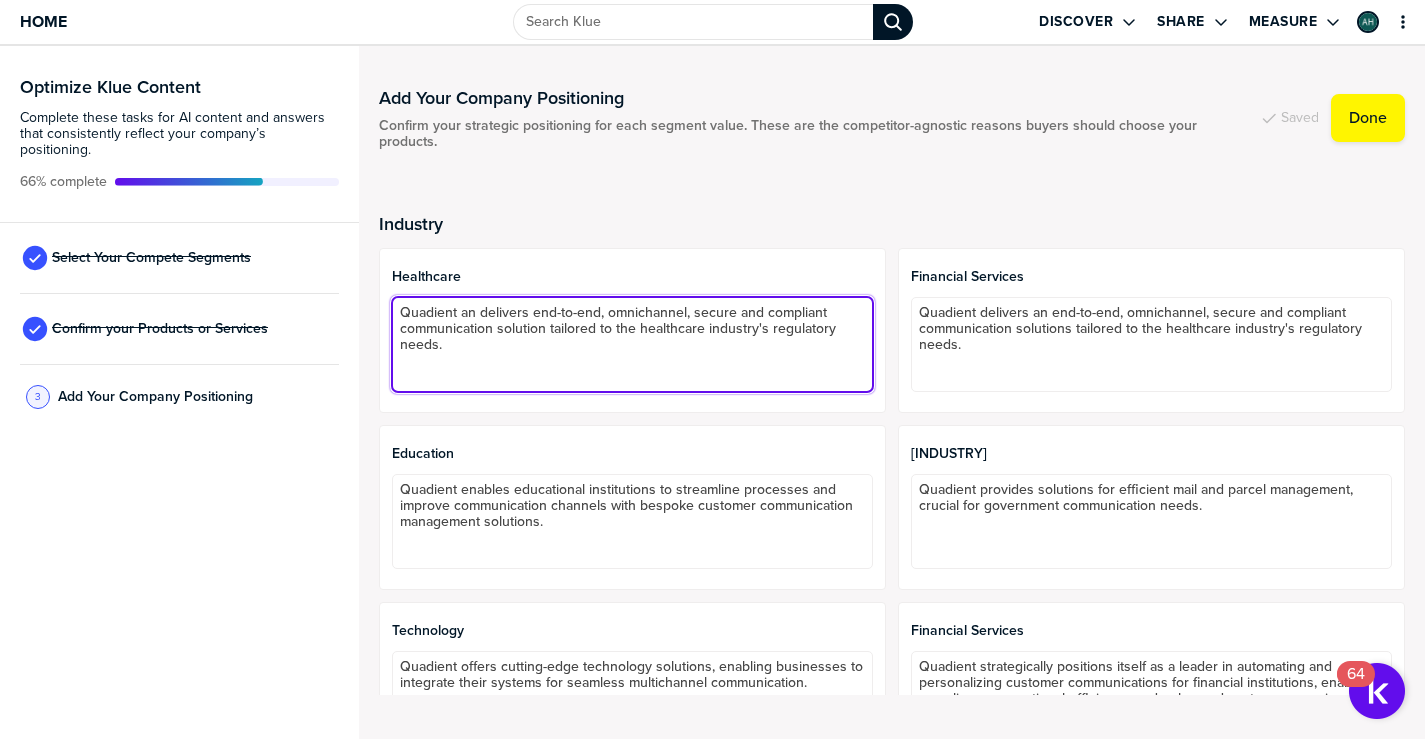 type on "Quadient an delivers end-to-end, omnichannel, secure and compliant communication solution tailored to the healthcare industry's regulatory needs." 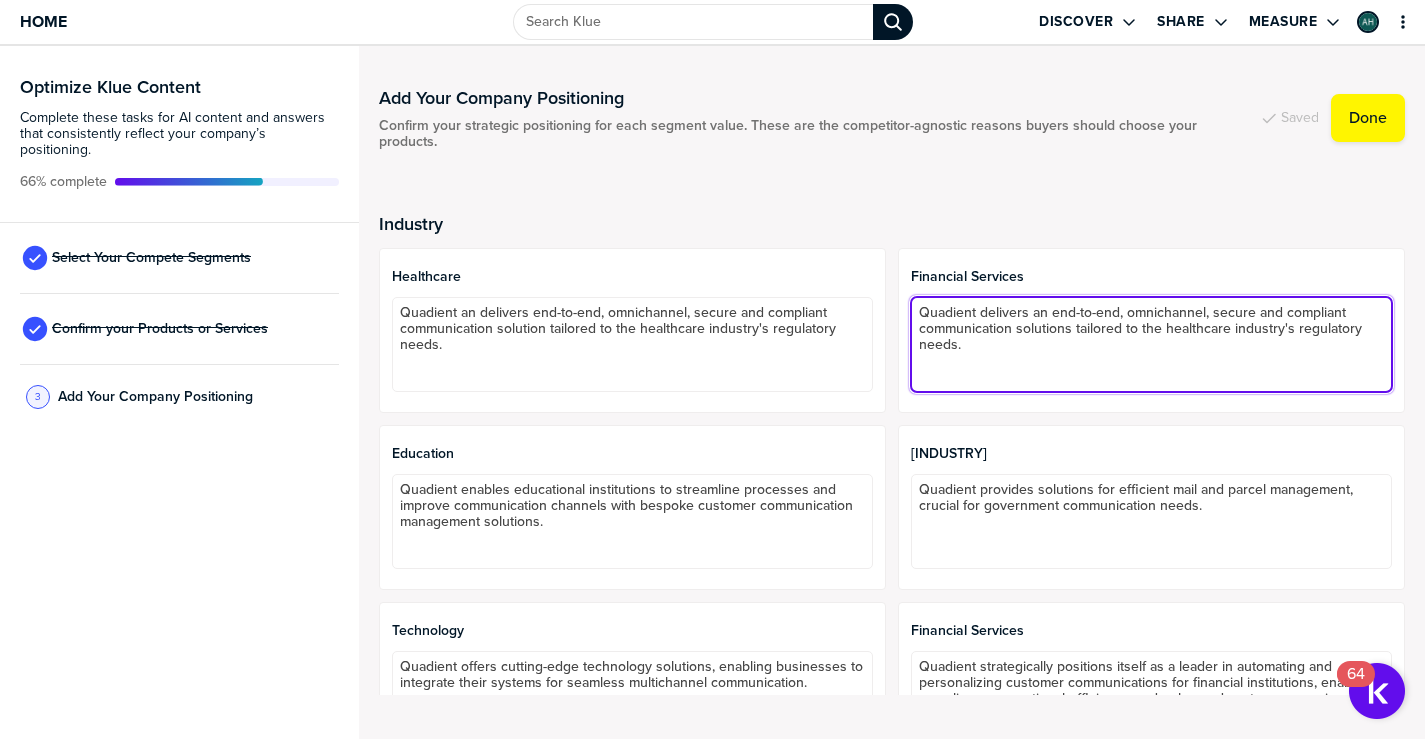 click on "Quadient delivers an end-to-end, omnichannel, secure and compliant communication solutions tailored to the healthcare industry's regulatory needs." at bounding box center [1151, 344] 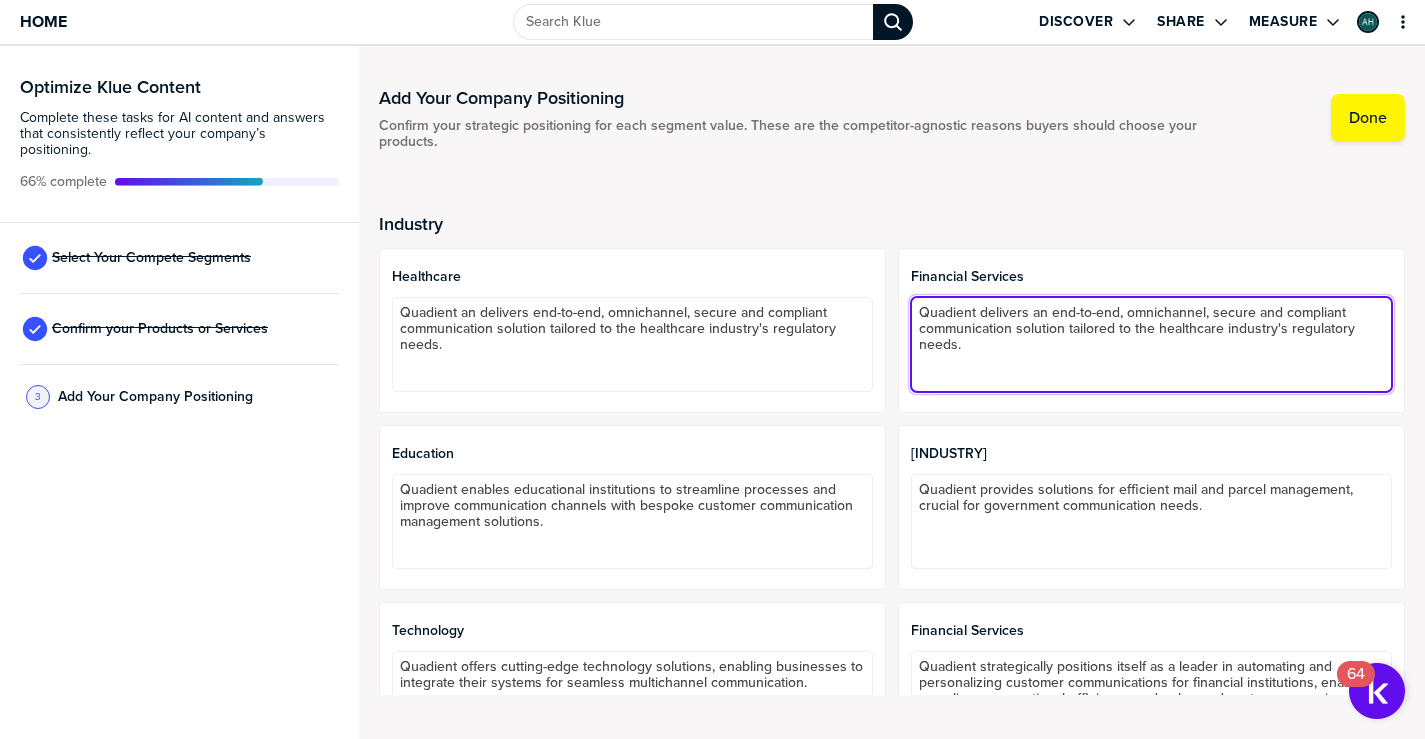 drag, startPoint x: 1230, startPoint y: 324, endPoint x: 1165, endPoint y: 330, distance: 65.27634 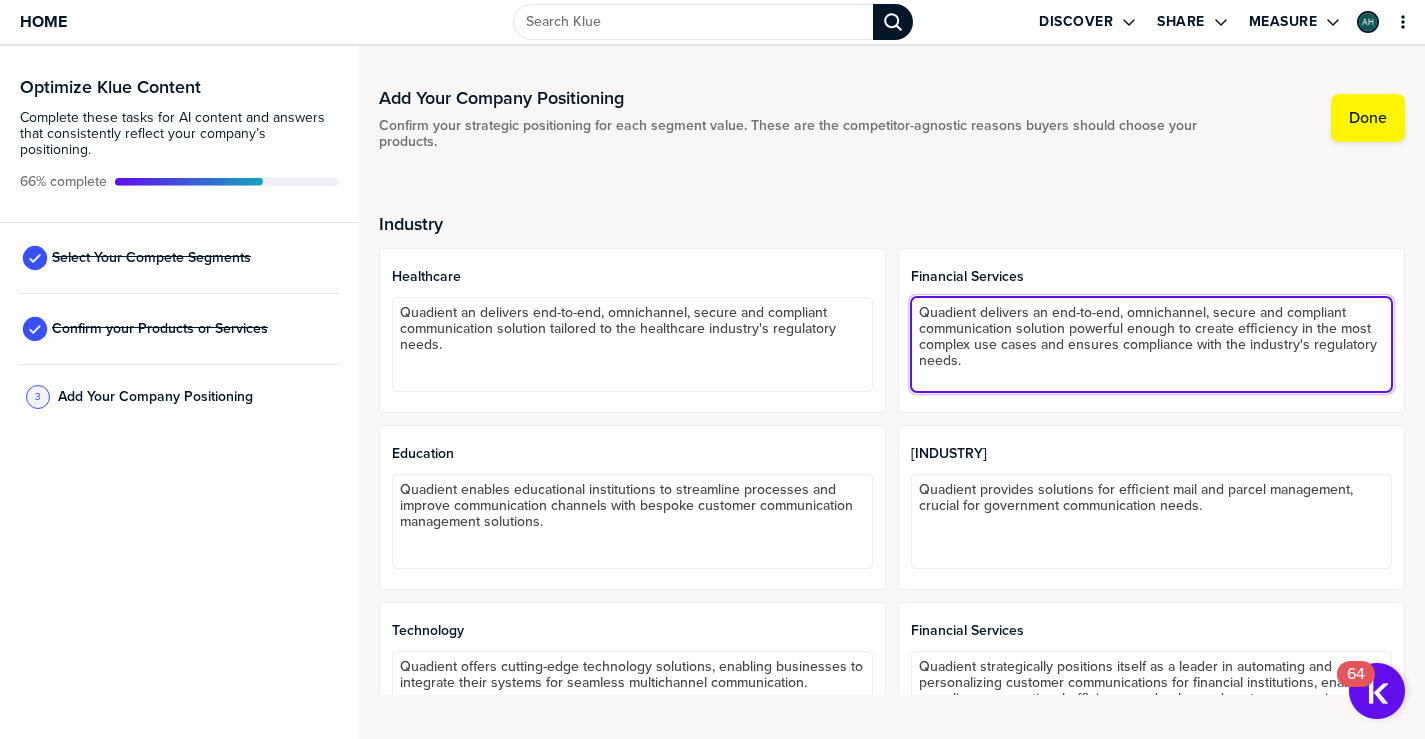 drag, startPoint x: 1014, startPoint y: 331, endPoint x: 1201, endPoint y: 307, distance: 188.53381 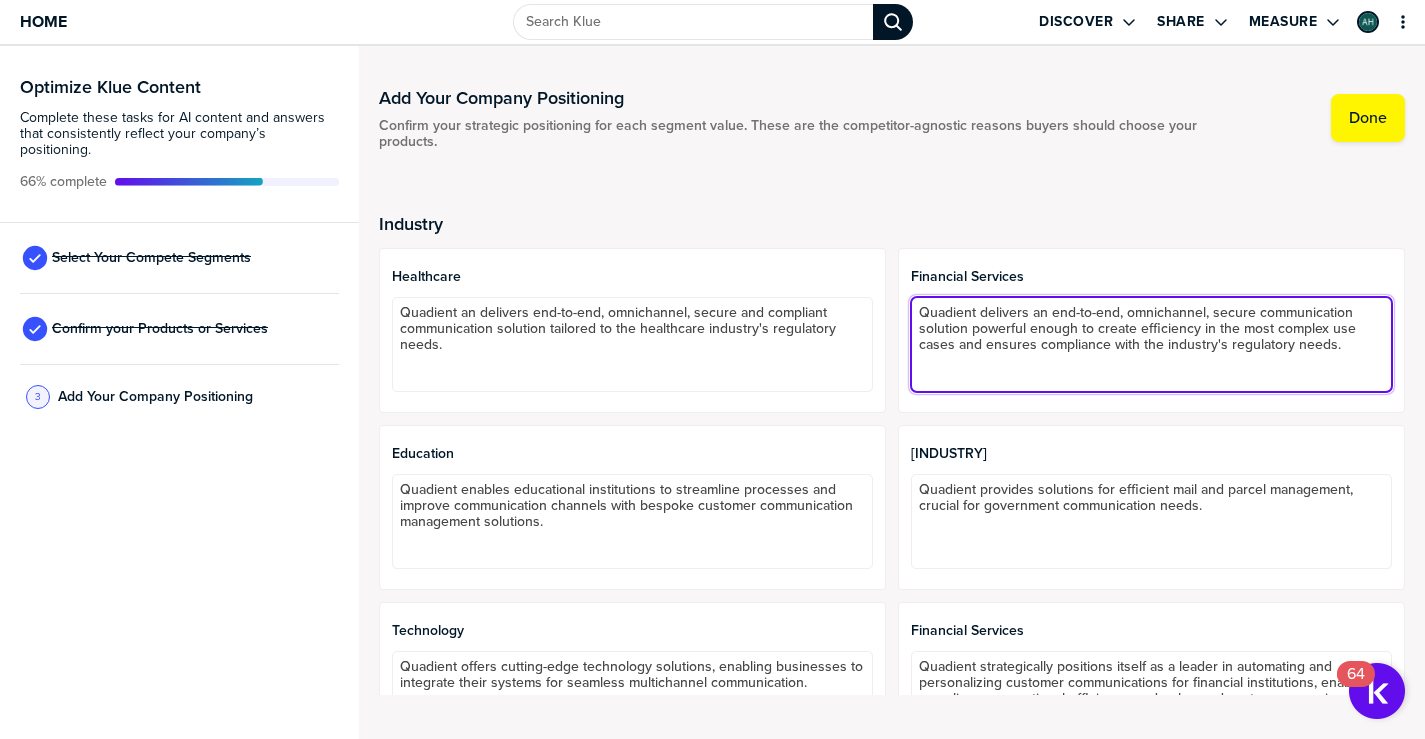 click on "Quadient delivers an end-to-end, omnichannel, secure communication solution powerful enough to create efficiency in the most complex use cases and ensures compliance with the industry's regulatory needs." at bounding box center [1151, 344] 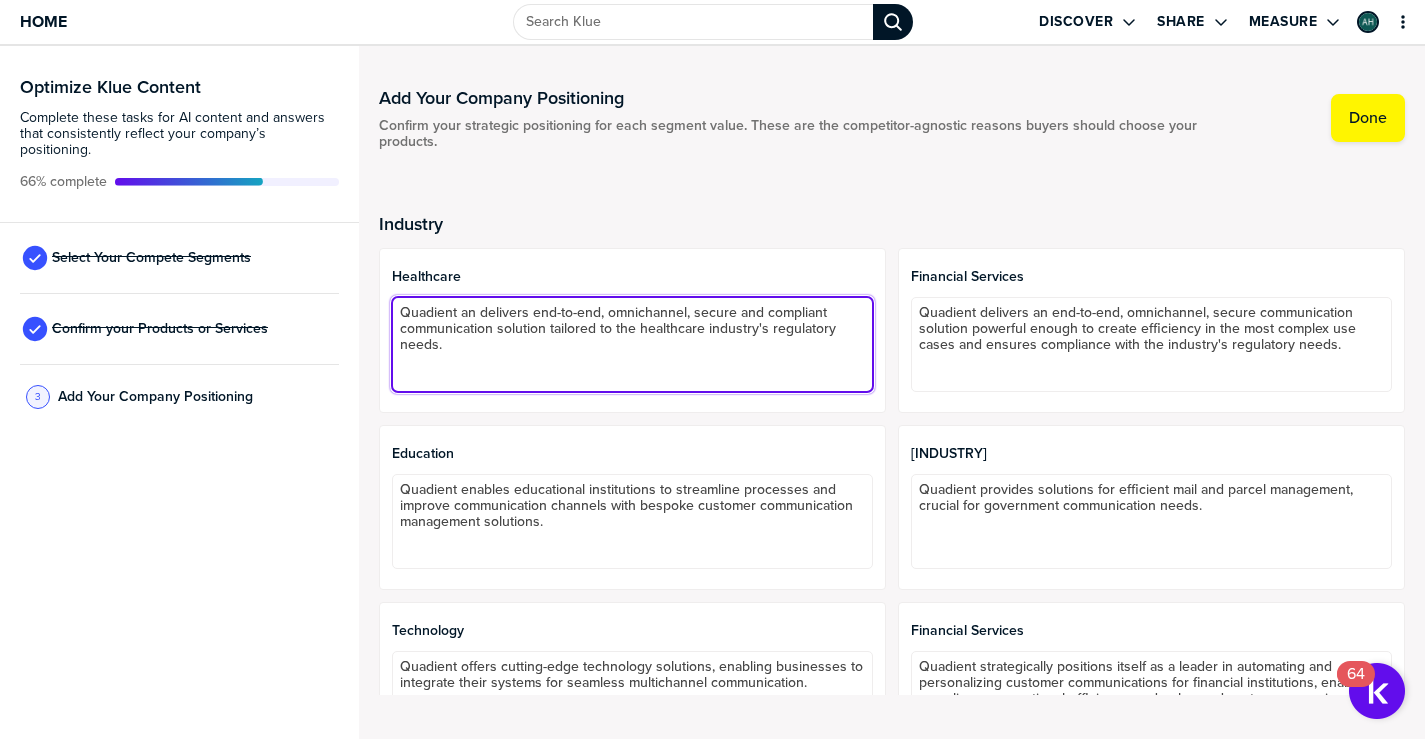 drag, startPoint x: 643, startPoint y: 343, endPoint x: 570, endPoint y: 344, distance: 73.00685 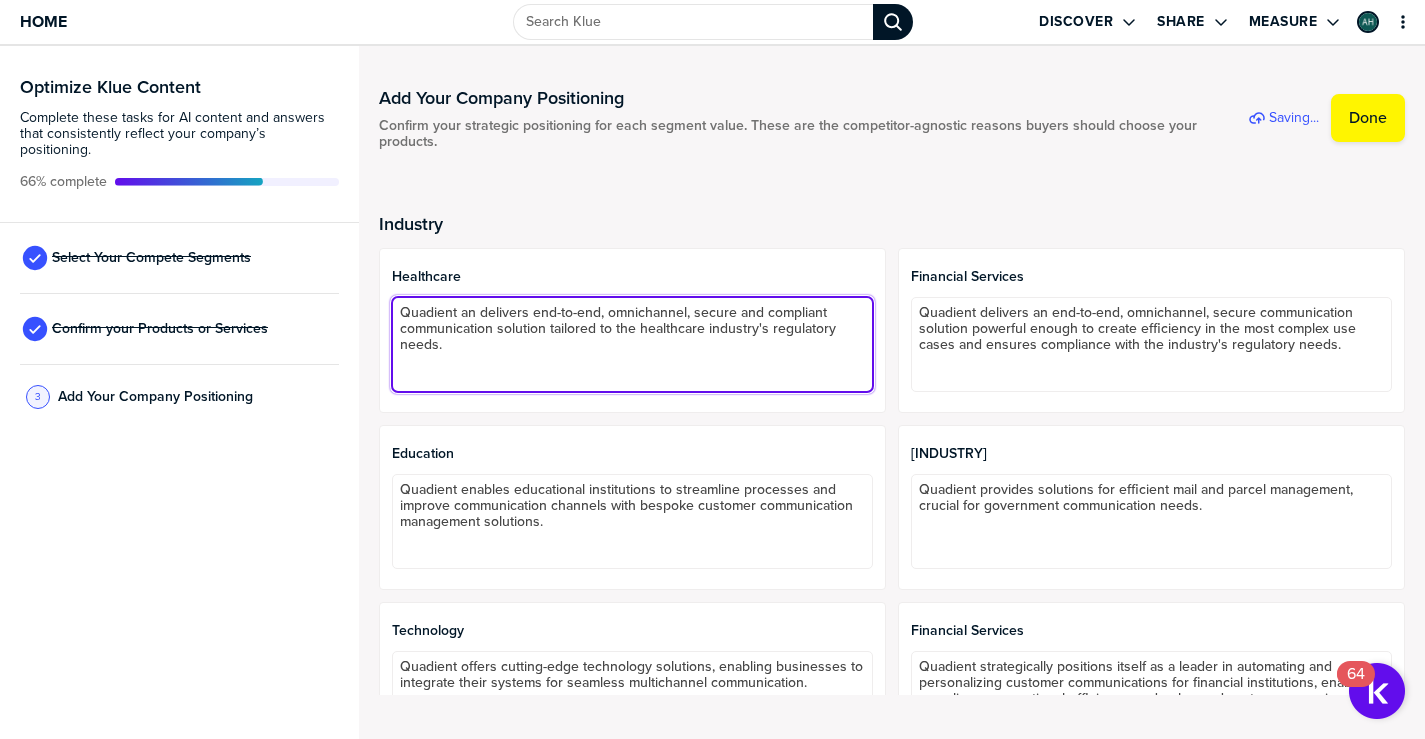 drag, startPoint x: 570, startPoint y: 344, endPoint x: 343, endPoint y: 303, distance: 230.67293 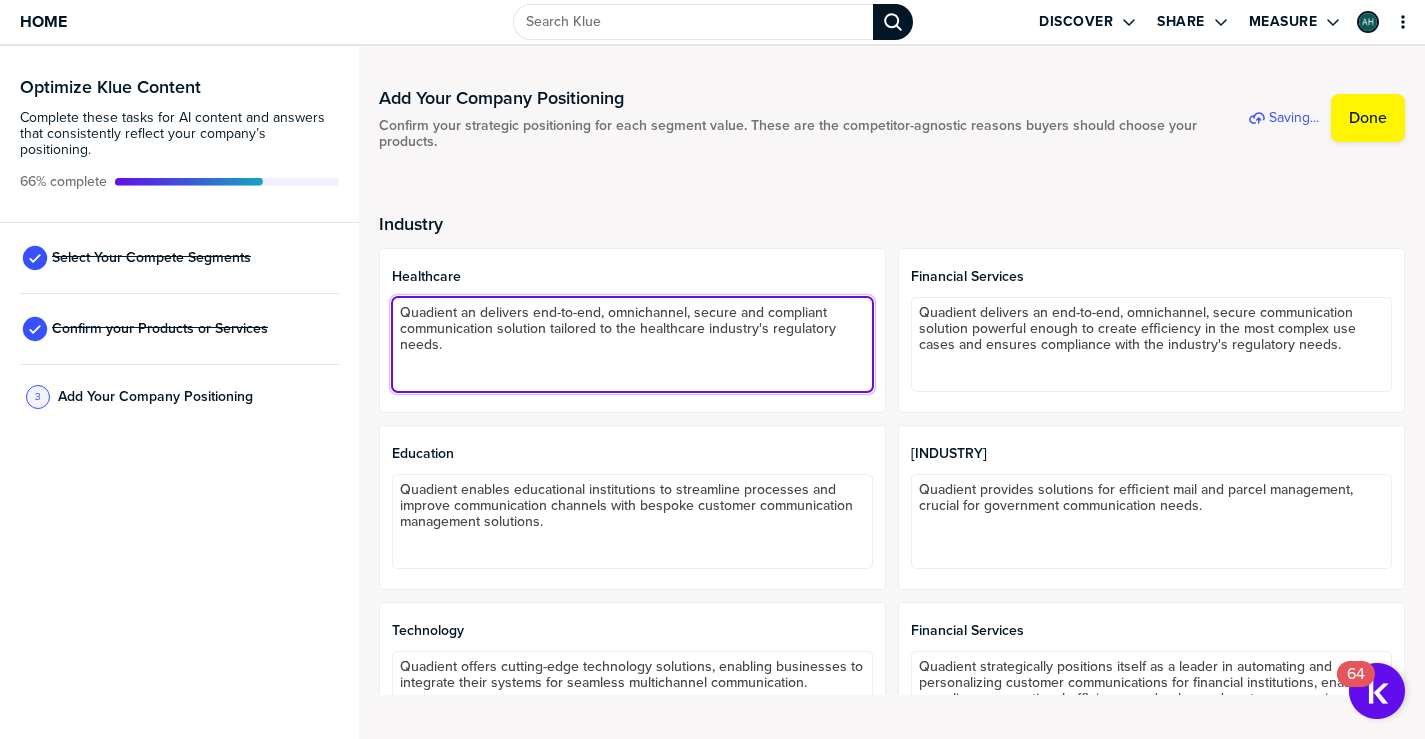 click on "Optimize Klue Content Complete these tasks for AI content and answers that consistently reflect your company’s positioning. 66% complete Select Your Compete Segments Confirm your Products or Services 3 Add Your Company Positioning Add Your Company Positioning Confirm your strategic positioning for each segment value. These are the competitor-agnostic reasons buyers should choose your products. Saving... Done Industry Healthcare Quadient an delivers end-to-end, omnichannel, secure and compliant communication solution tailored to the healthcare industry's regulatory needs. Financial Services Quadient delivers an end-to-end, omnichannel, secure communication solution powerful enough to create efficiency in the most complex use cases and ensures compliance with the industry's regulatory needs. Education Quadient enables educational institutions to streamline processes and improve communication channels with bespoke customer communication management solutions. Government Technology Financial Services Printing" at bounding box center [712, 392] 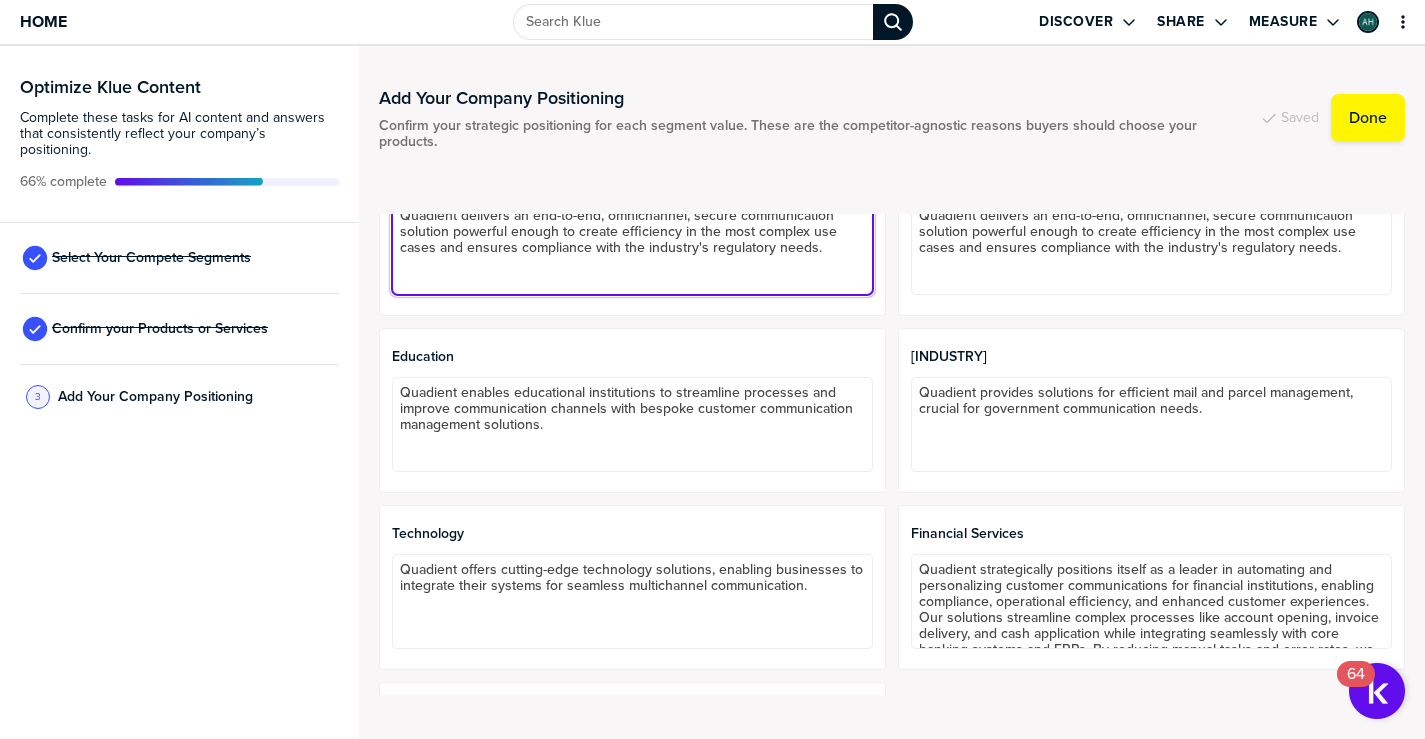 scroll, scrollTop: 116, scrollLeft: 0, axis: vertical 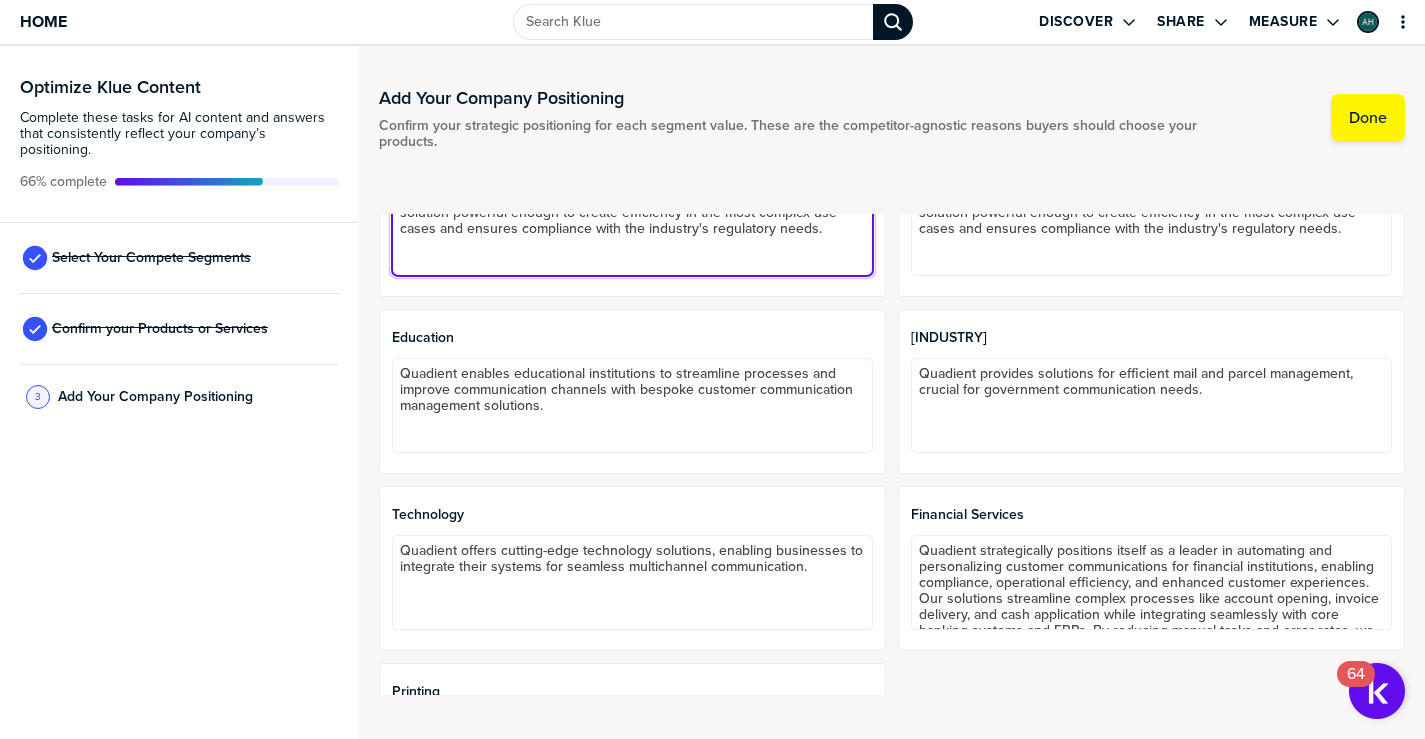 type on "Quadient delivers an end-to-end, omnichannel, secure communication solution powerful enough to create efficiency in the most complex use cases and ensures compliance with the industry's regulatory needs." 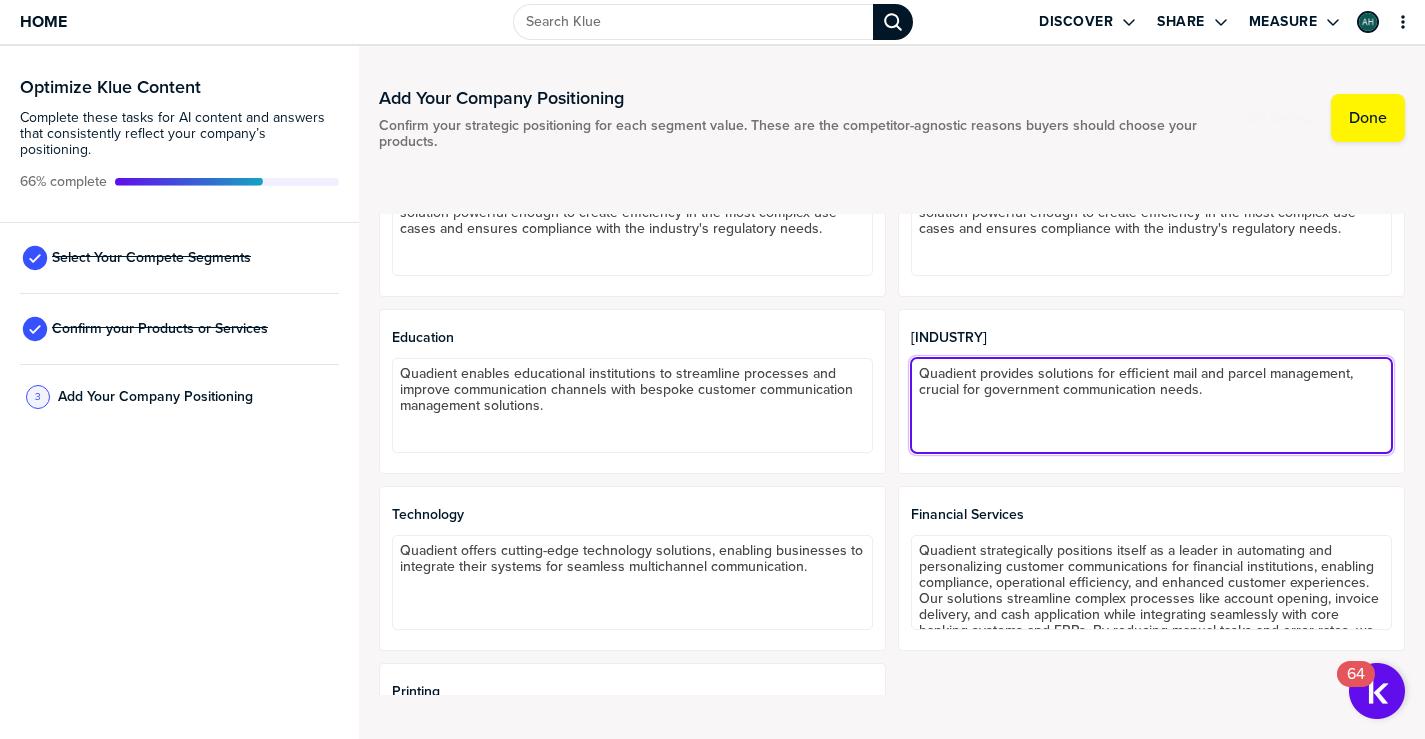 click on "Quadient provides solutions for efficient mail and parcel management, crucial for government communication needs." at bounding box center [1151, 405] 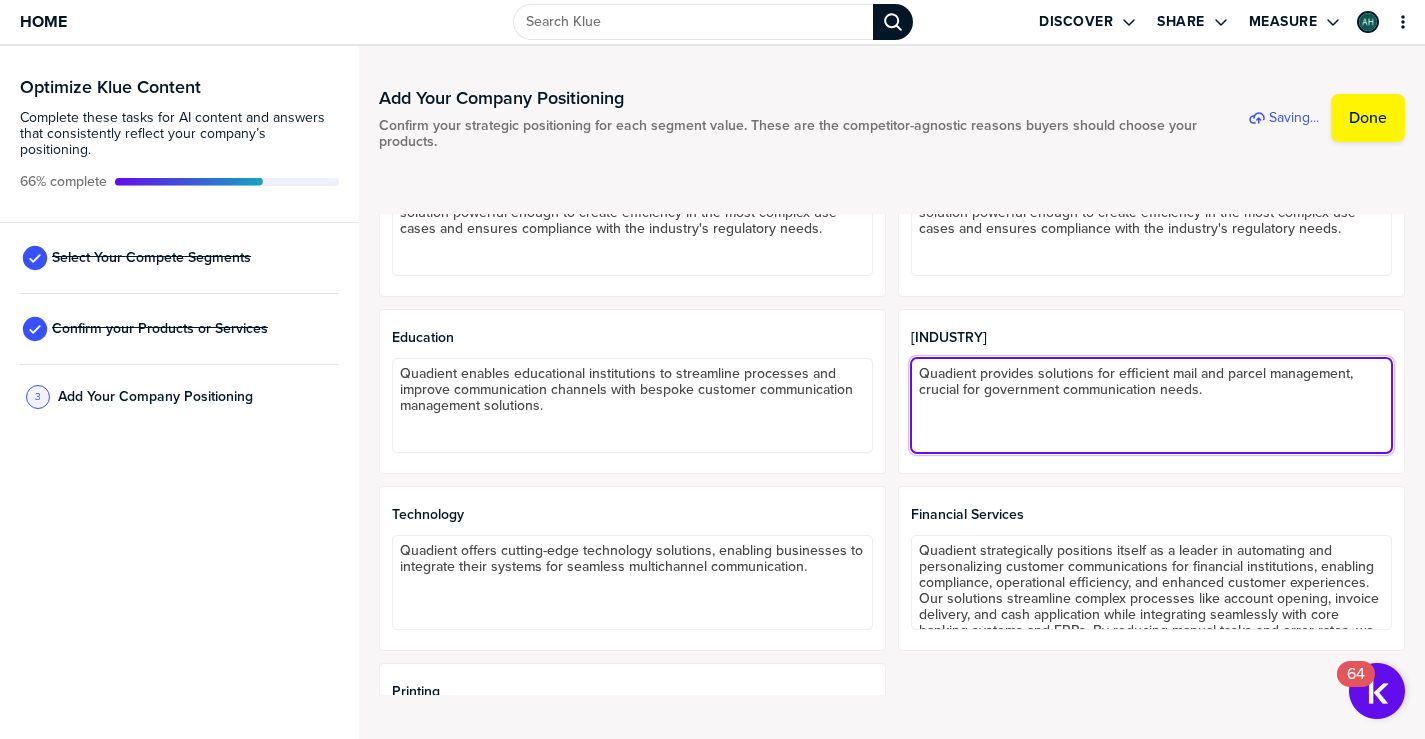 paste on "Quadient delivers an end-to-end, omnichannel, secure communication solution powerful enough to create efficiency in the most complex use cases and ensures compliance with the industry's regulatory needs." 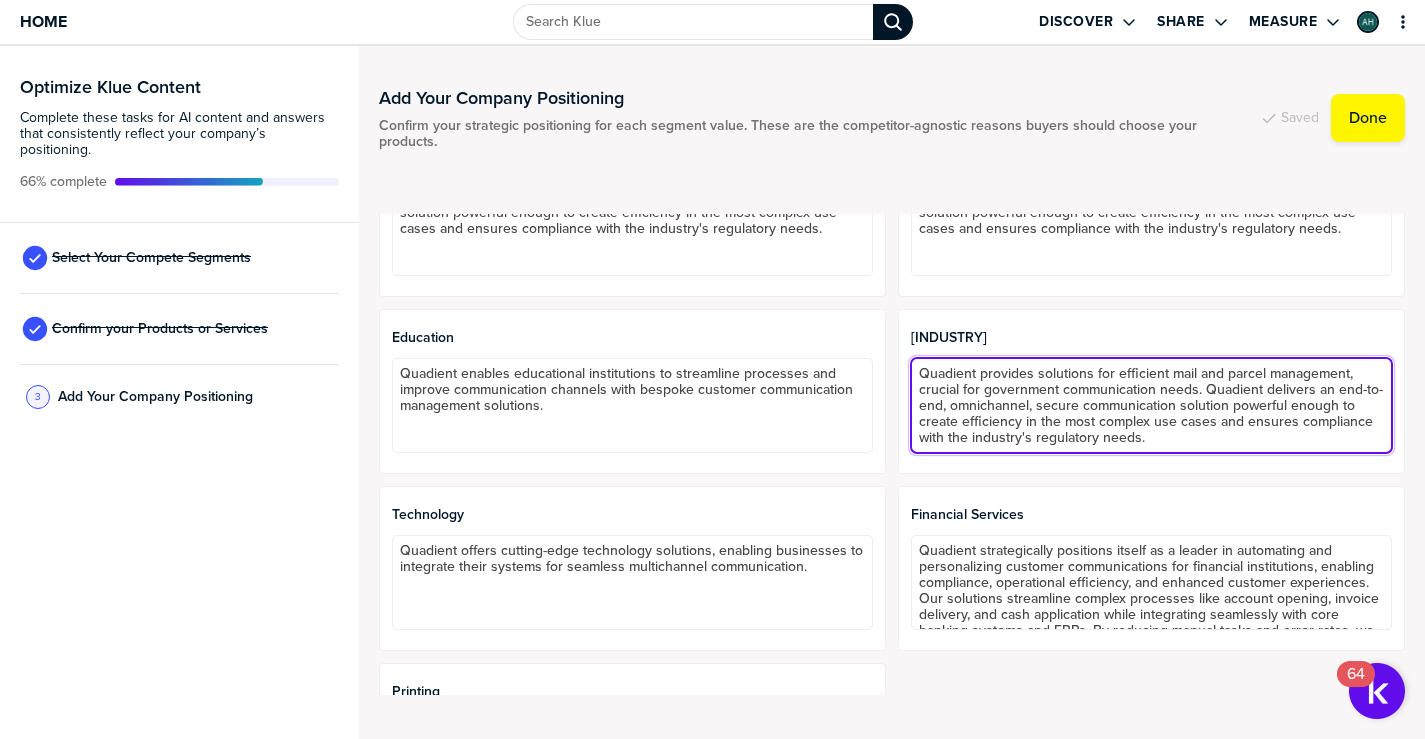 click on "Quadient provides solutions for efficient mail and parcel management, crucial for government communication needs. Quadient delivers an end-to-end, omnichannel, secure communication solution powerful enough to create efficiency in the most complex use cases and ensures compliance with the industry's regulatory needs." at bounding box center (1151, 405) 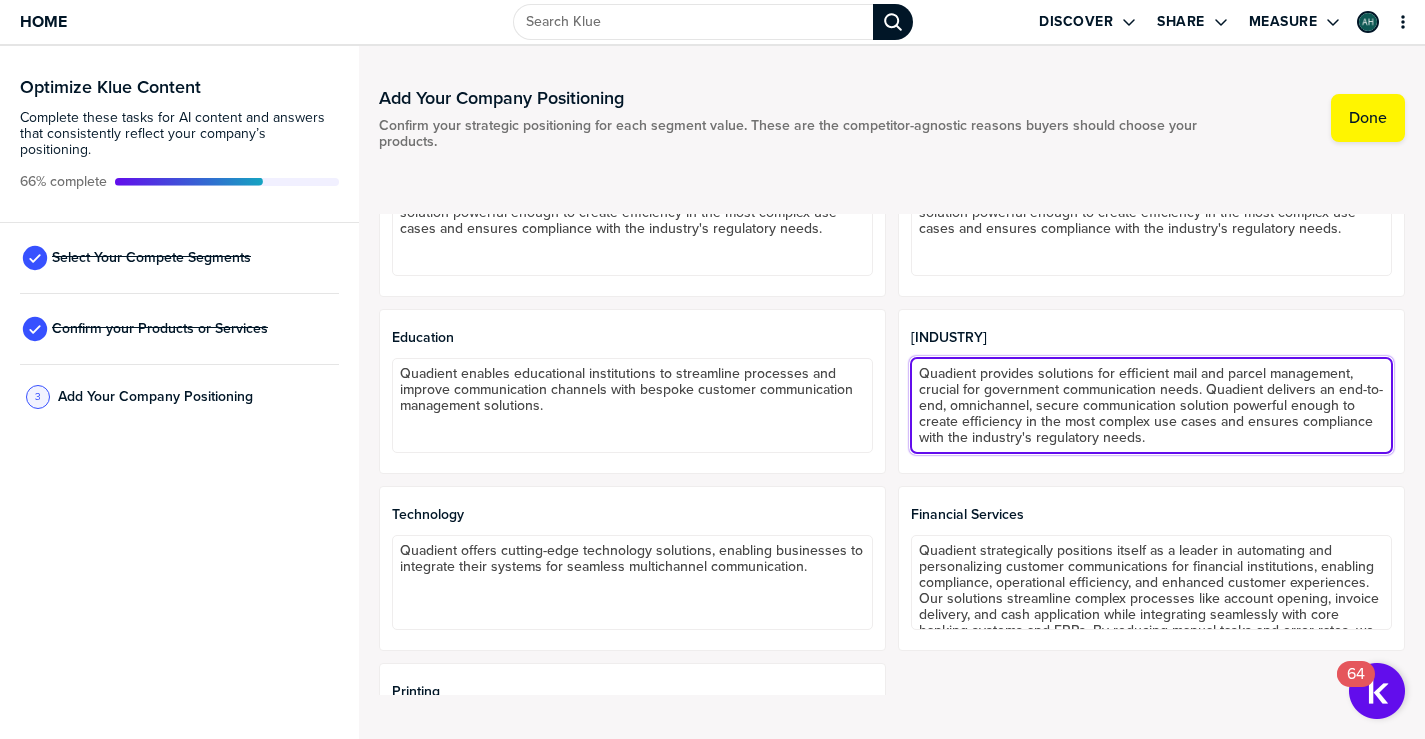 scroll, scrollTop: 1, scrollLeft: 0, axis: vertical 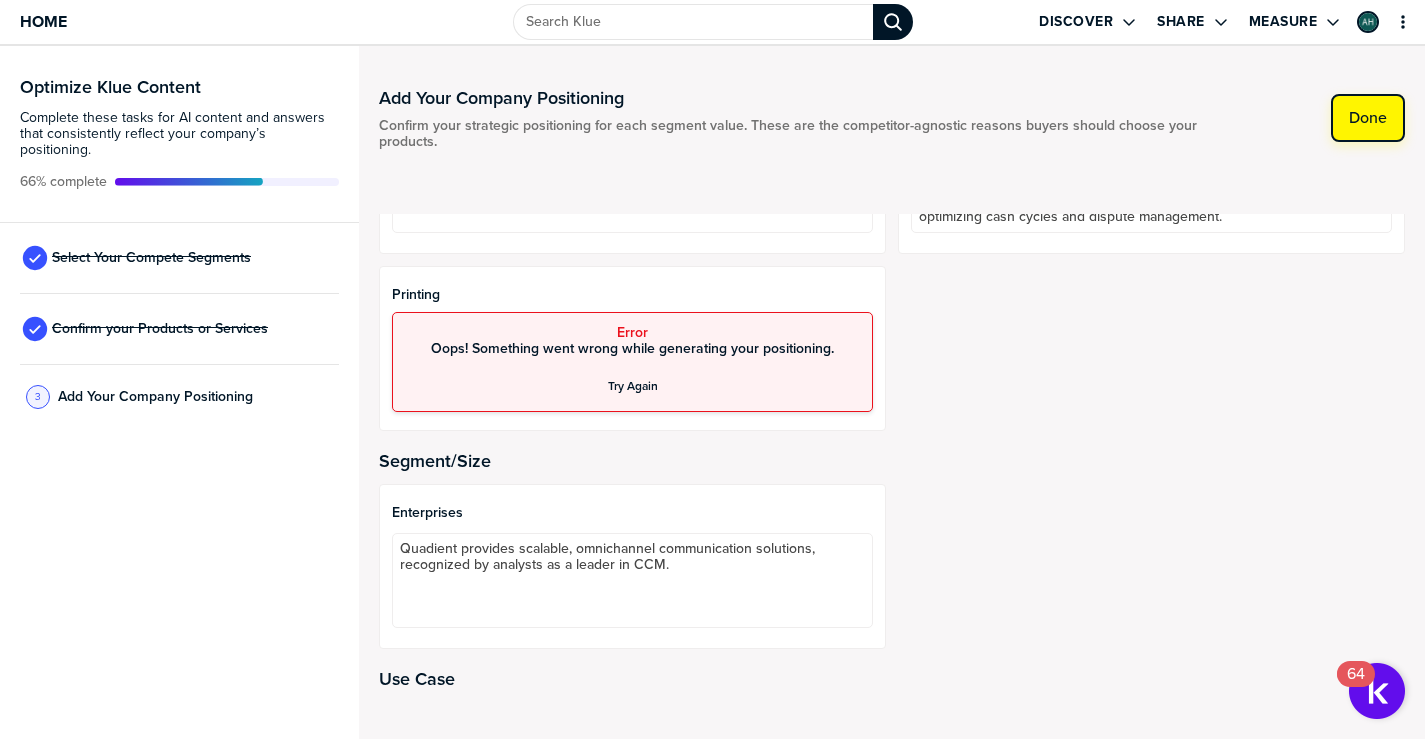 type on "Quadient provides solutions for efficient mail and parcel management, crucial for government communication needs. Quadient delivers an end-to-end, omnichannel, secure communication solution powerful enough to create efficiency in the most complex use cases and ensures compliance with the industry's regulatory needs." 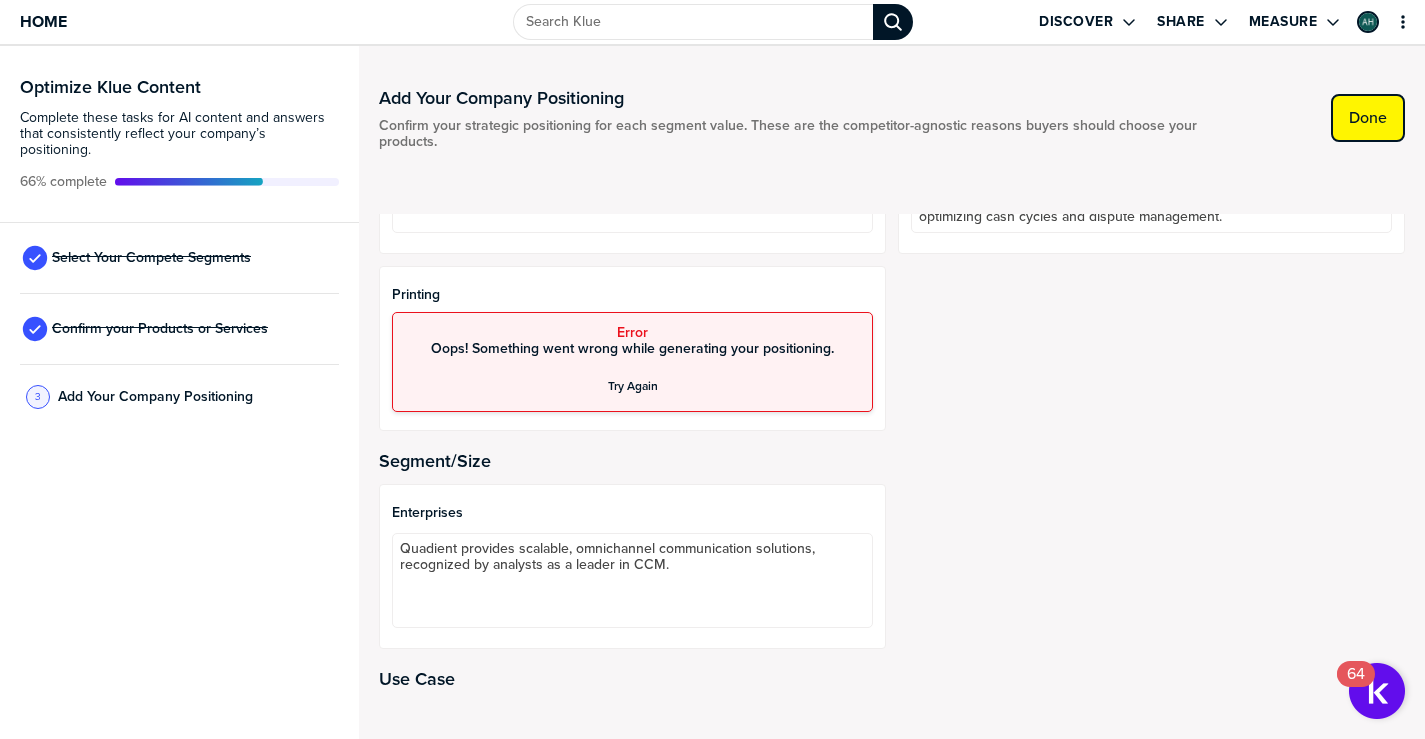 click on "Done" at bounding box center [1368, 118] 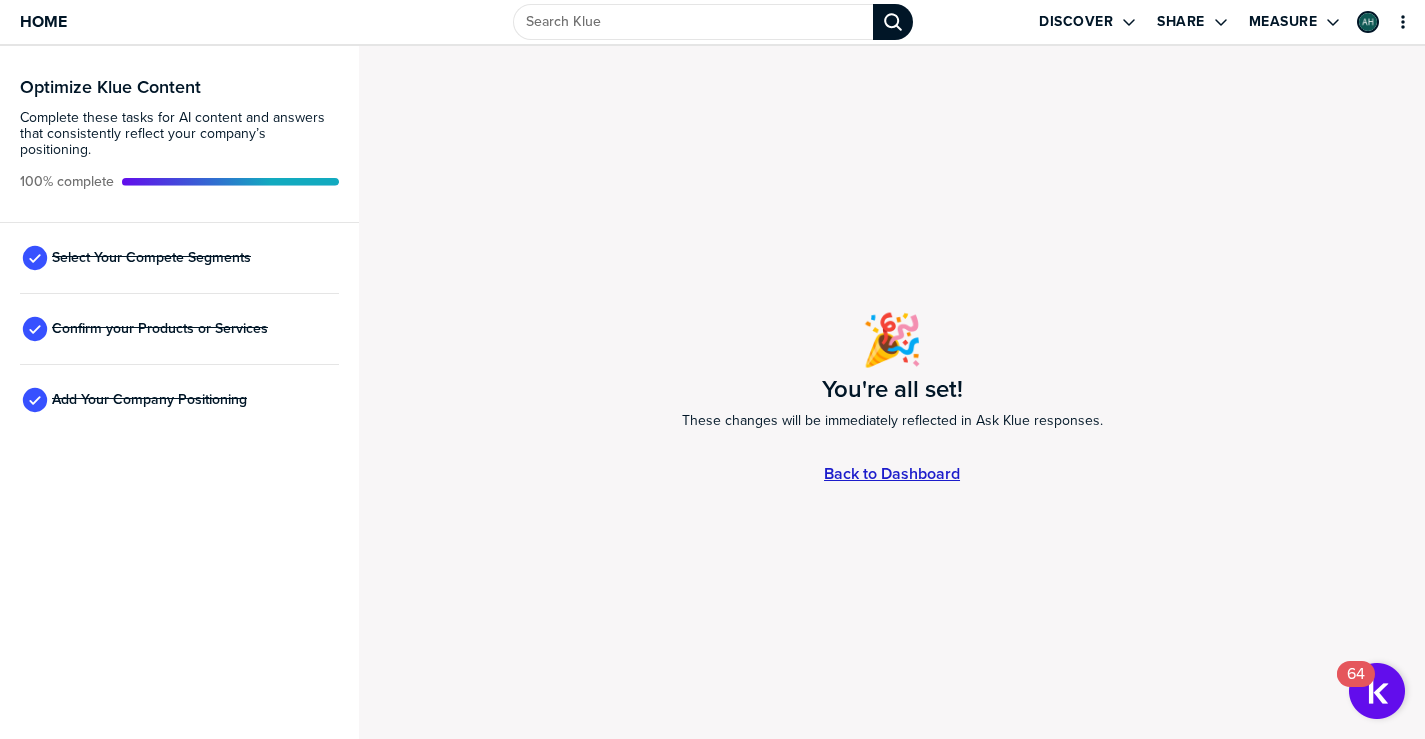 click on "Back to Dashboard" at bounding box center [892, 473] 